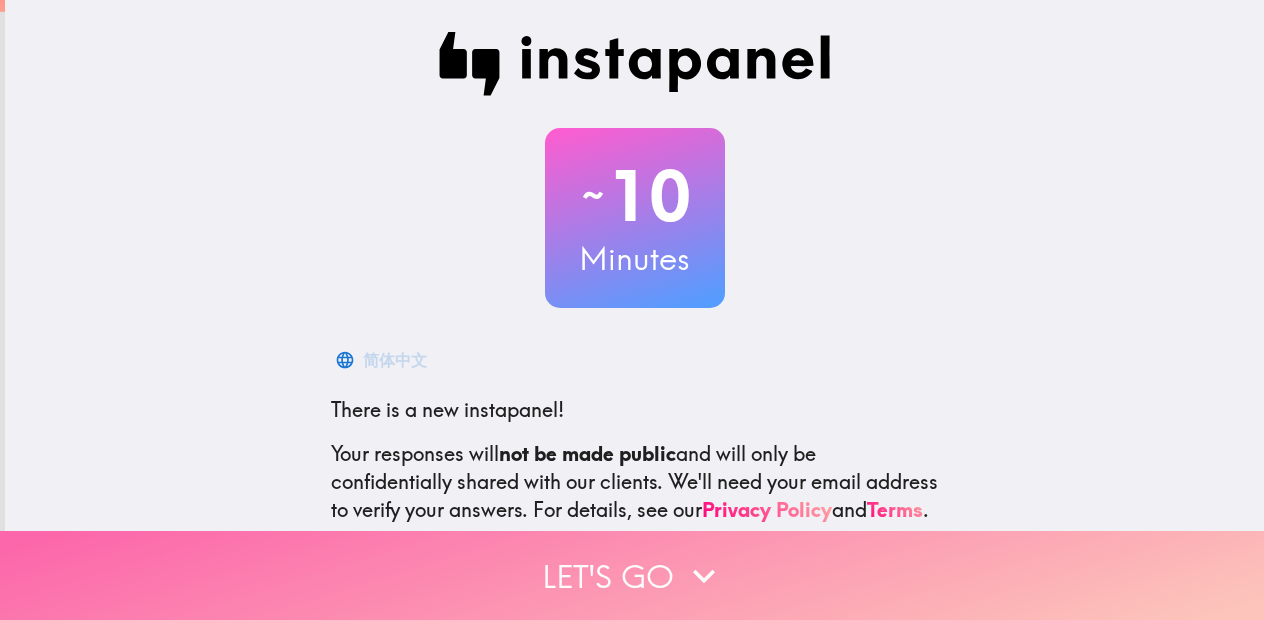 click on "Let's go" at bounding box center (632, 575) 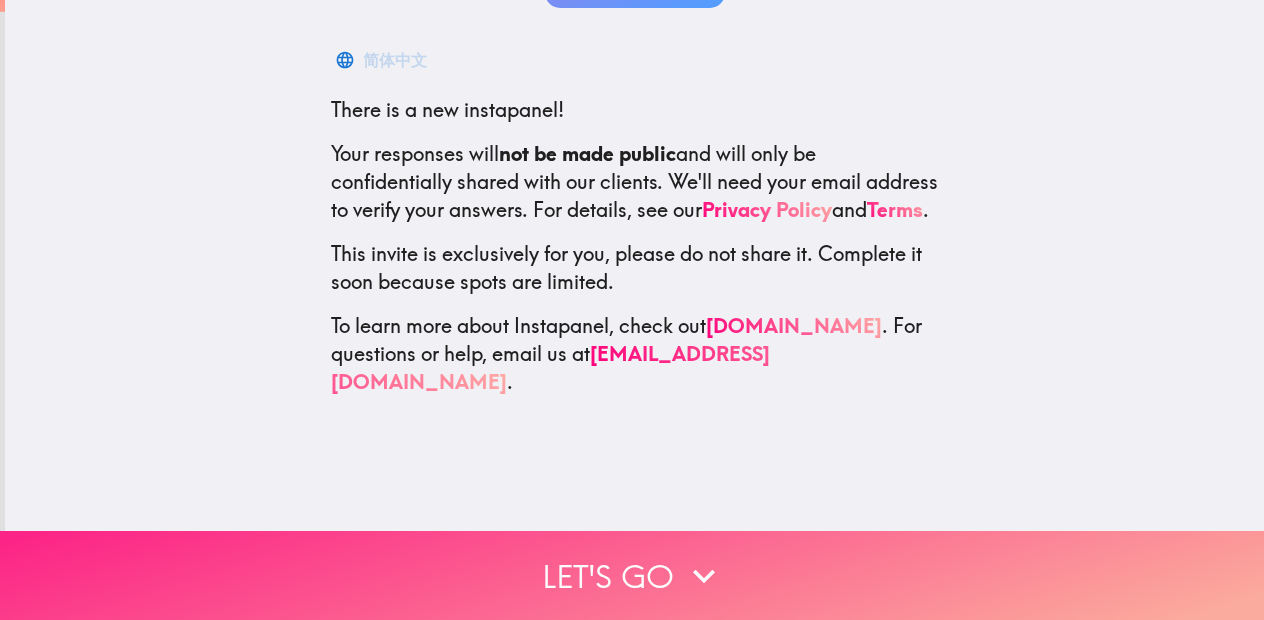 scroll, scrollTop: 0, scrollLeft: 0, axis: both 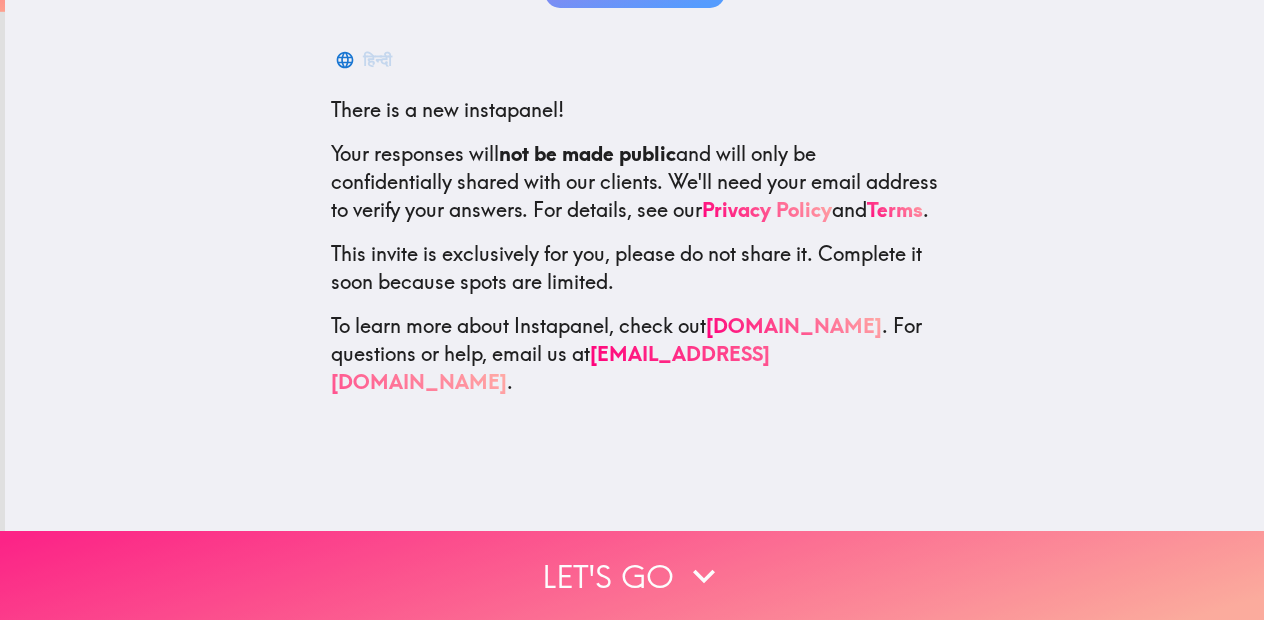 click on "Let's go" at bounding box center [632, 575] 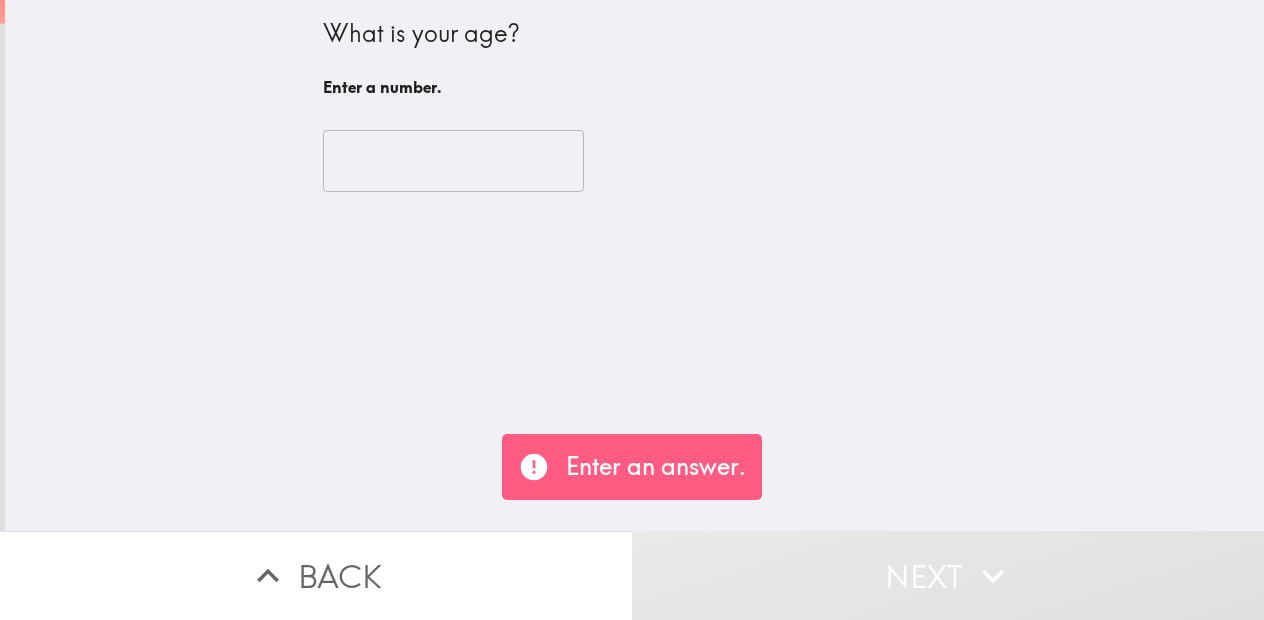 scroll, scrollTop: 0, scrollLeft: 0, axis: both 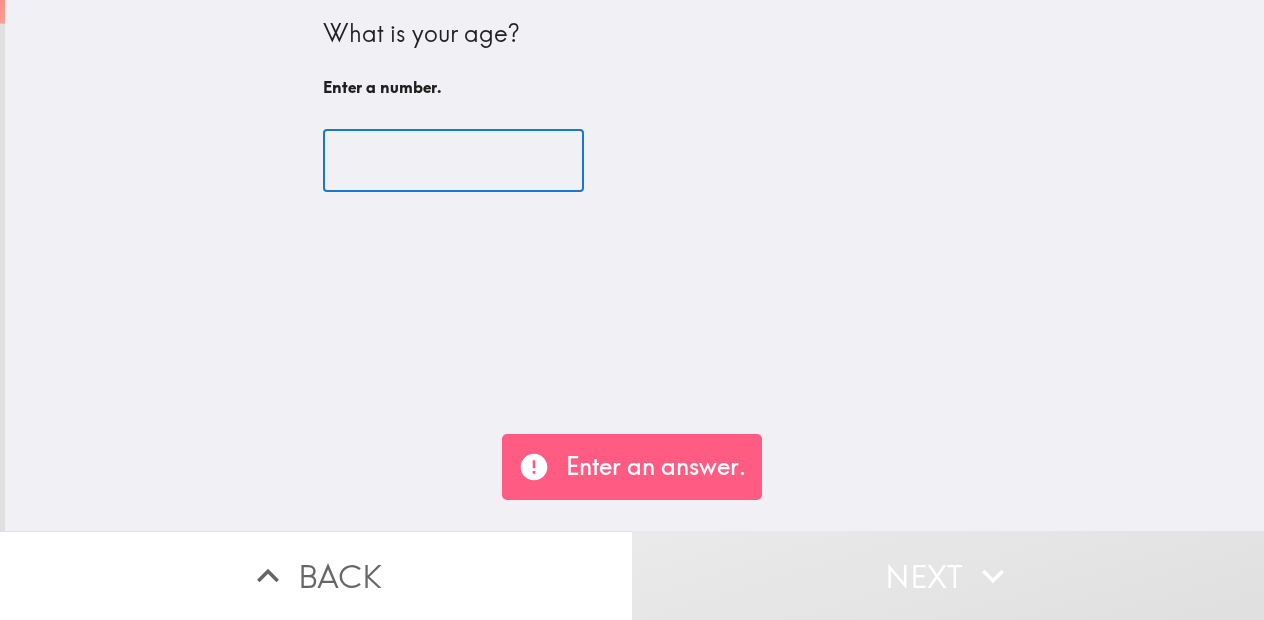click at bounding box center (453, 161) 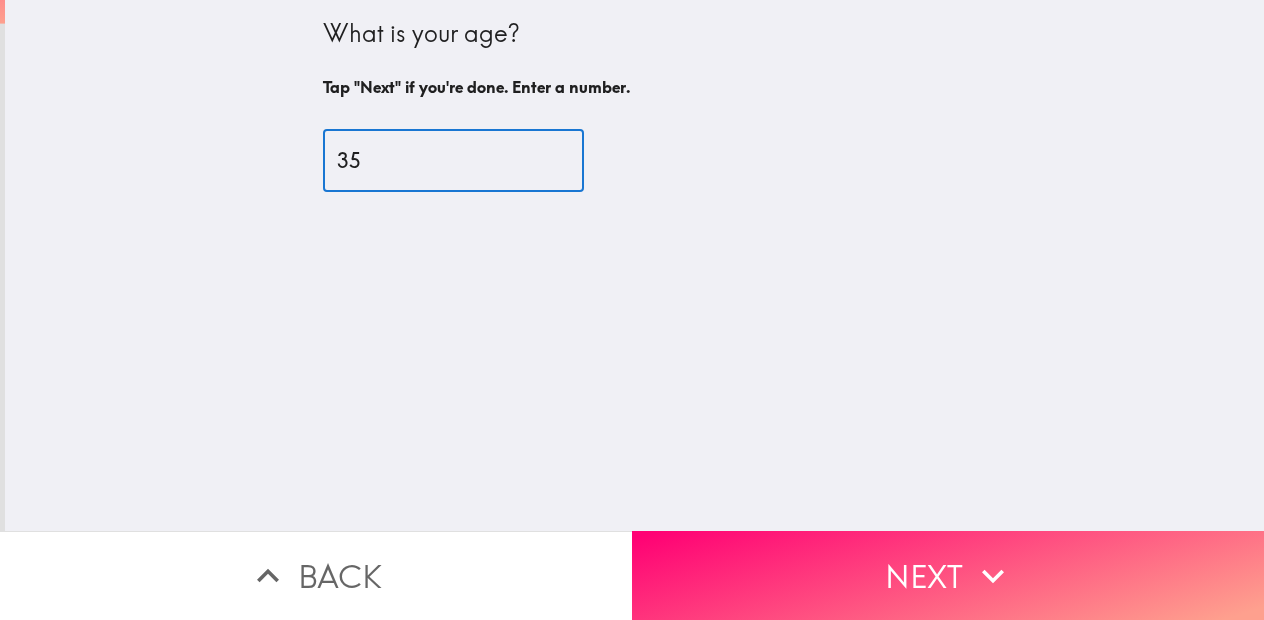 click on "35" at bounding box center [453, 161] 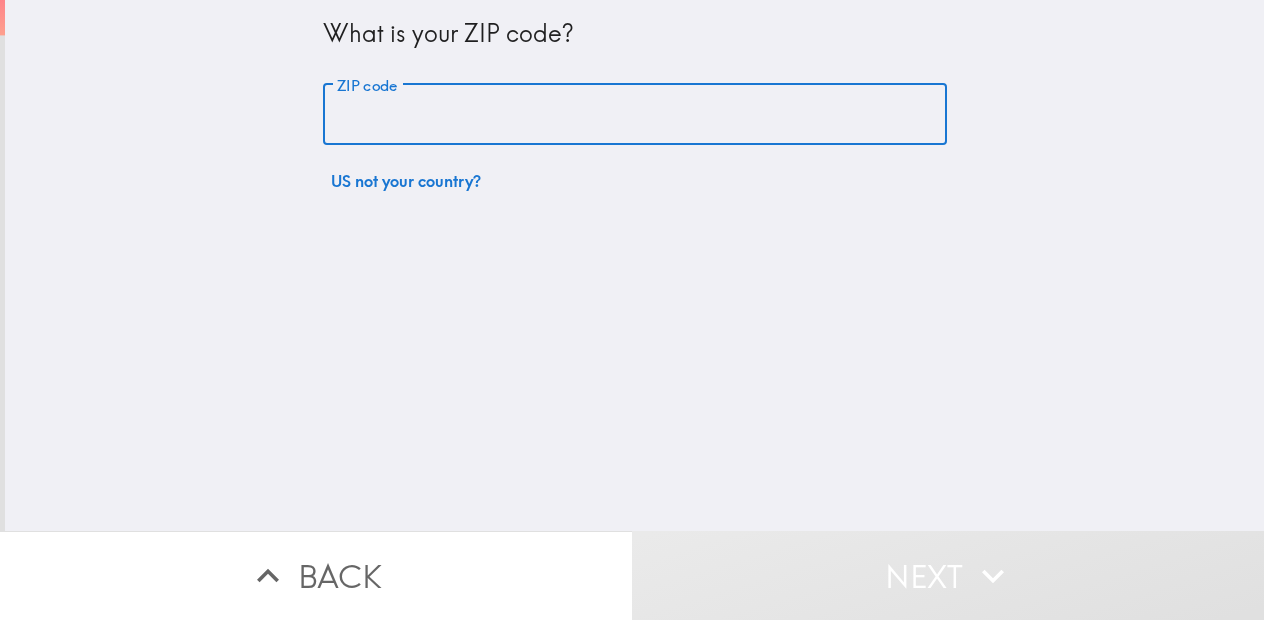 click on "ZIP code" at bounding box center [635, 115] 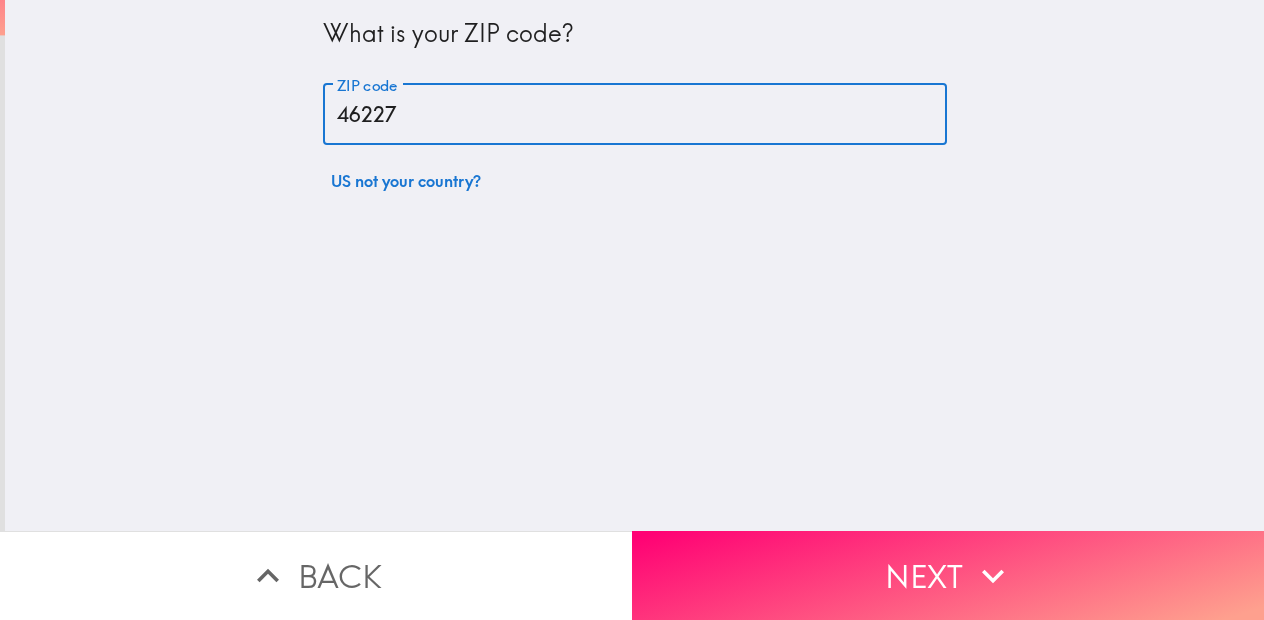 type on "46227" 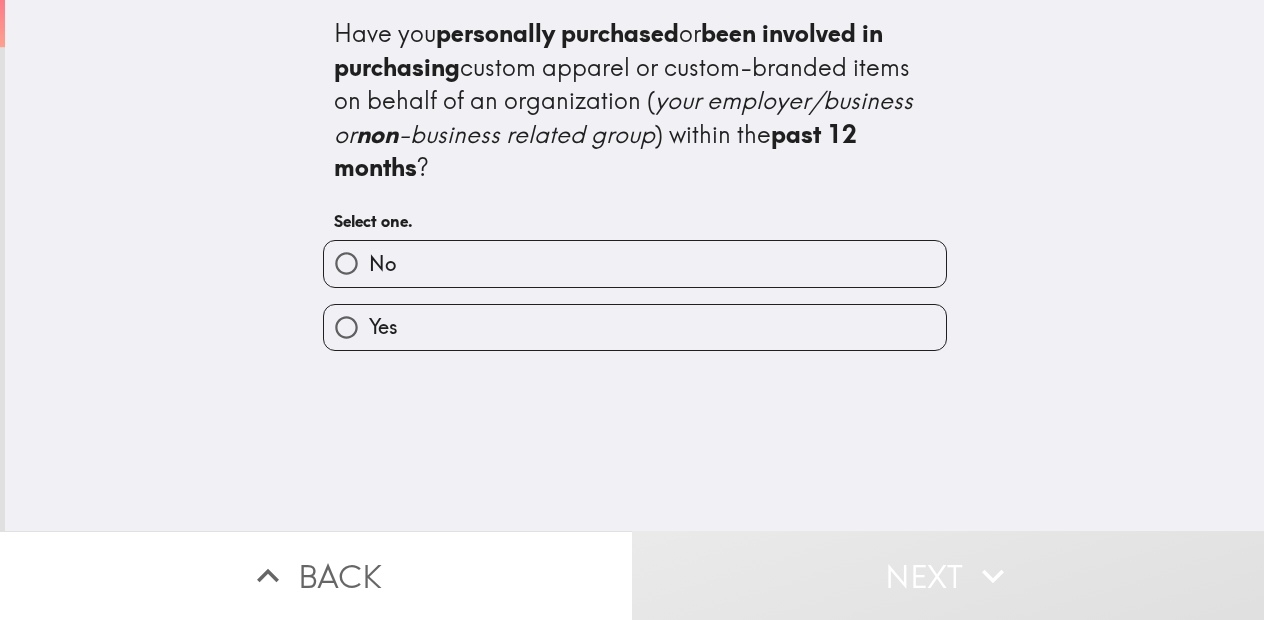 click on "Yes" at bounding box center [635, 327] 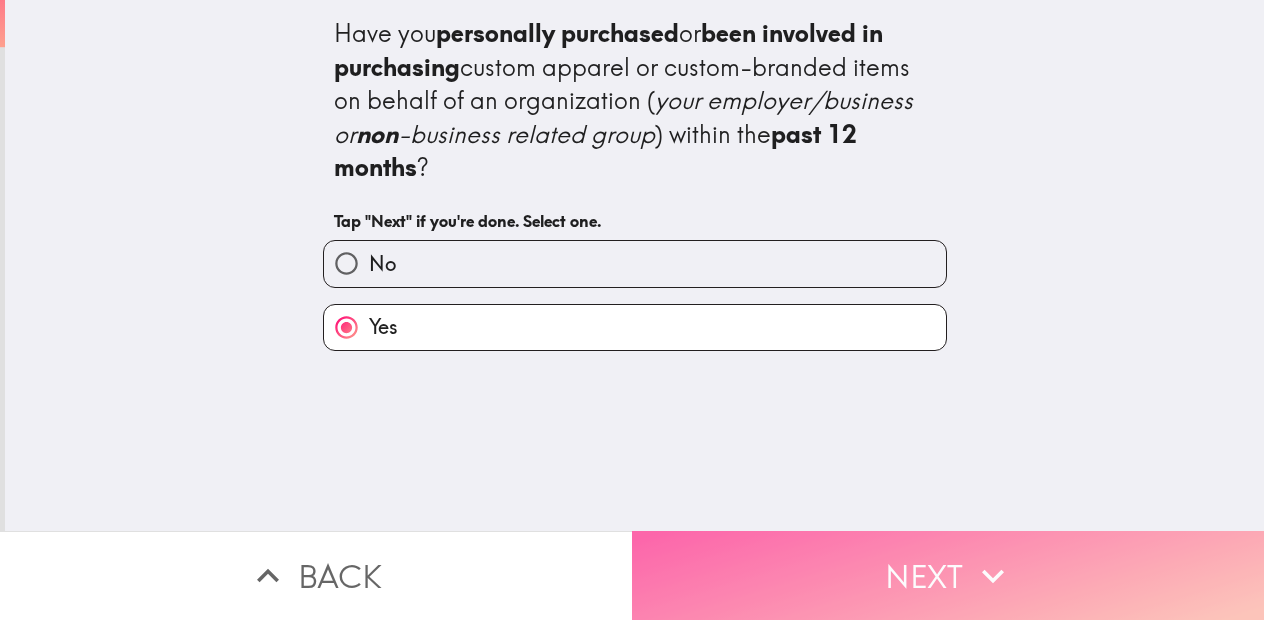 click on "Next" at bounding box center [948, 575] 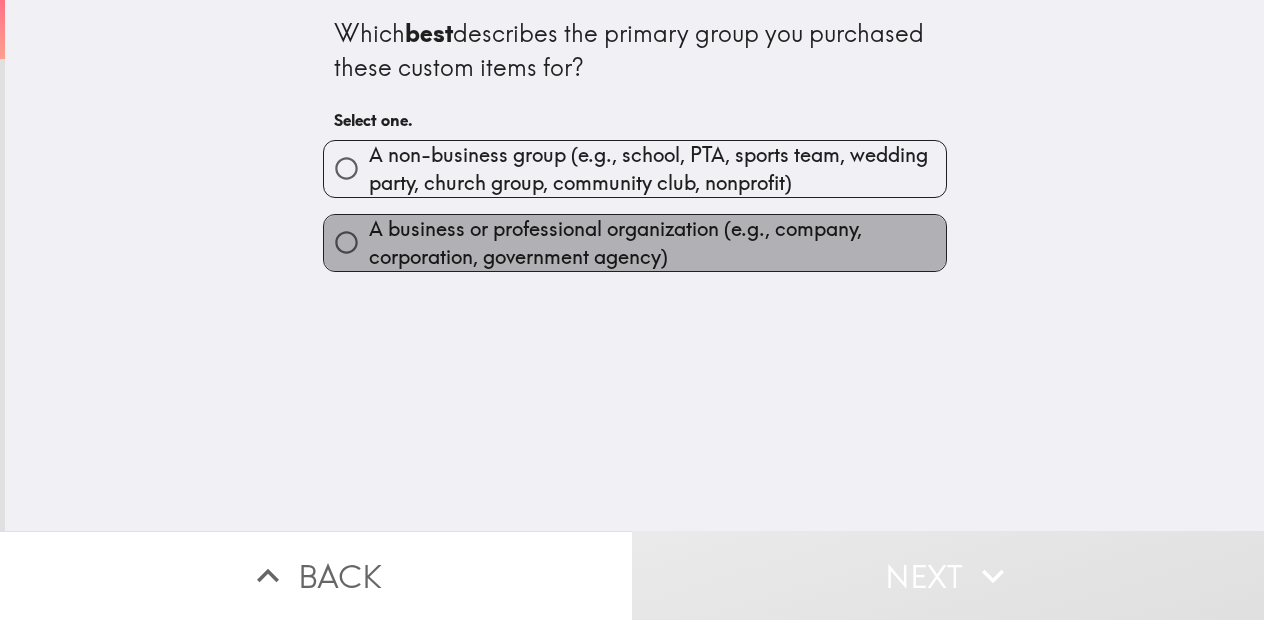 click on "A business or professional organization (e.g., company, corporation, government agency)" at bounding box center [657, 243] 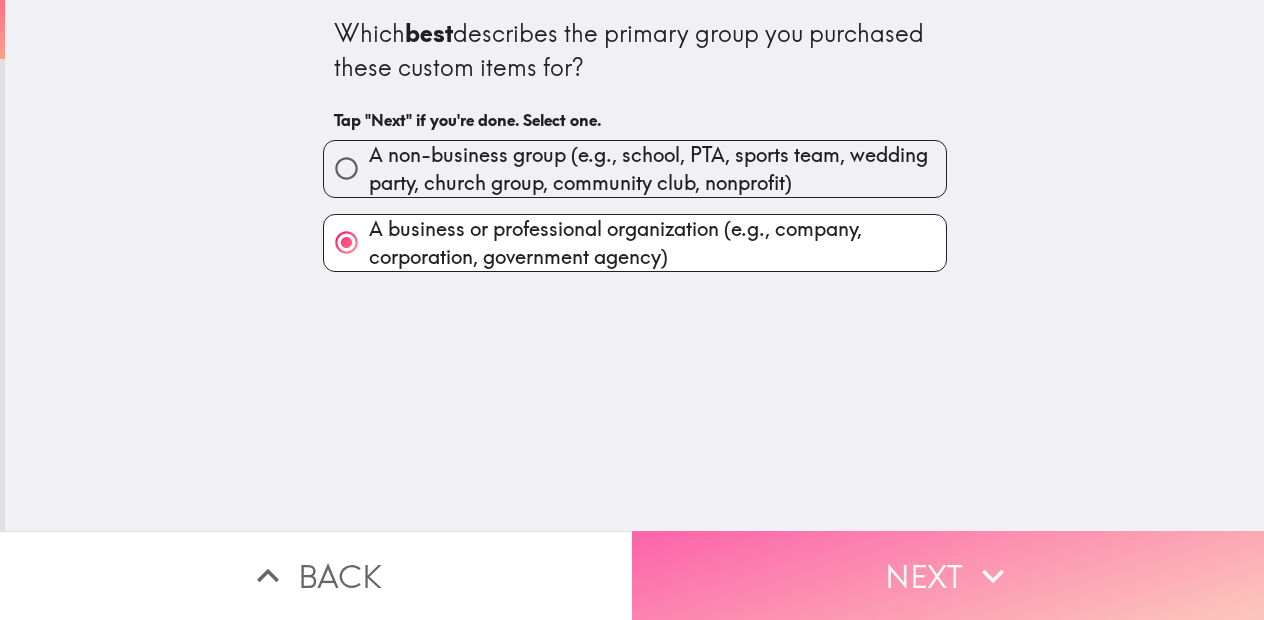 click on "Next" at bounding box center (948, 575) 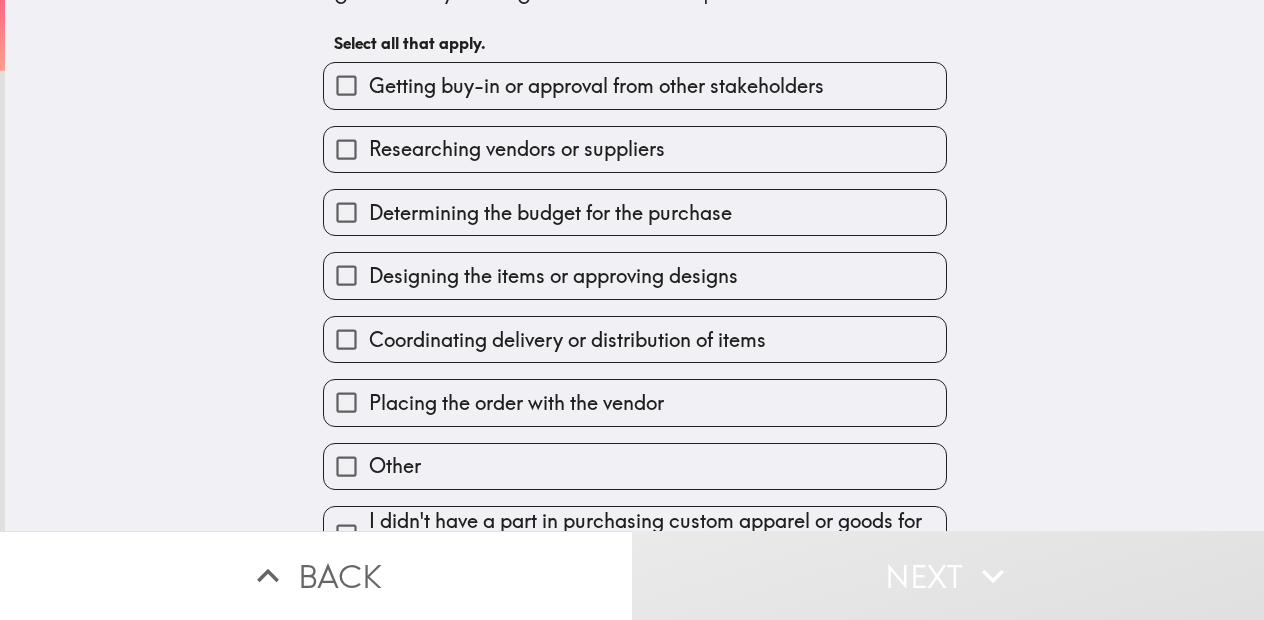 scroll, scrollTop: 161, scrollLeft: 0, axis: vertical 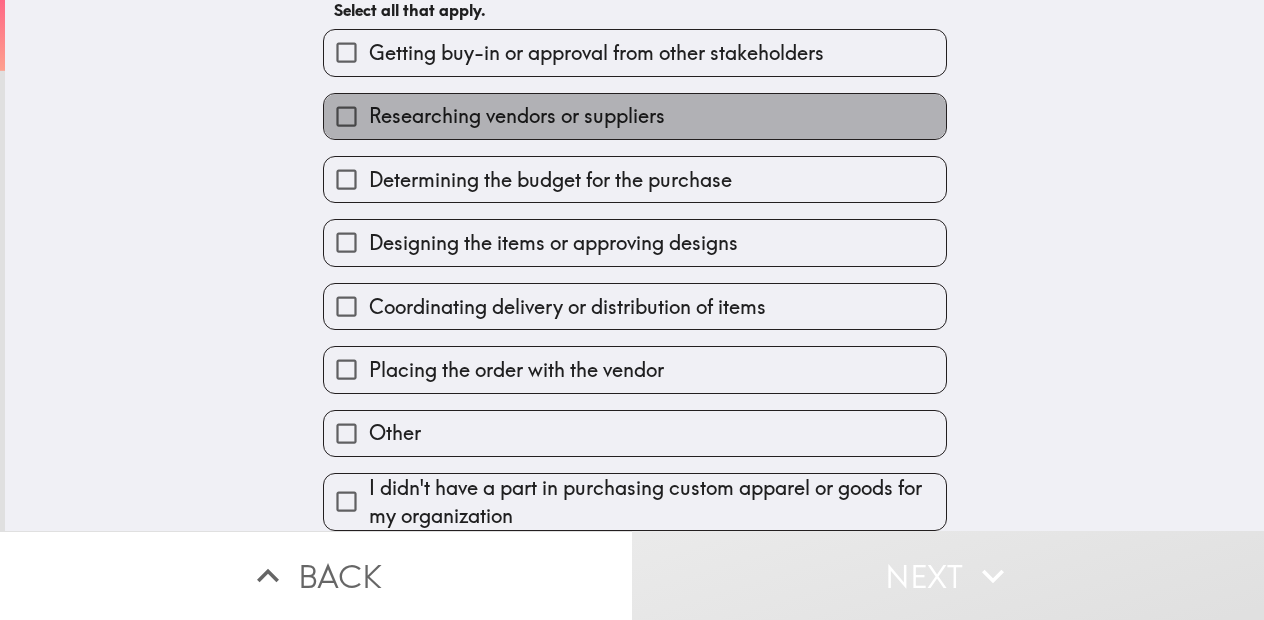 drag, startPoint x: 630, startPoint y: 109, endPoint x: 630, endPoint y: 203, distance: 94 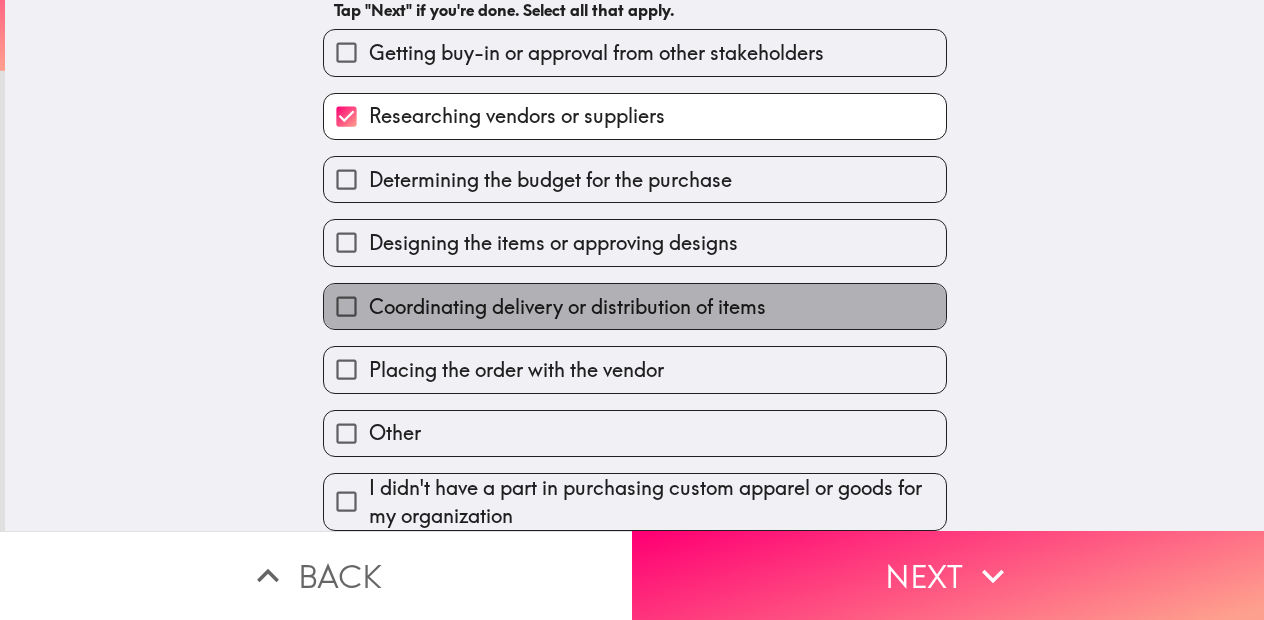 click on "Coordinating delivery or distribution of items" at bounding box center (567, 307) 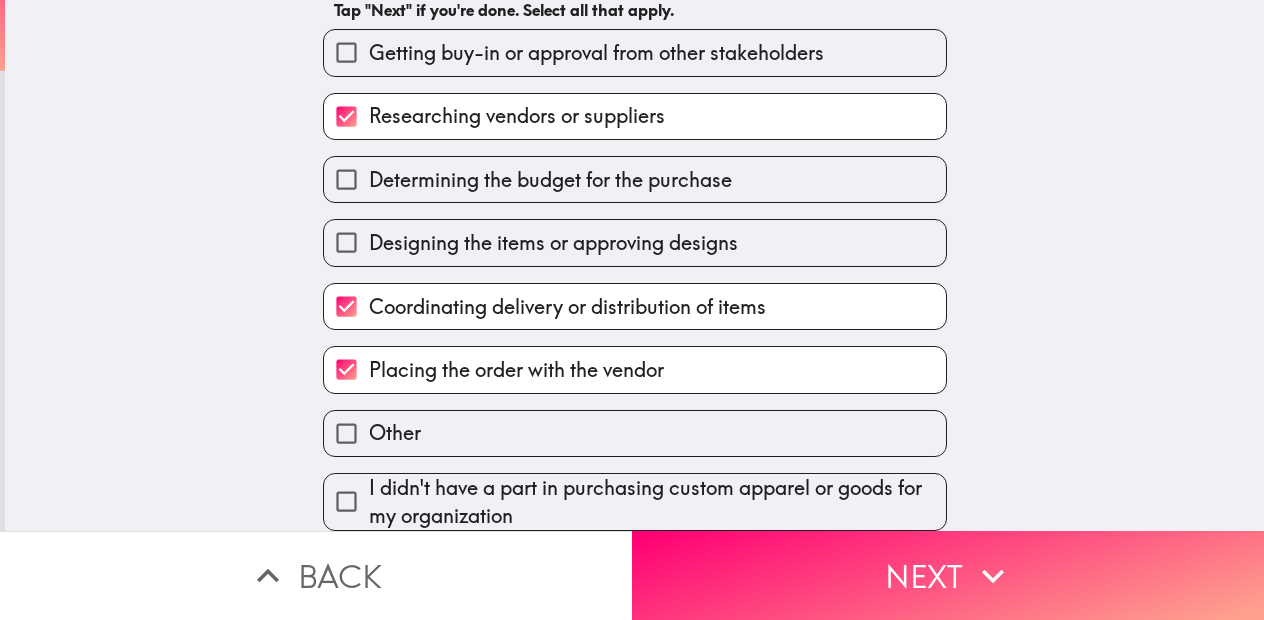 click on "Designing the items or approving designs" at bounding box center [553, 243] 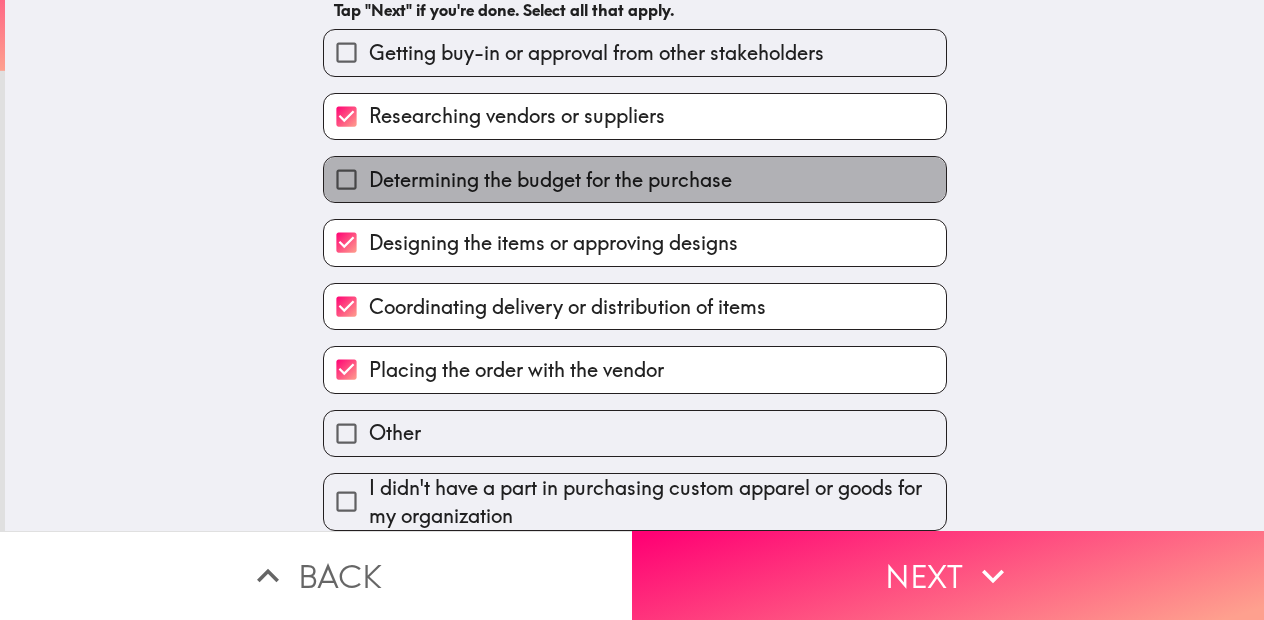click on "Determining the budget for the purchase" at bounding box center (550, 180) 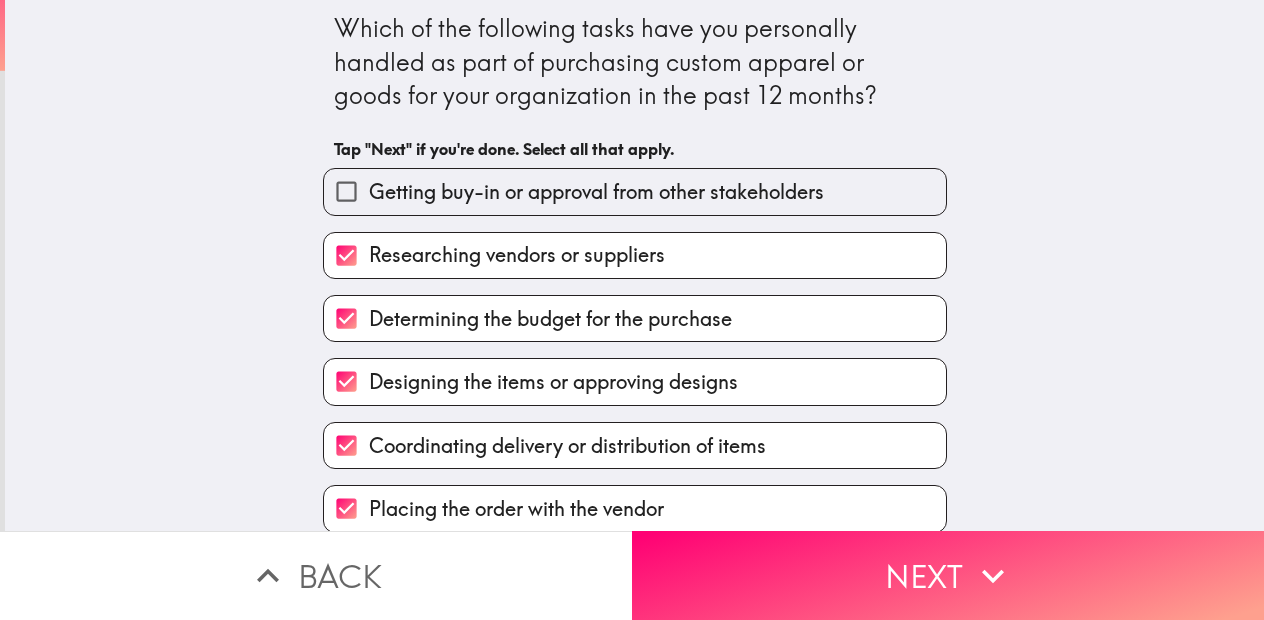scroll, scrollTop: 0, scrollLeft: 0, axis: both 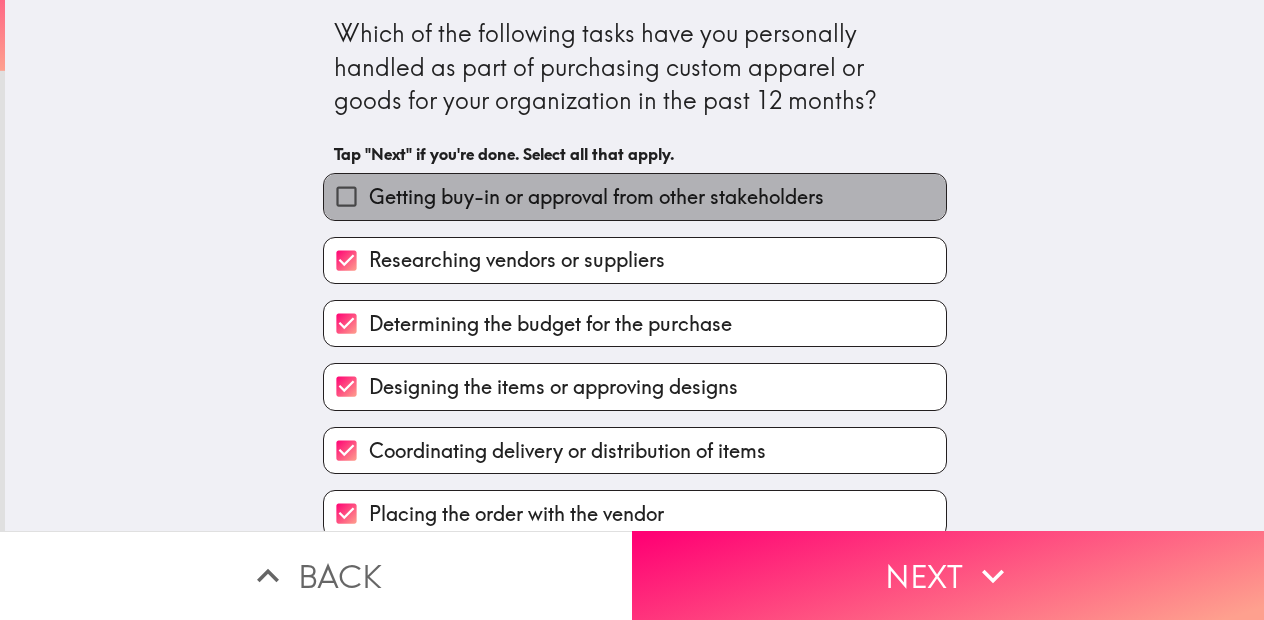 click on "Getting buy-in or approval from other stakeholders" at bounding box center (596, 197) 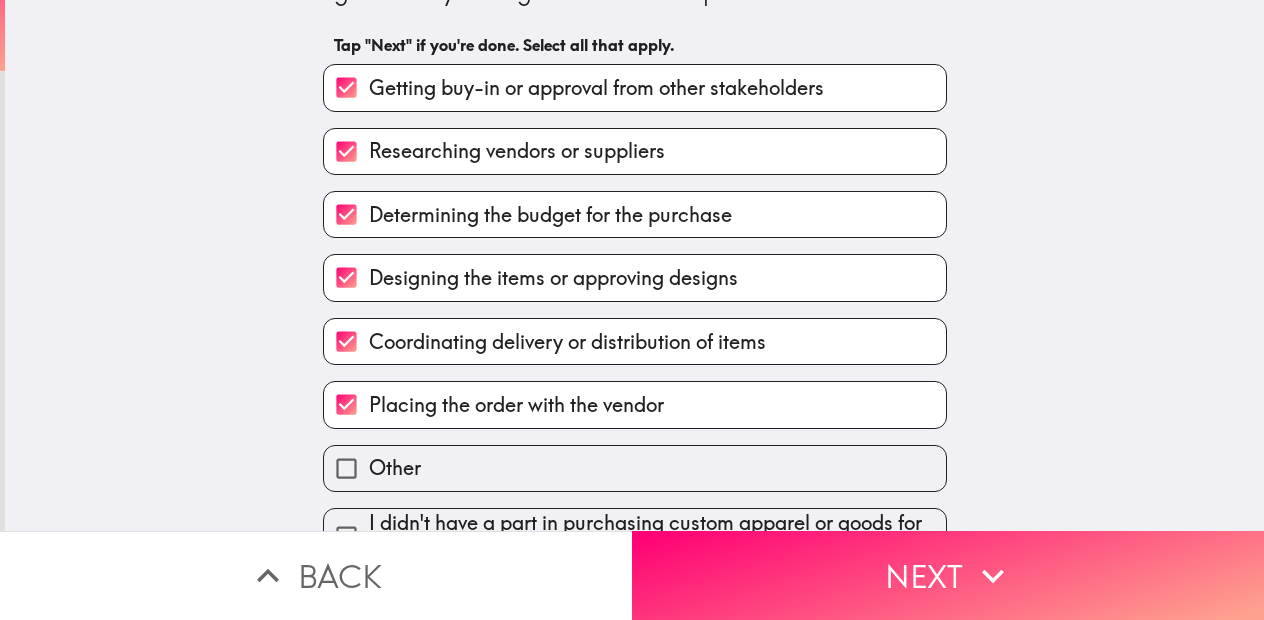 scroll, scrollTop: 161, scrollLeft: 0, axis: vertical 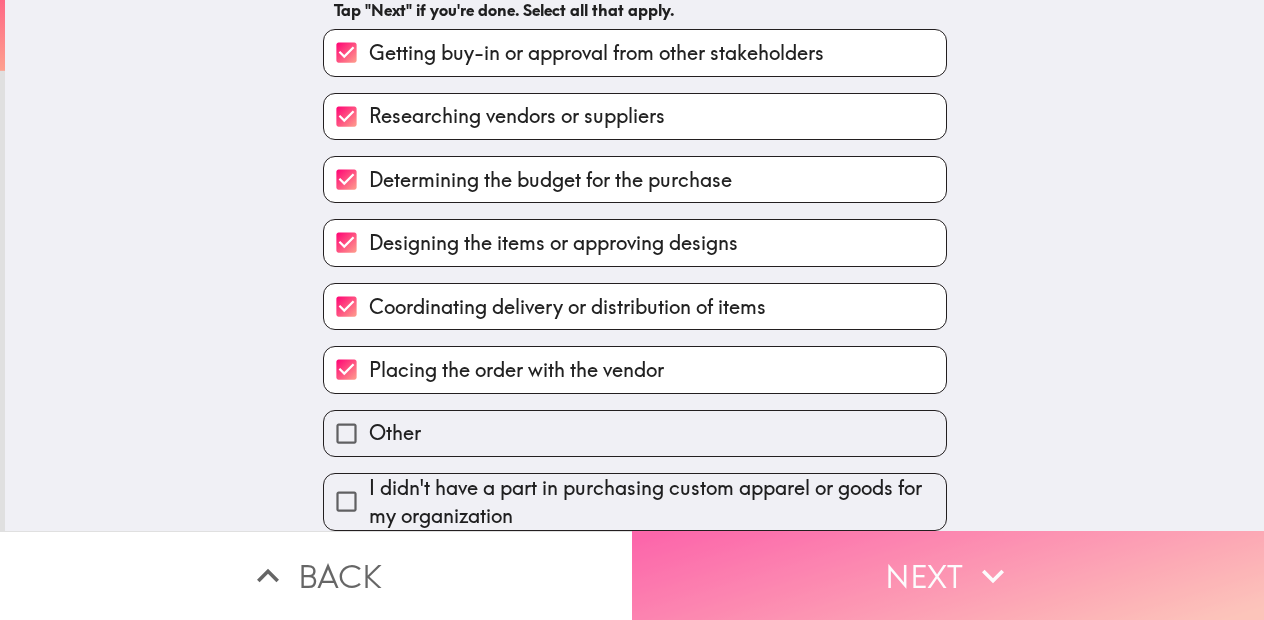 click on "Next" at bounding box center [948, 575] 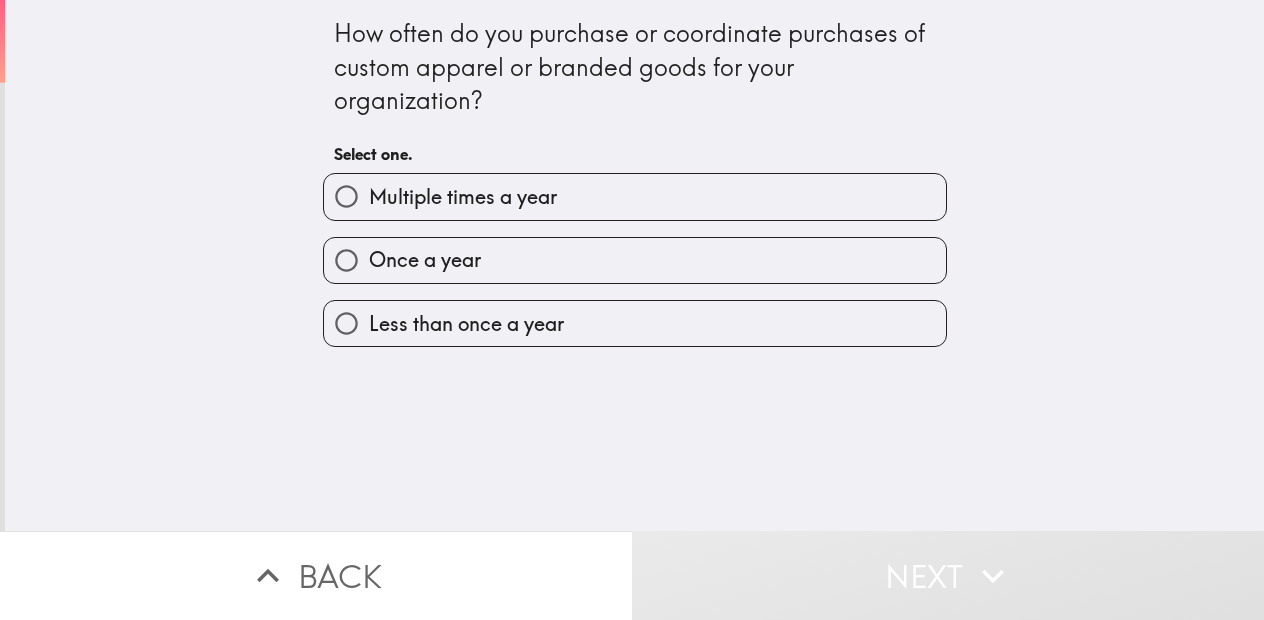 scroll, scrollTop: 0, scrollLeft: 0, axis: both 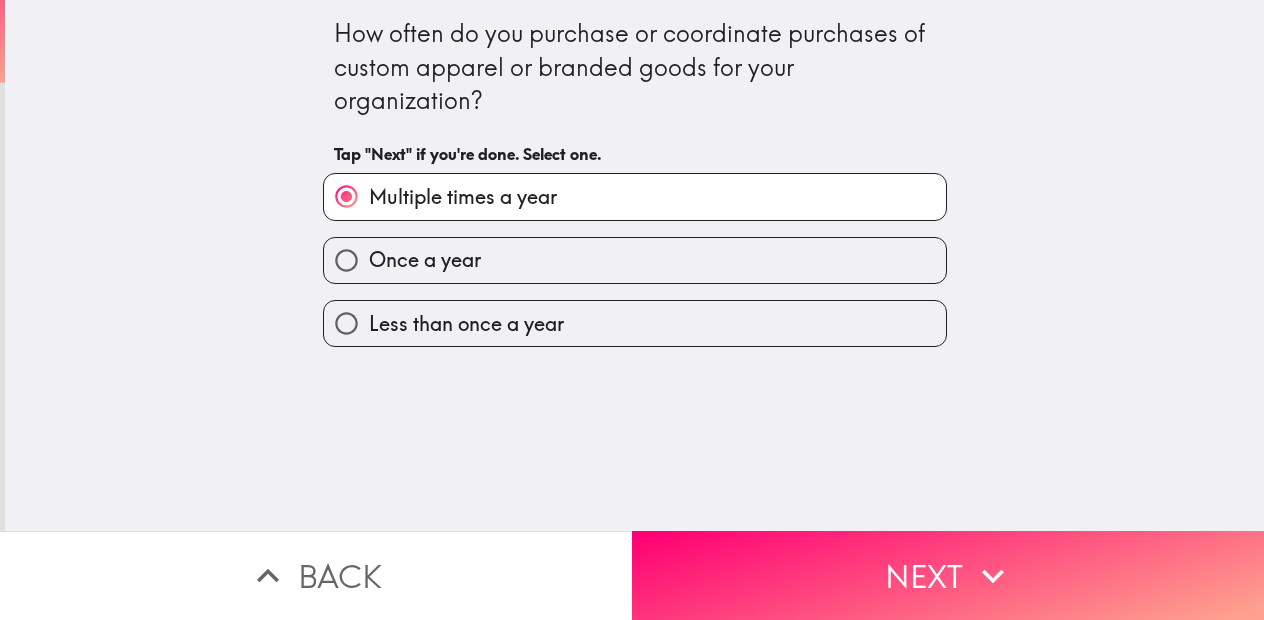 click on "Next" at bounding box center [948, 575] 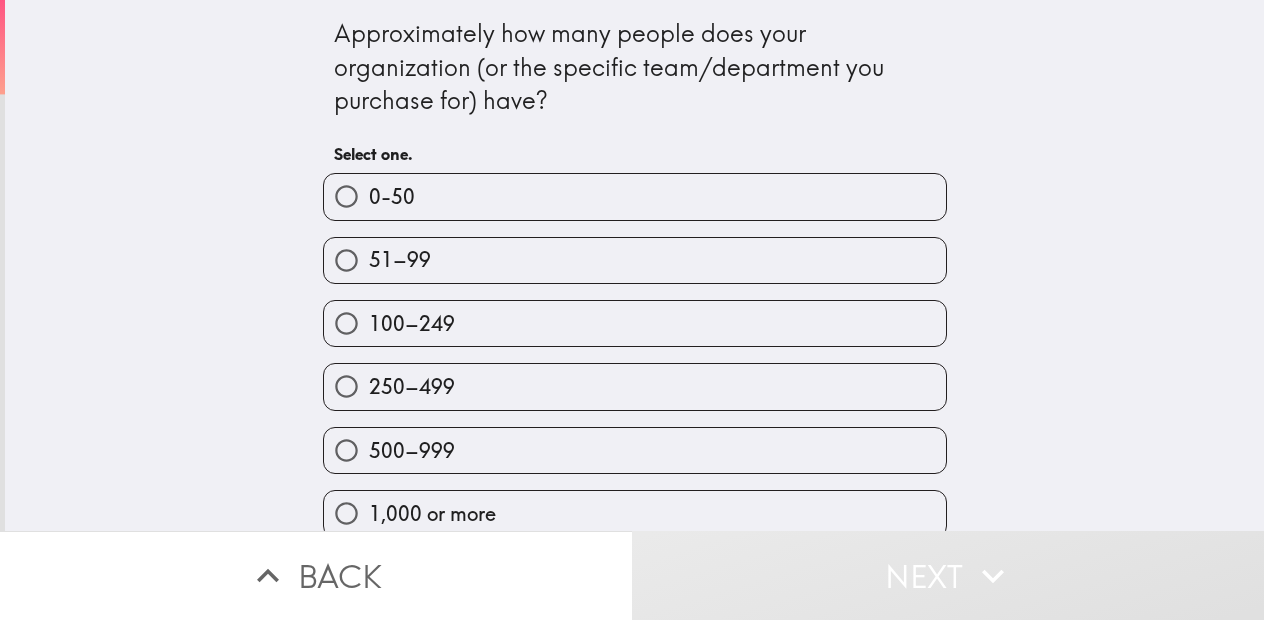 scroll, scrollTop: 24, scrollLeft: 0, axis: vertical 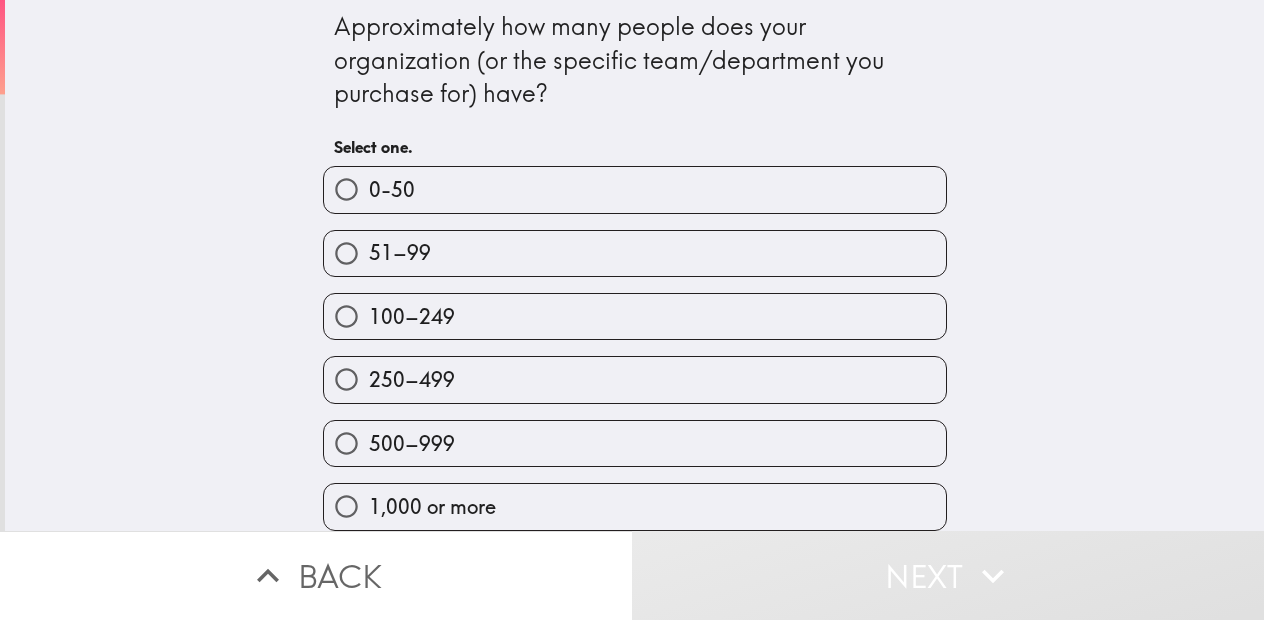 click on "1,000 or more" at bounding box center [635, 506] 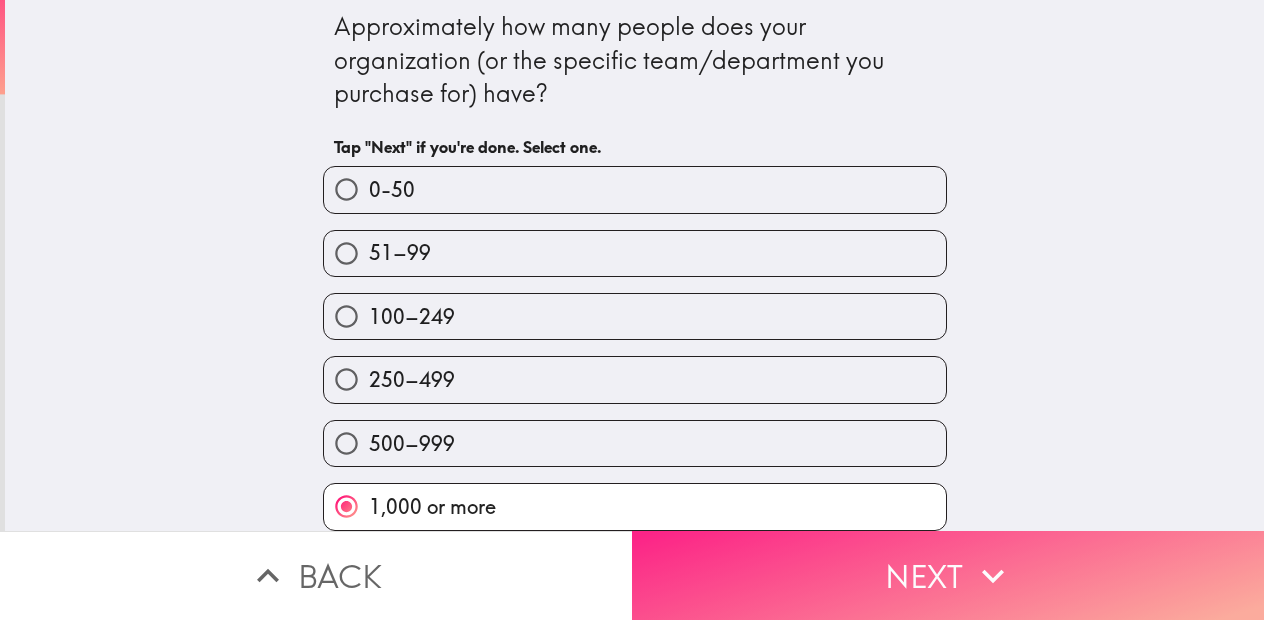 click on "Next" at bounding box center [948, 575] 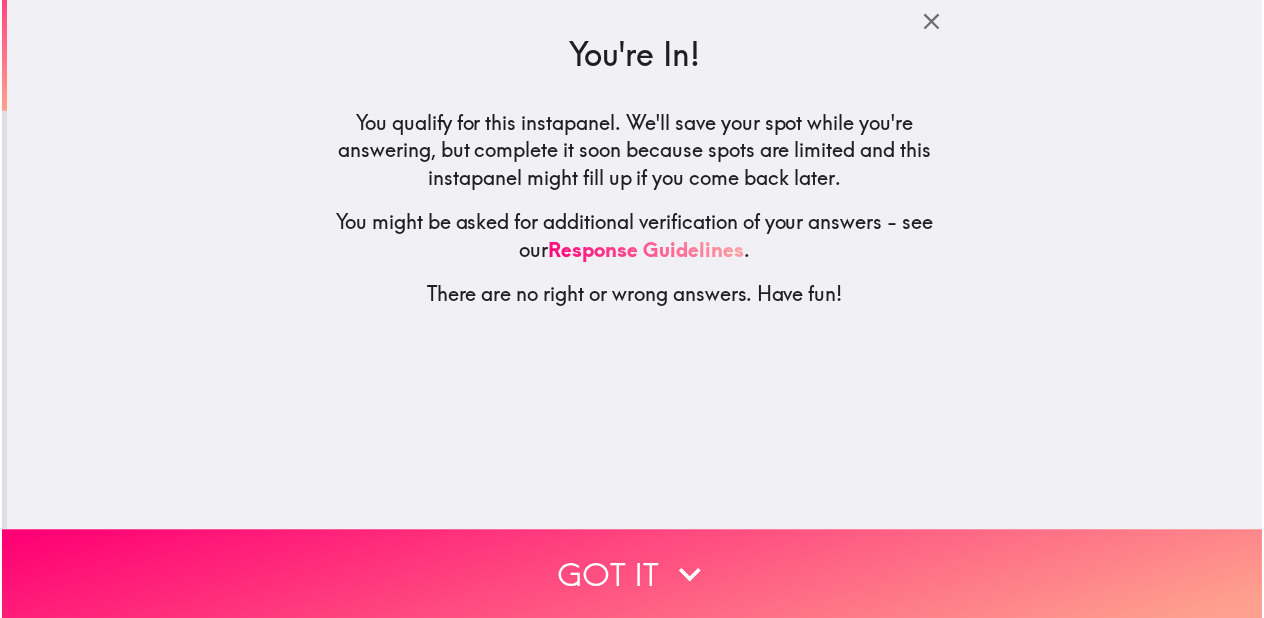 scroll, scrollTop: 0, scrollLeft: 0, axis: both 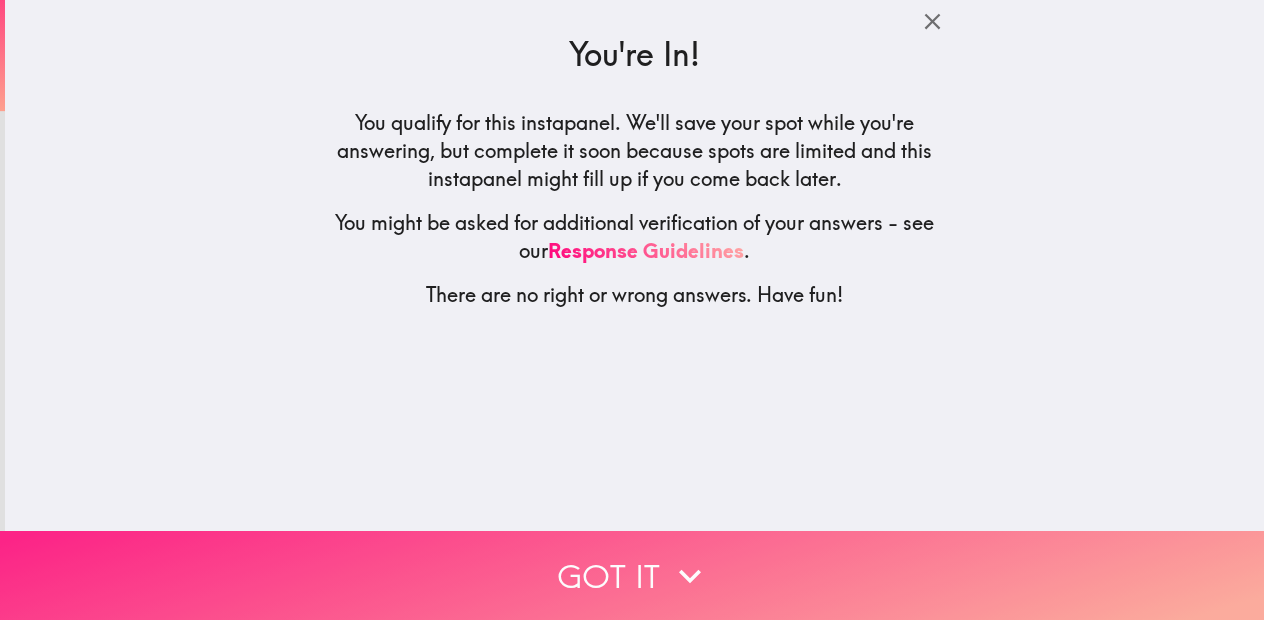 click on "Got it" at bounding box center [632, 575] 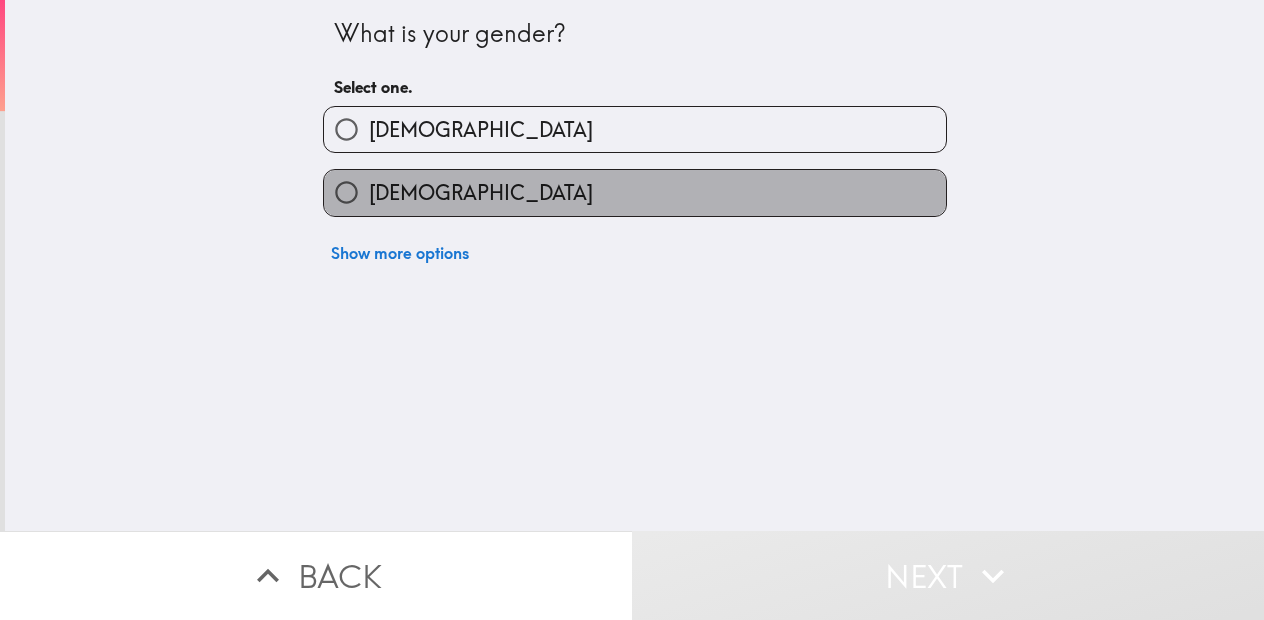 click on "[DEMOGRAPHIC_DATA]" at bounding box center (635, 192) 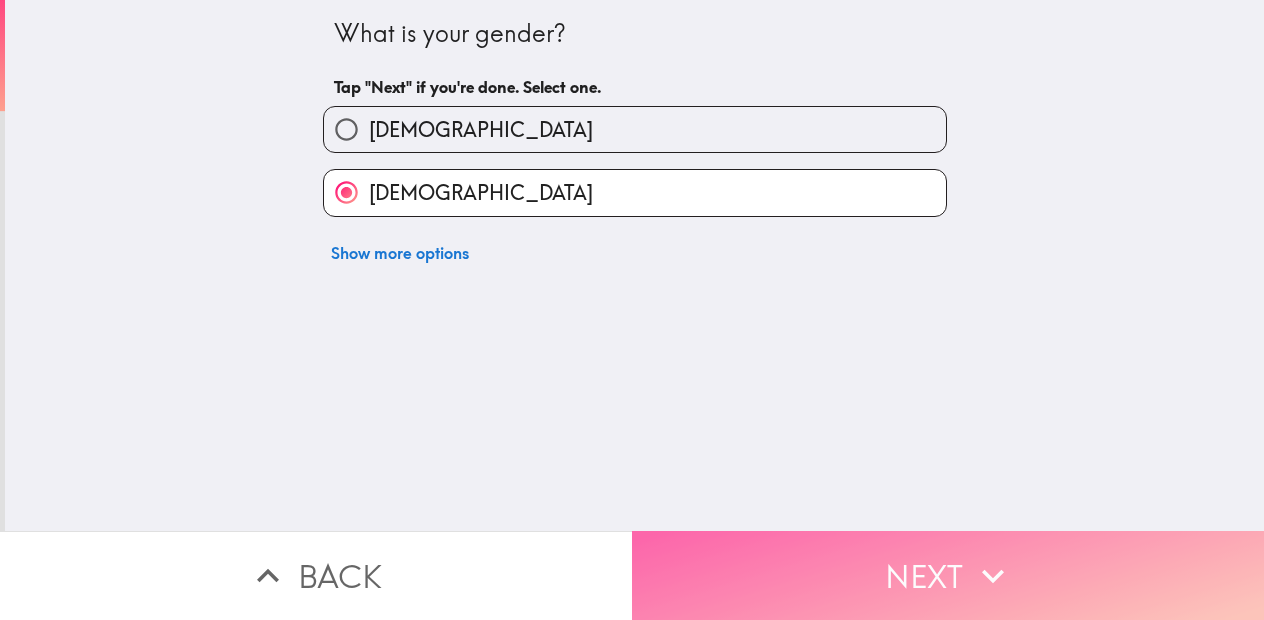 click on "Next" at bounding box center (948, 575) 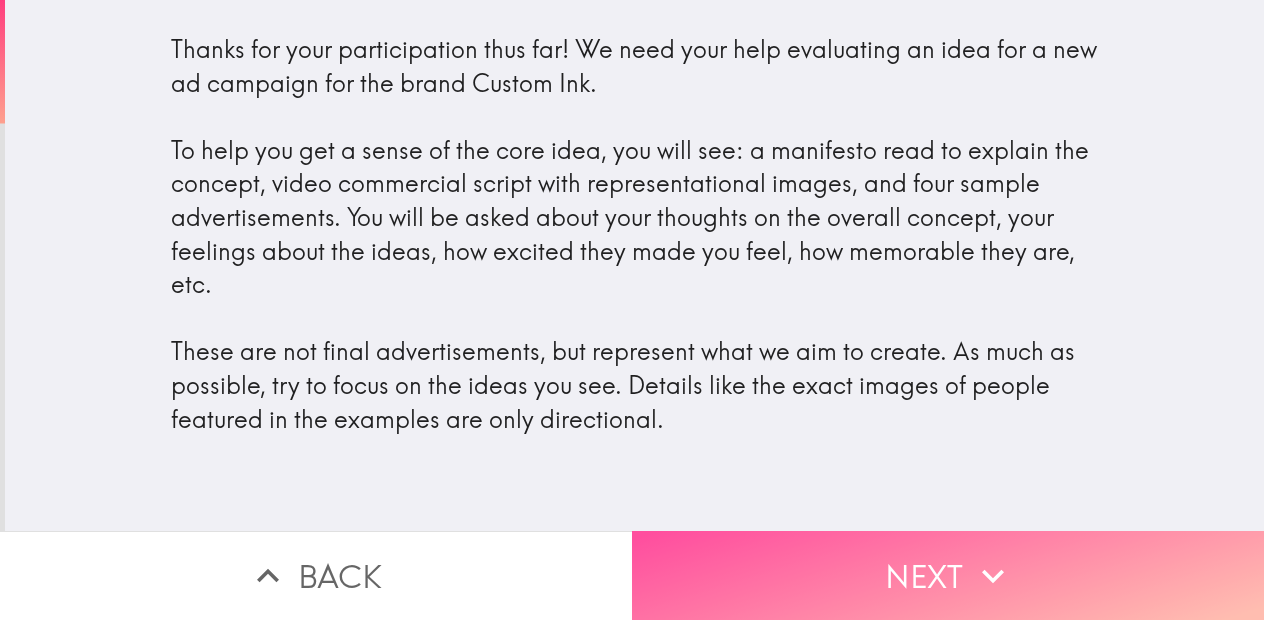 drag, startPoint x: 888, startPoint y: 542, endPoint x: 873, endPoint y: 505, distance: 39.92493 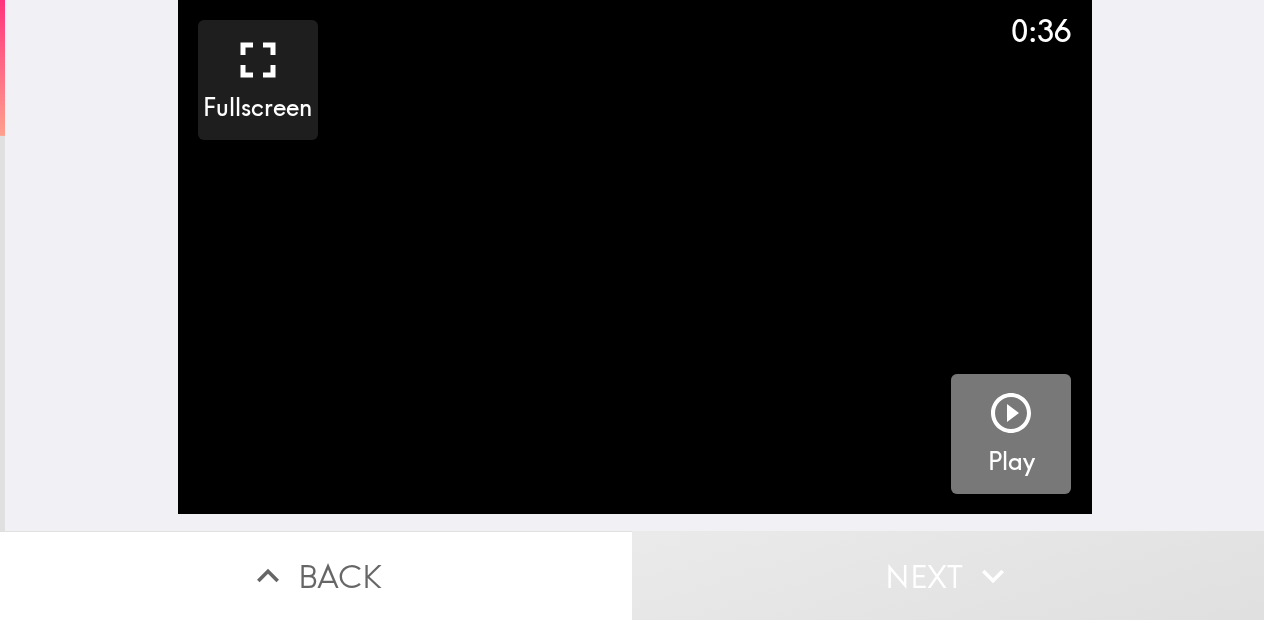 click 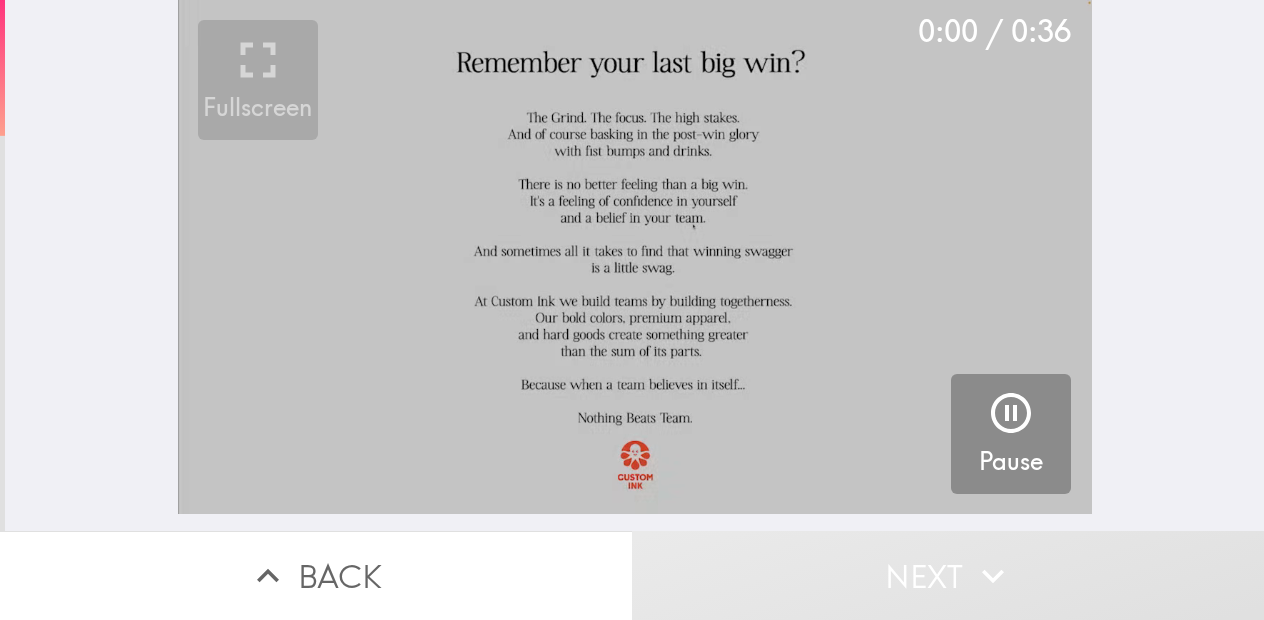 click 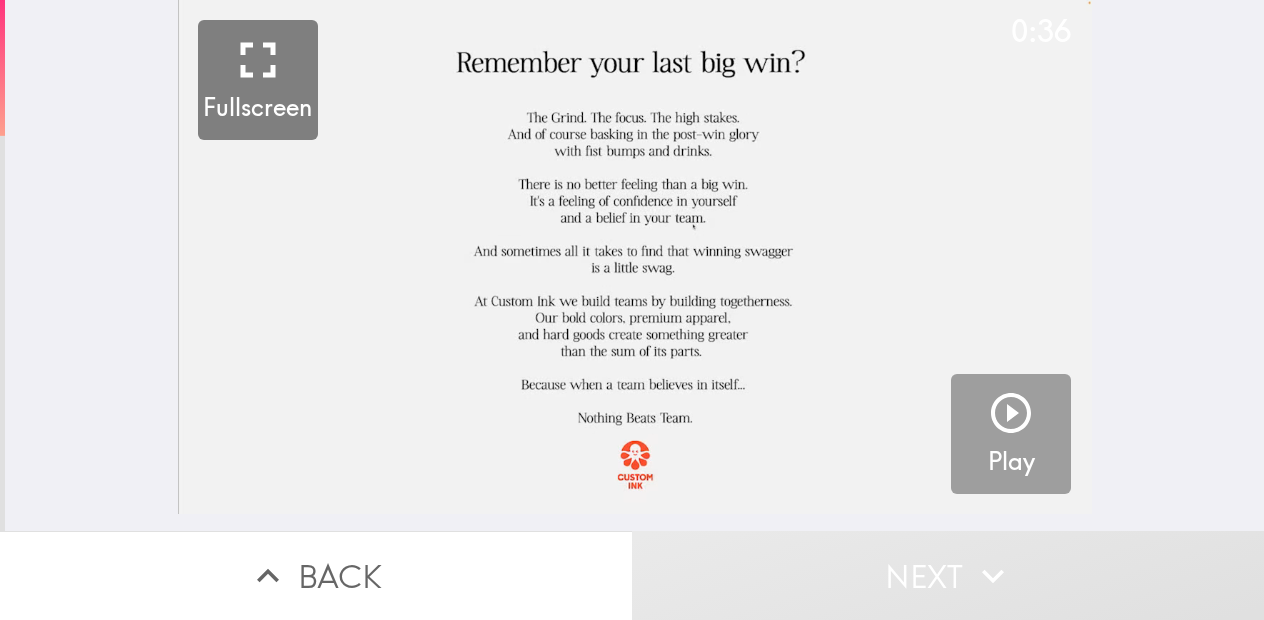 click 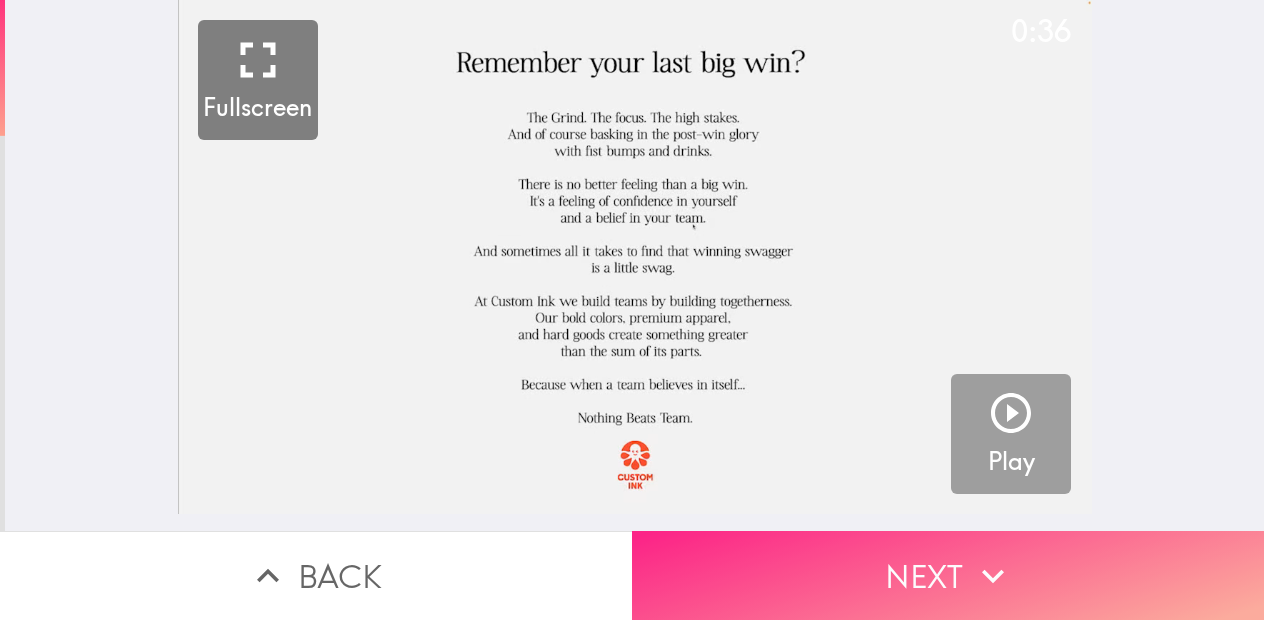 click 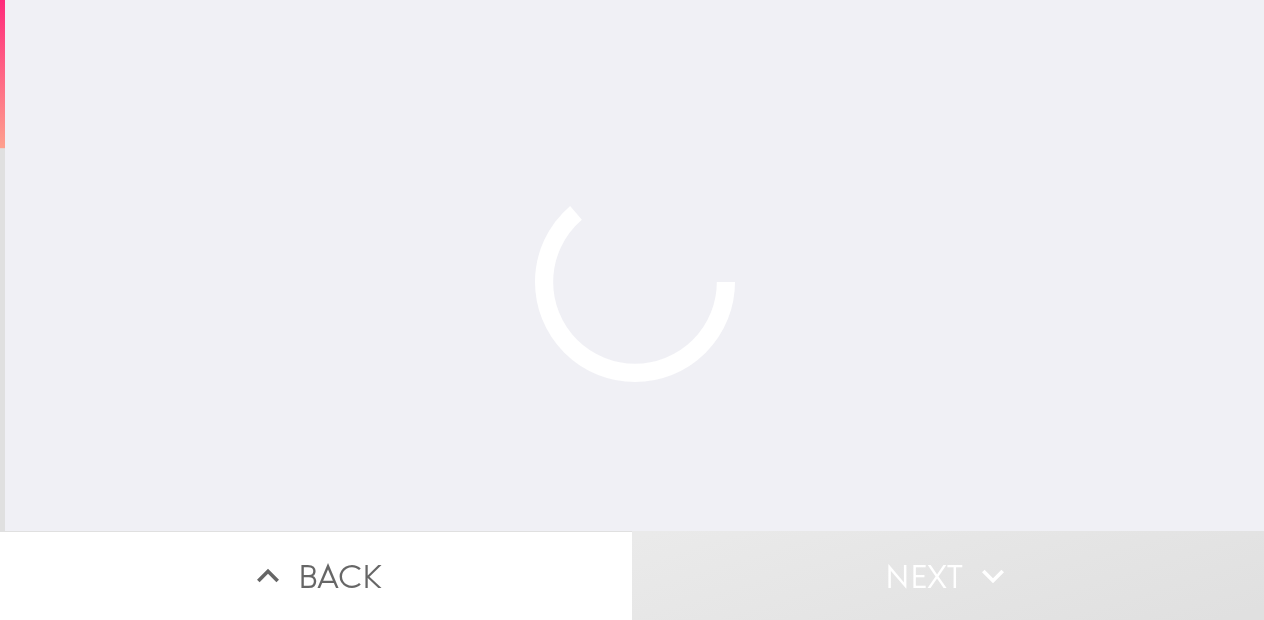 click 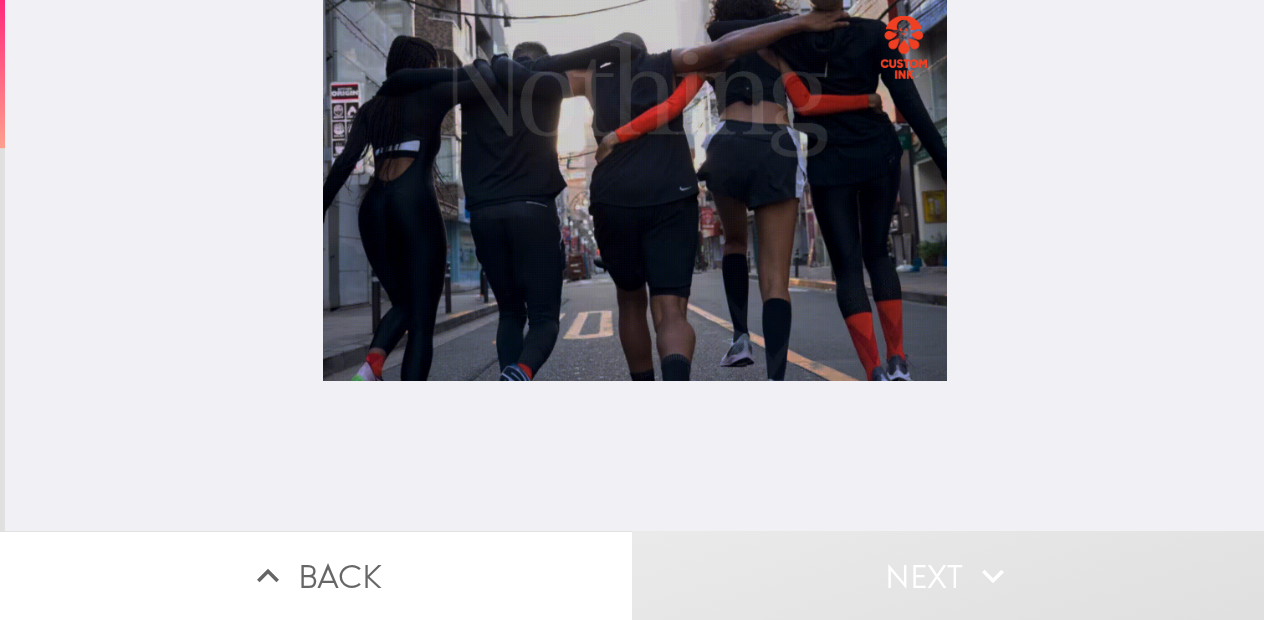 click at bounding box center [635, 265] 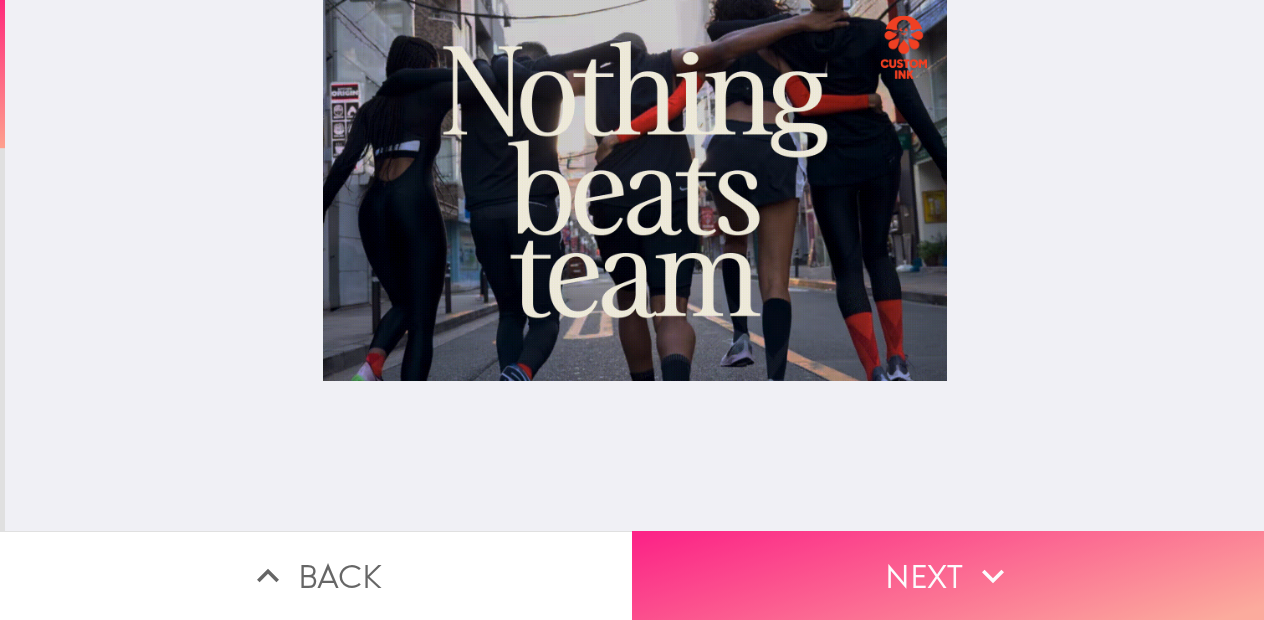 click on "Next" at bounding box center (948, 575) 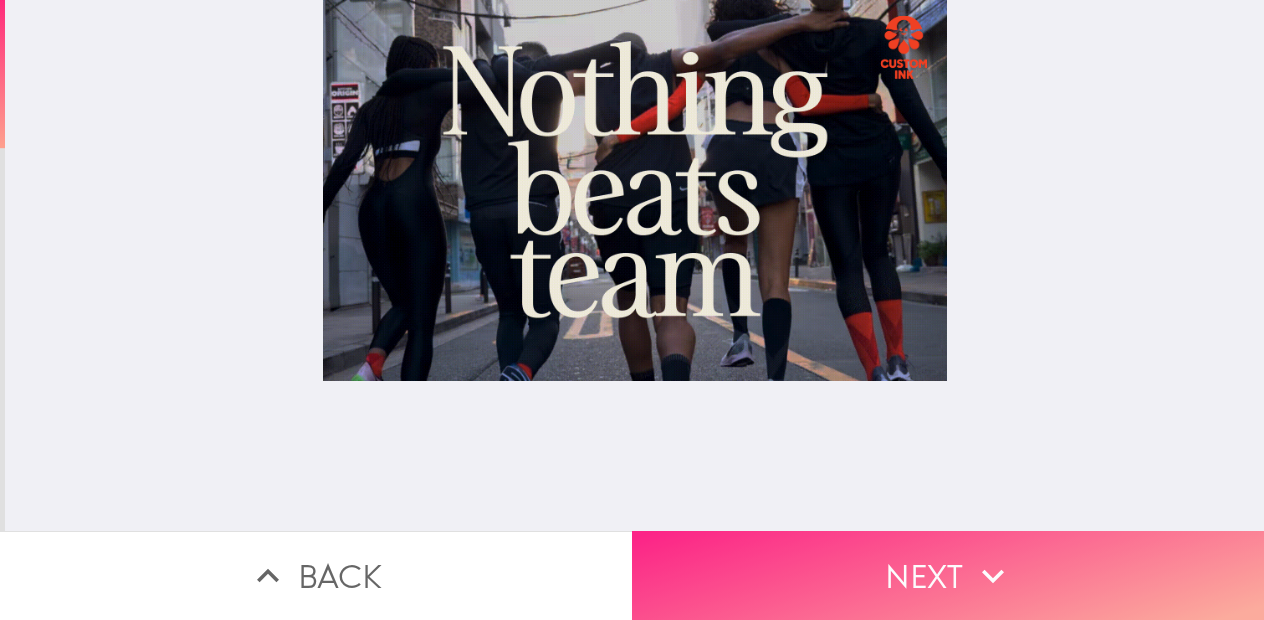 click on "Next" at bounding box center [948, 575] 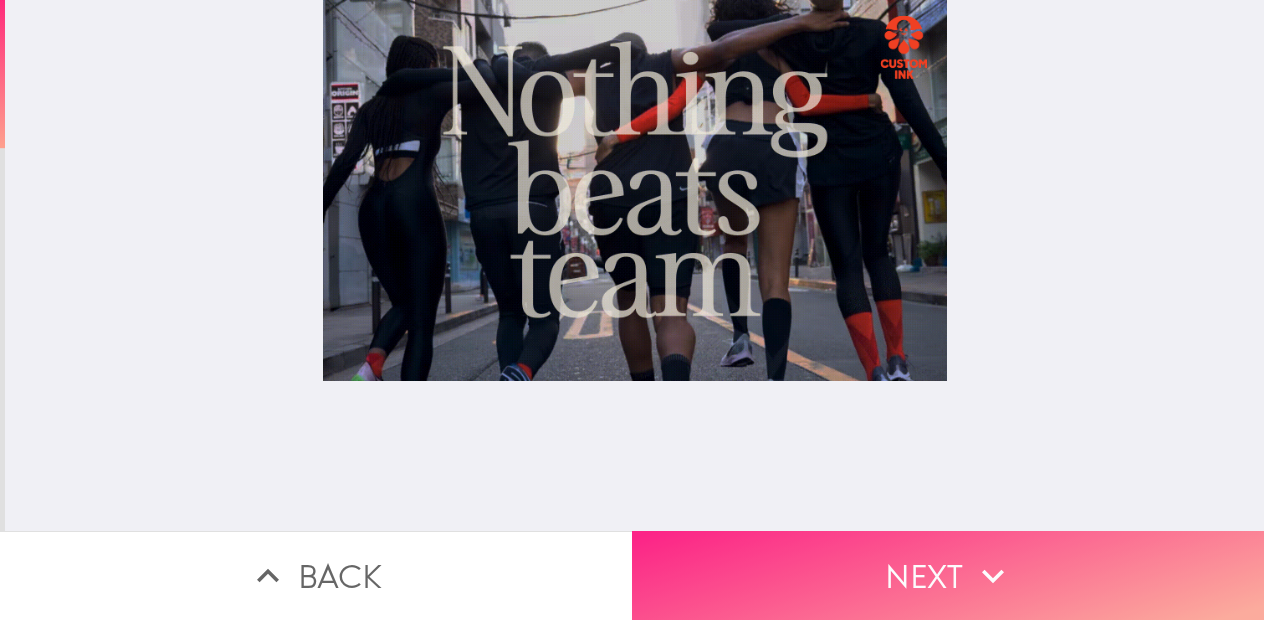 click on "Next" at bounding box center (948, 575) 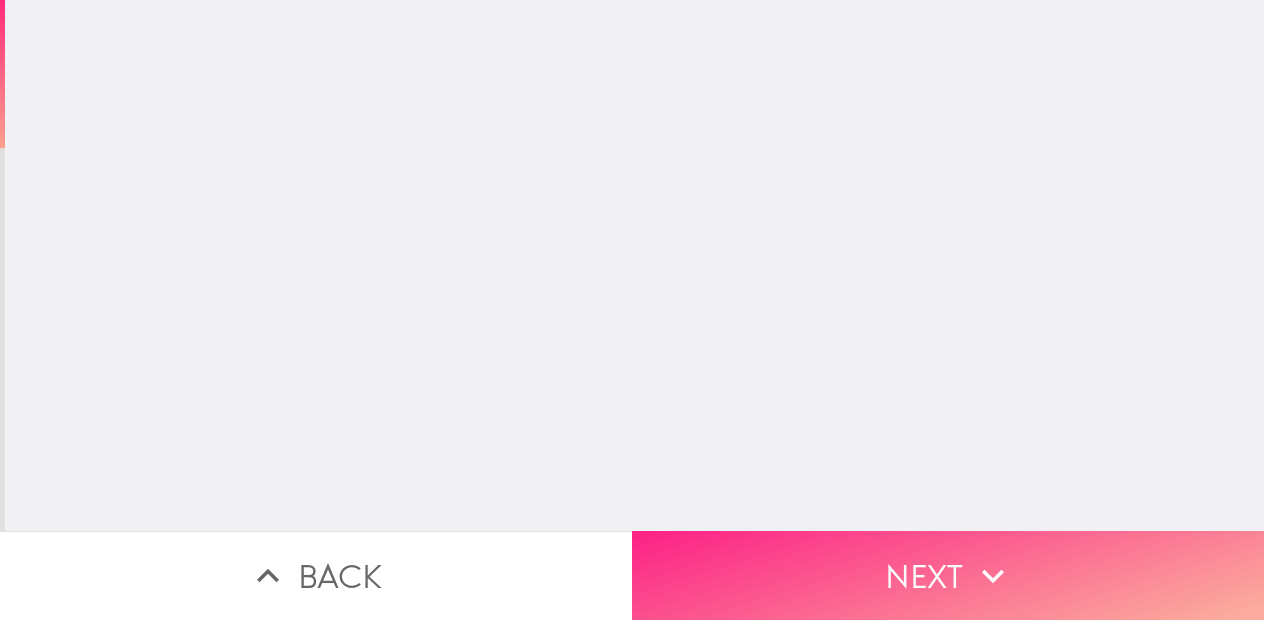 click on "Next" at bounding box center [948, 575] 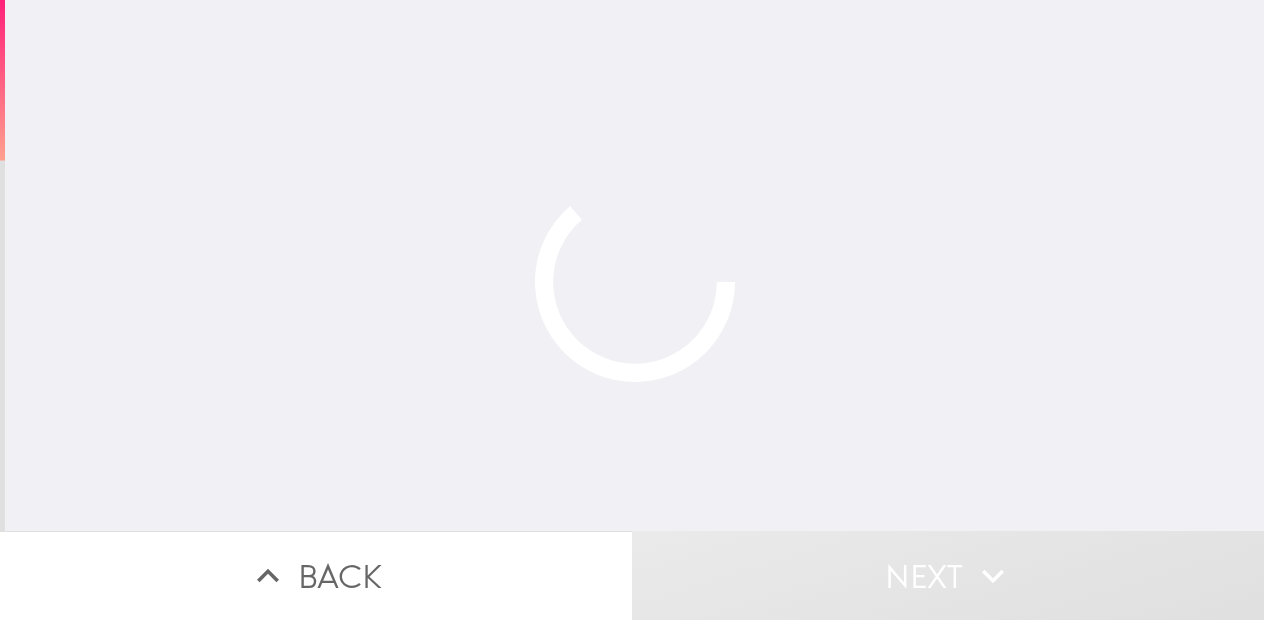 click 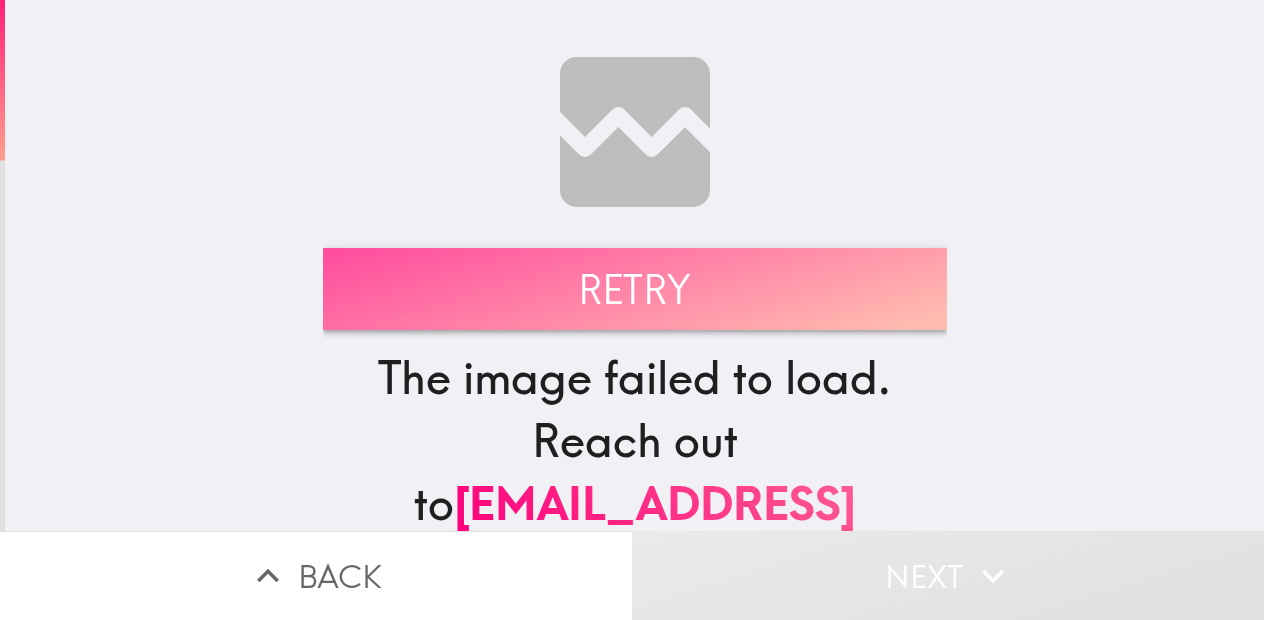 click on "Retry" at bounding box center (635, 289) 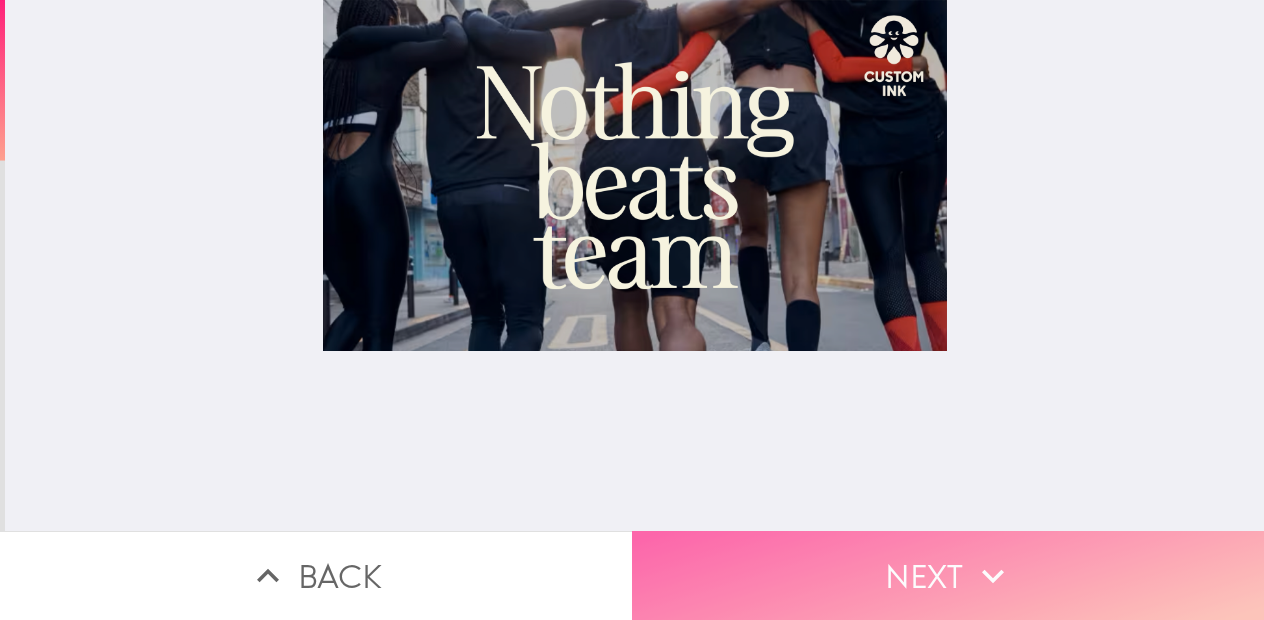 click on "Next" at bounding box center (948, 575) 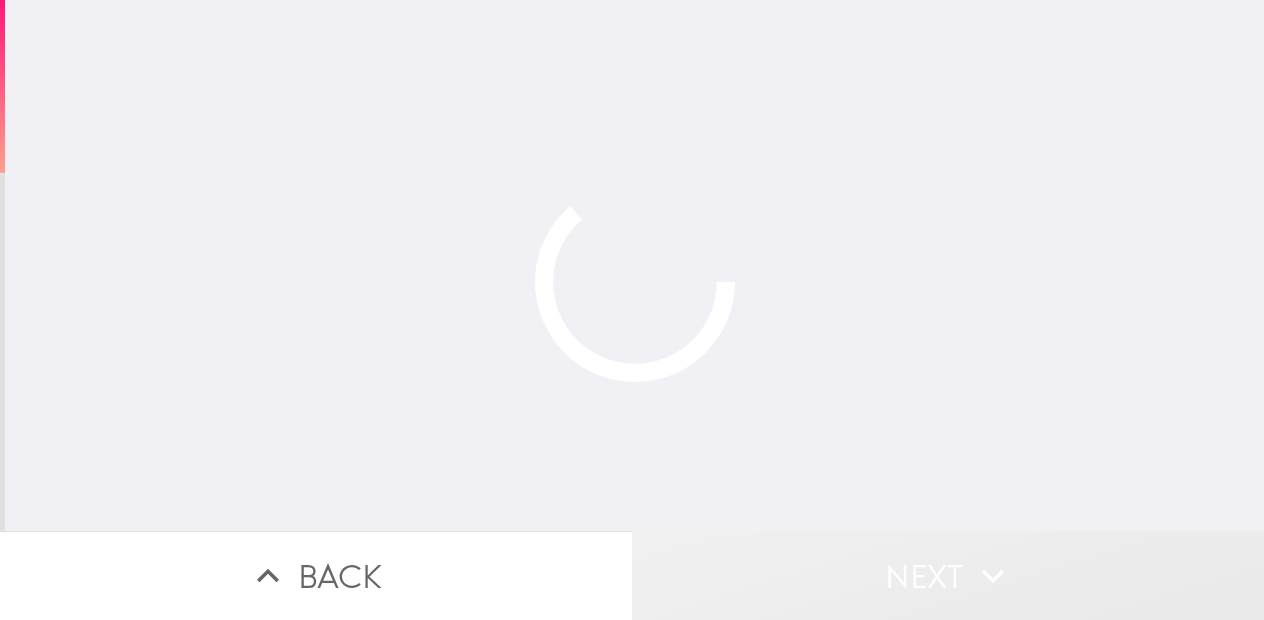 click on "Next" at bounding box center (948, 575) 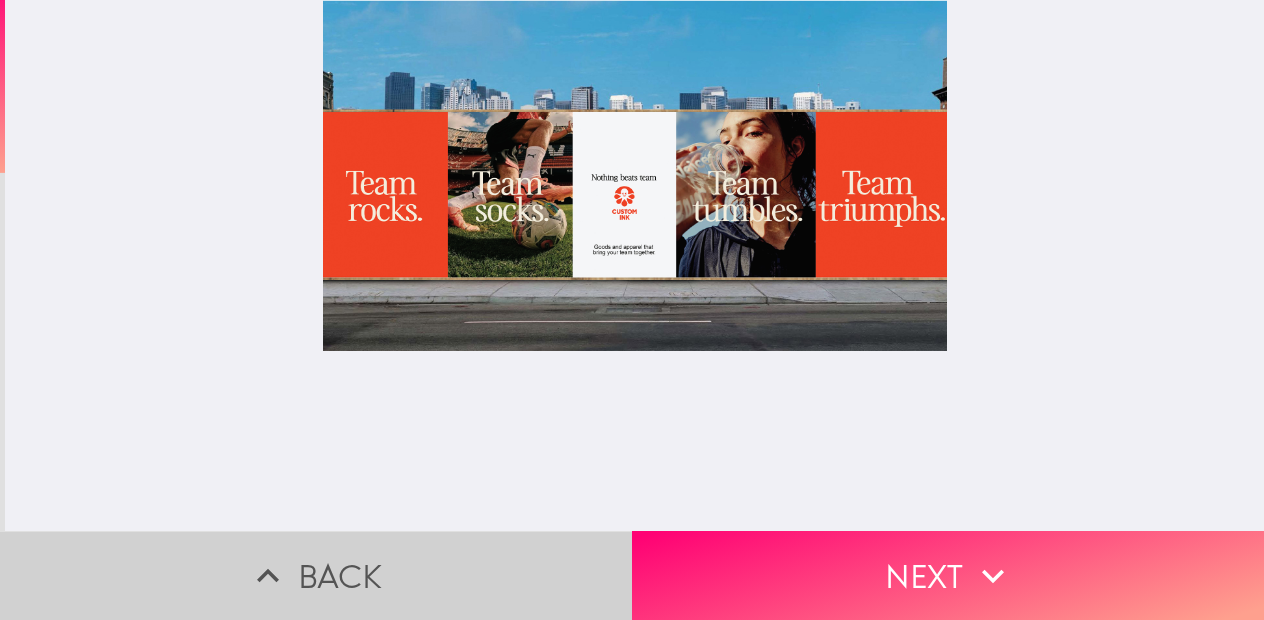 click on "Back" at bounding box center (316, 575) 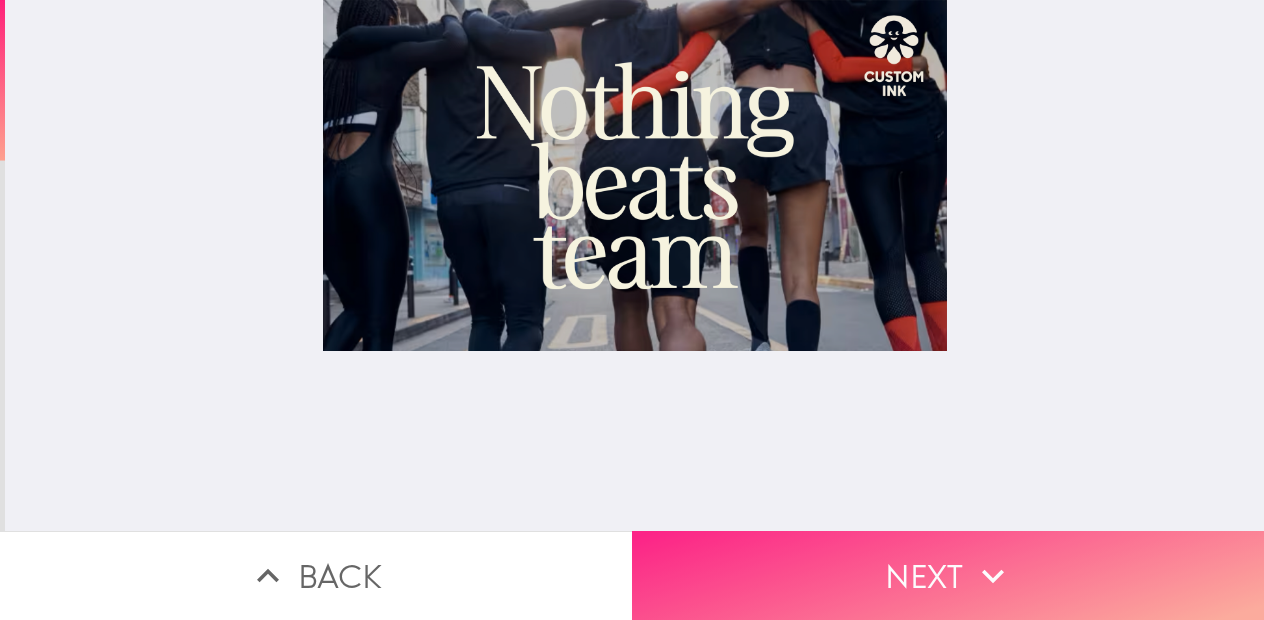 click on "Next" at bounding box center [948, 575] 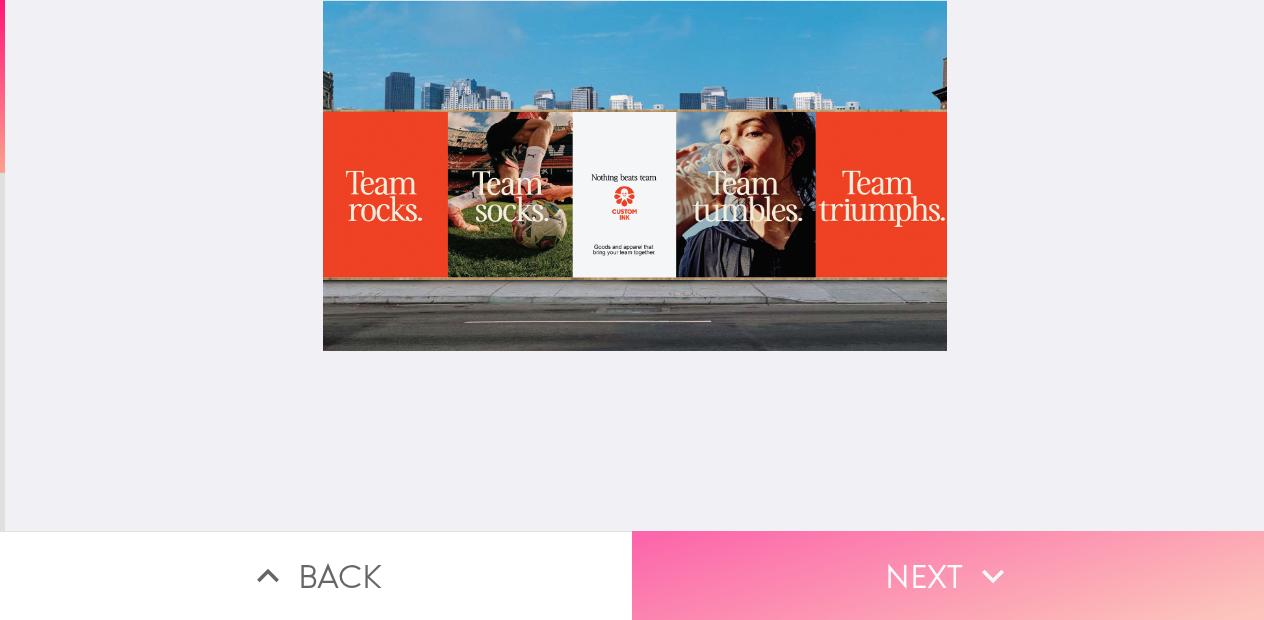 click on "Next" at bounding box center [948, 575] 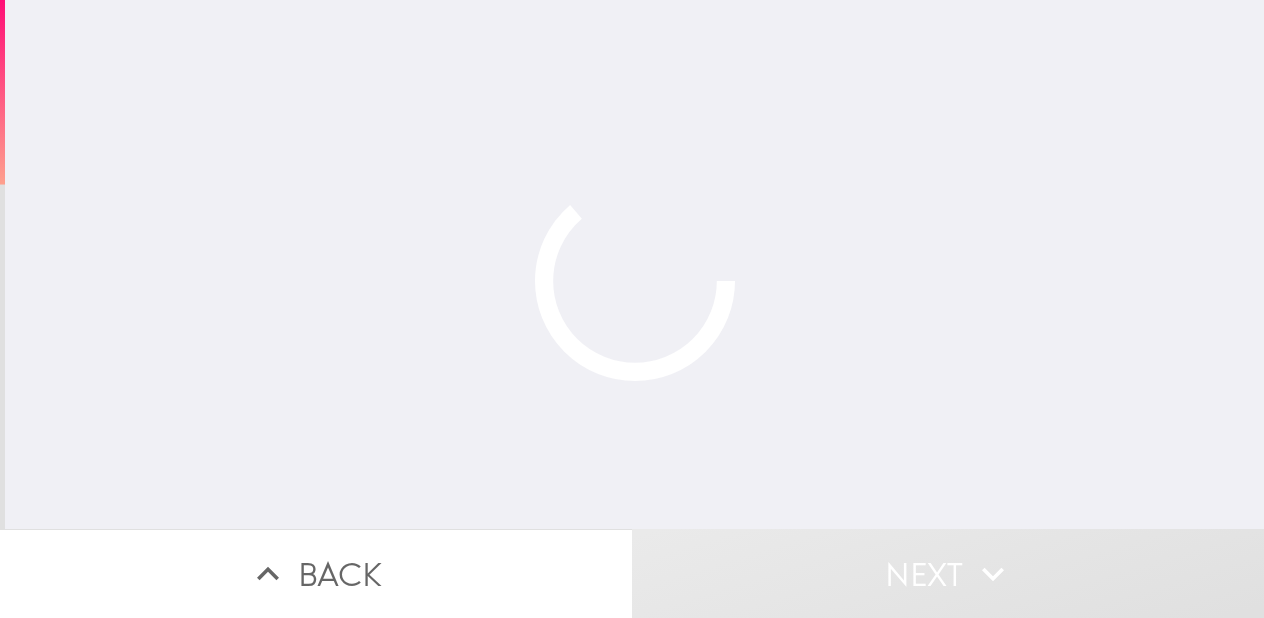 click on "Next" at bounding box center (948, 573) 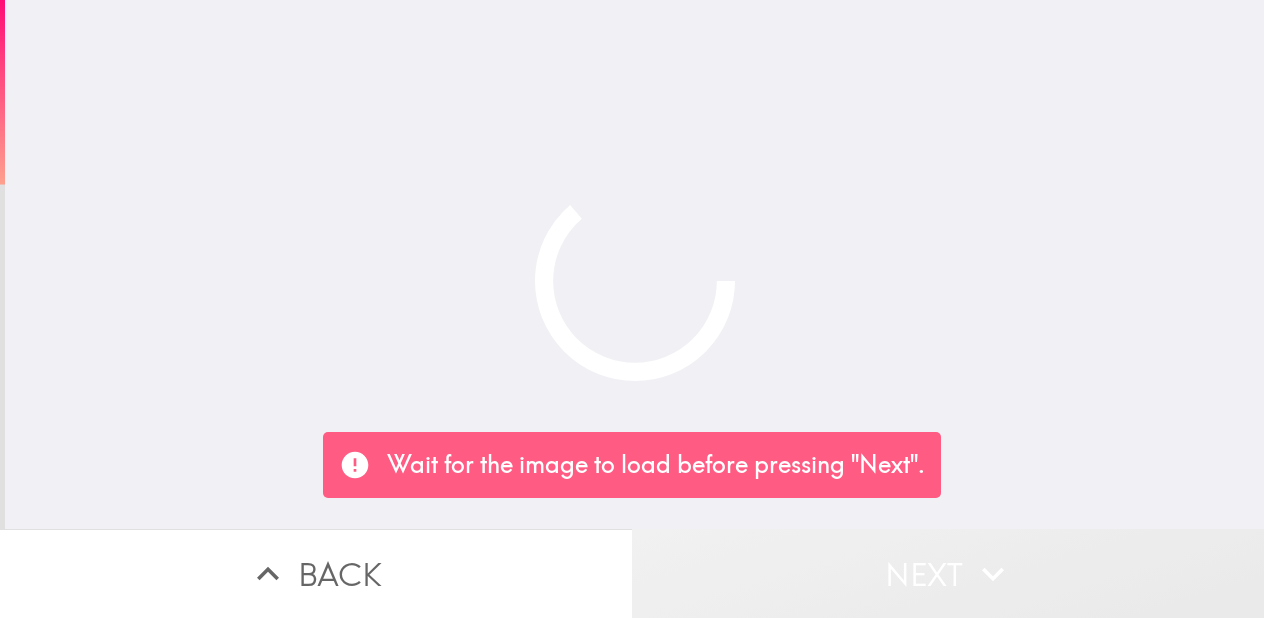 drag, startPoint x: 993, startPoint y: 547, endPoint x: 920, endPoint y: 21, distance: 531.04144 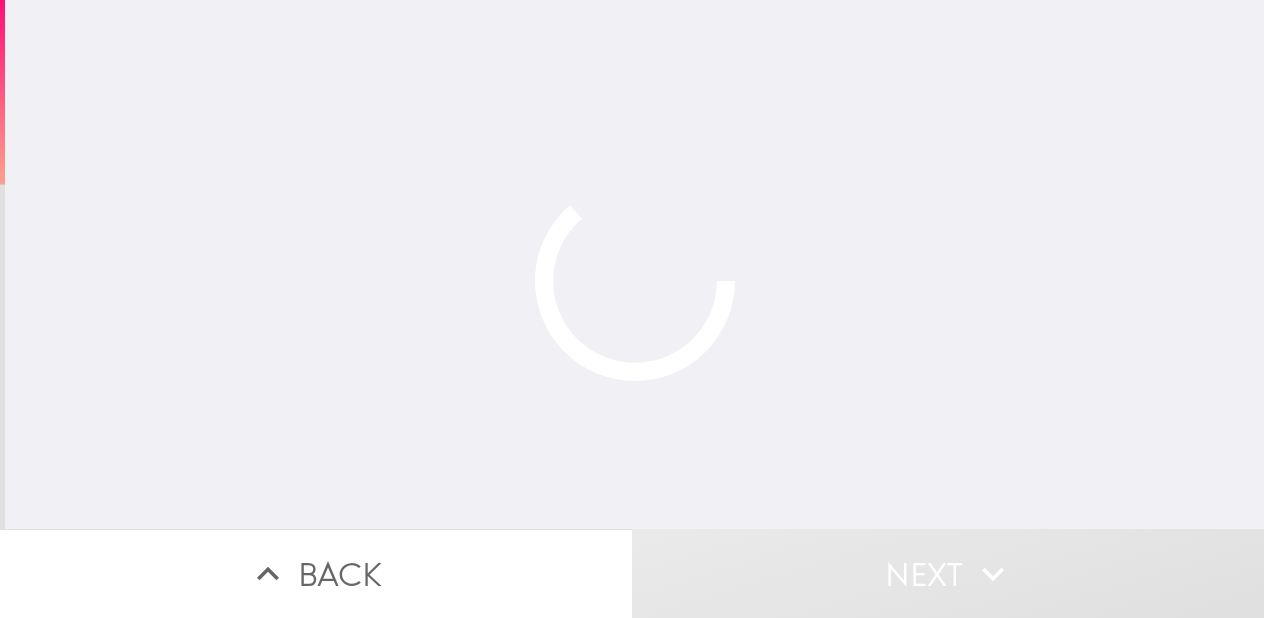 click on "Next" at bounding box center [948, 573] 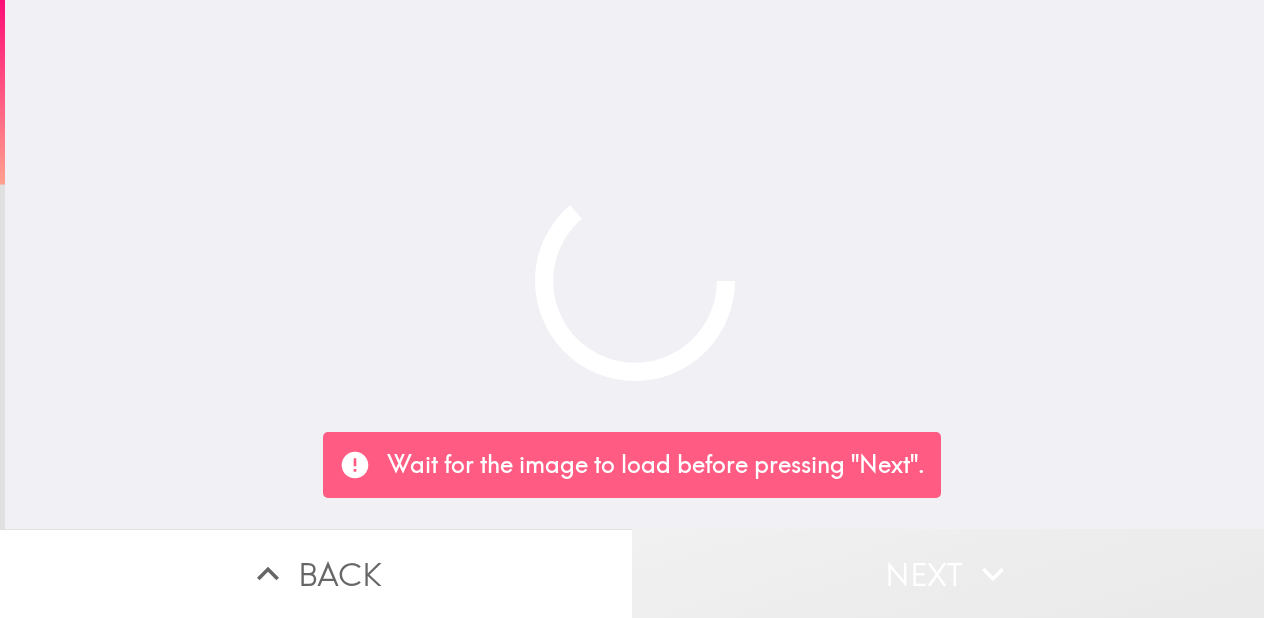 click on "Next" at bounding box center (948, 573) 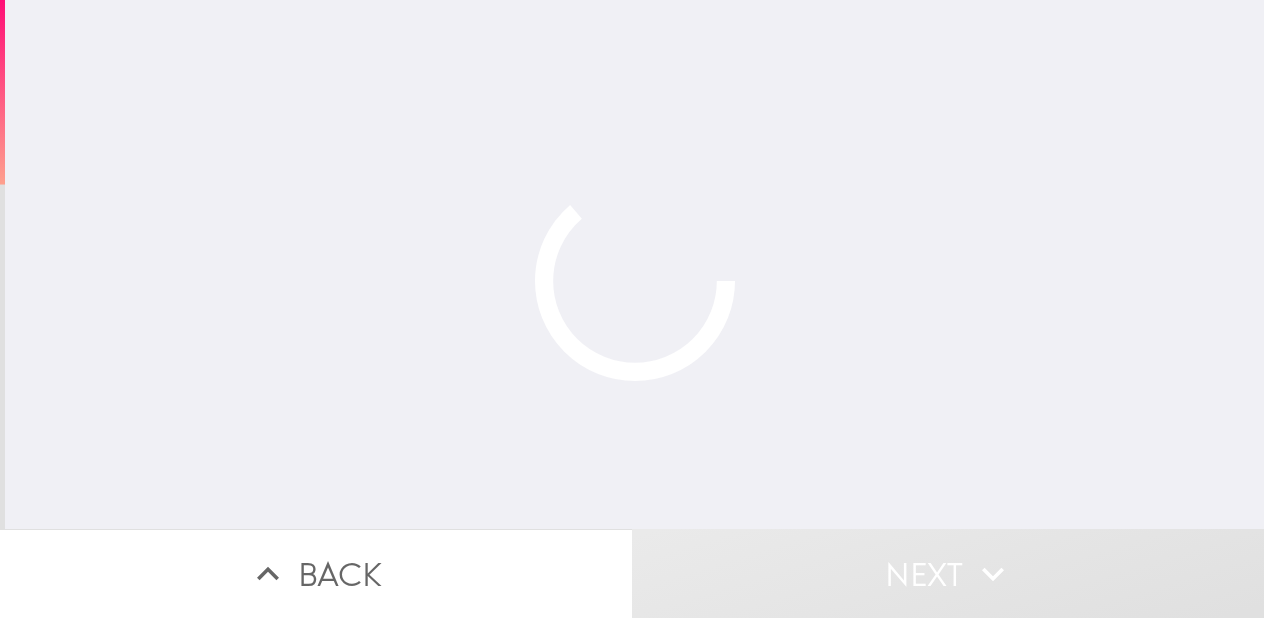 click on "Next" at bounding box center (948, 573) 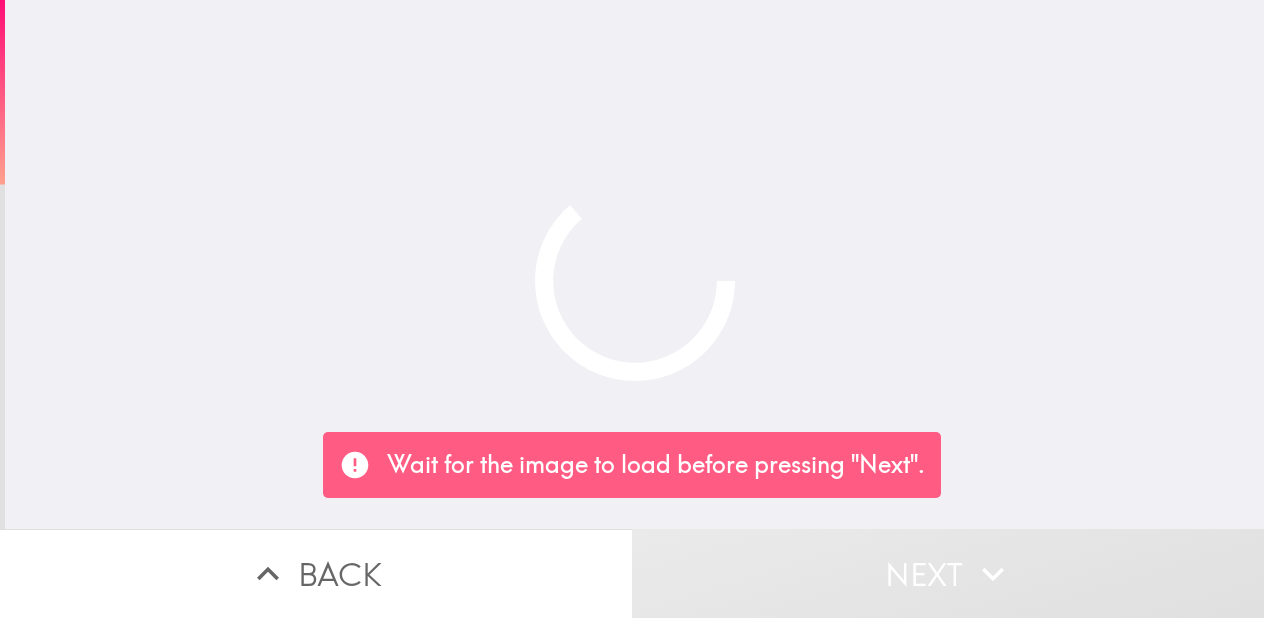 click on "Next" at bounding box center [948, 573] 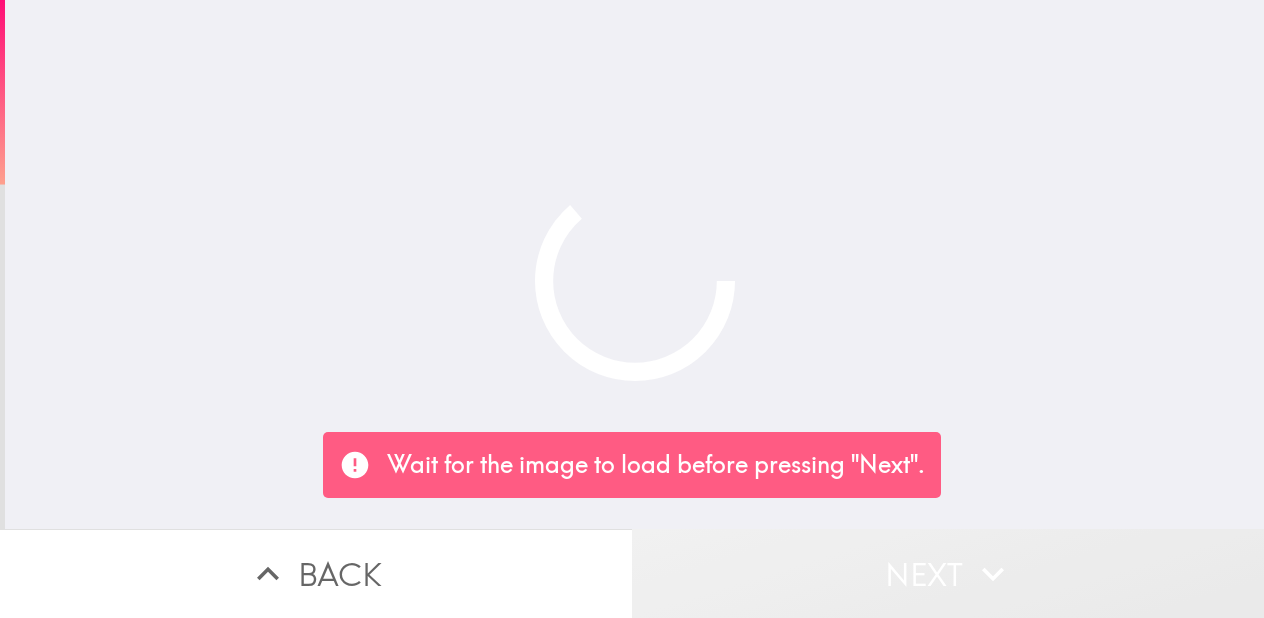 click on "Next" at bounding box center [948, 573] 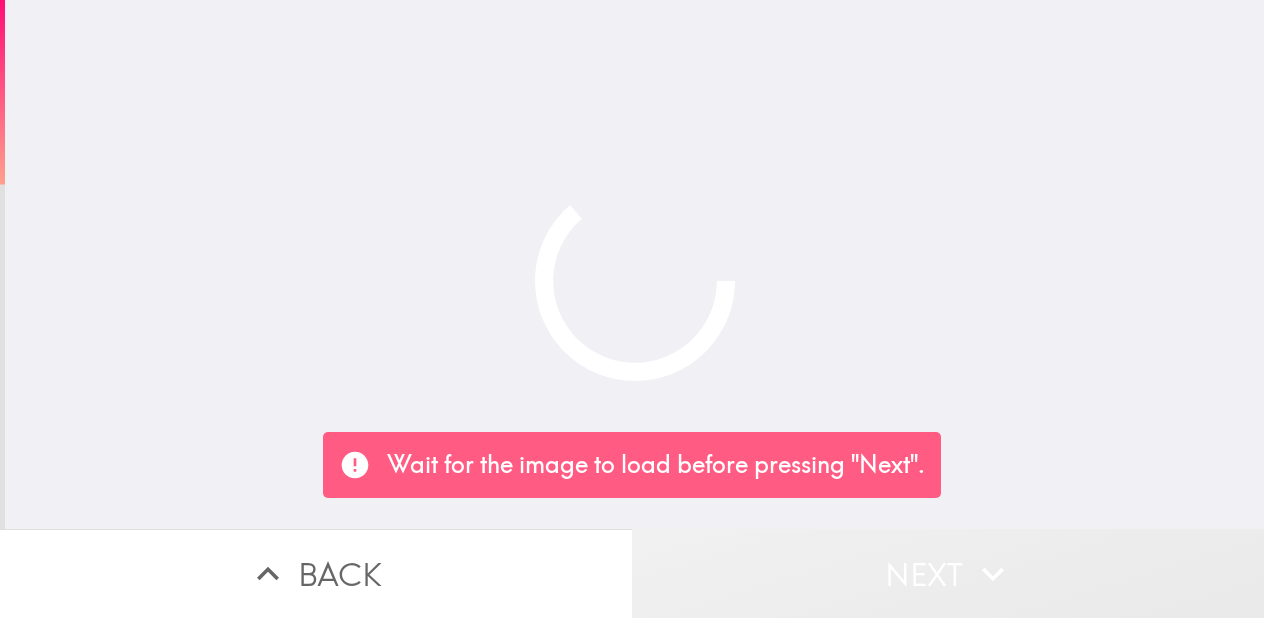click on "Next" at bounding box center [948, 573] 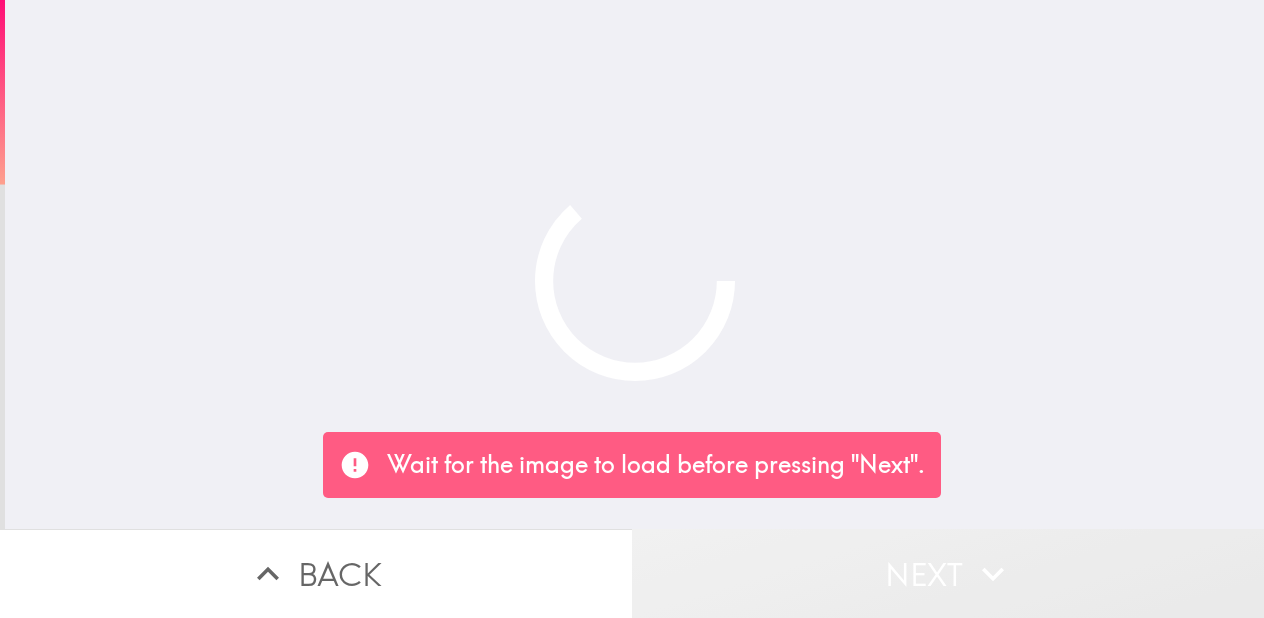 drag, startPoint x: 884, startPoint y: 551, endPoint x: 559, endPoint y: 551, distance: 325 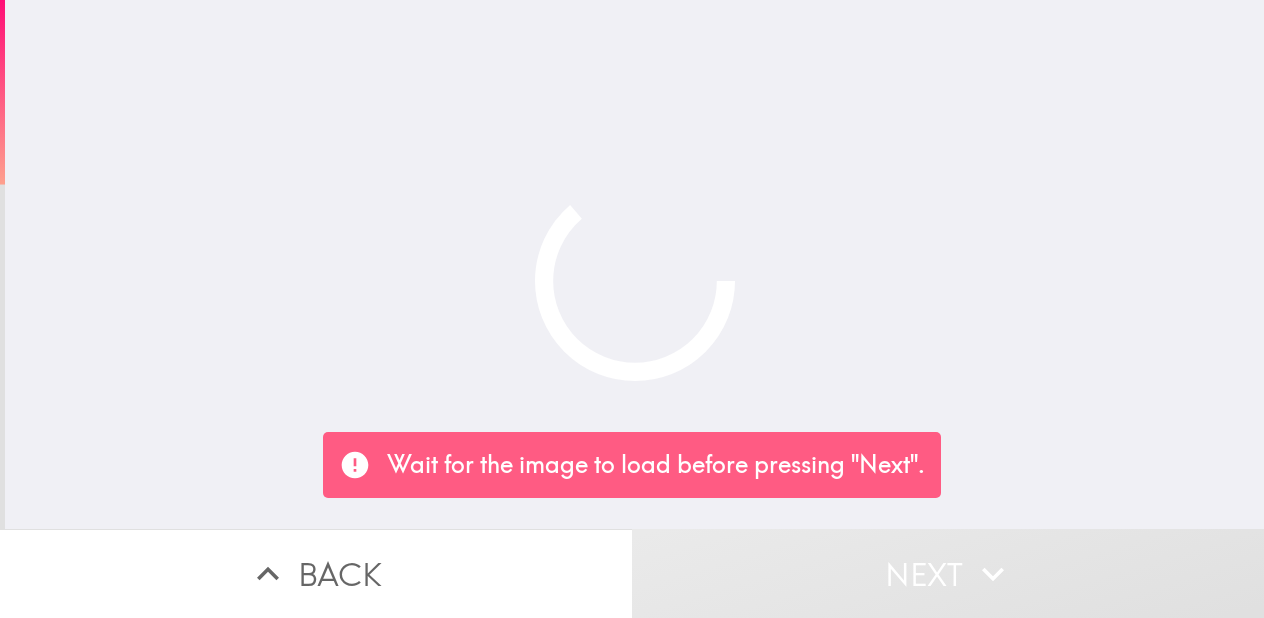 click on "Back" at bounding box center (316, 573) 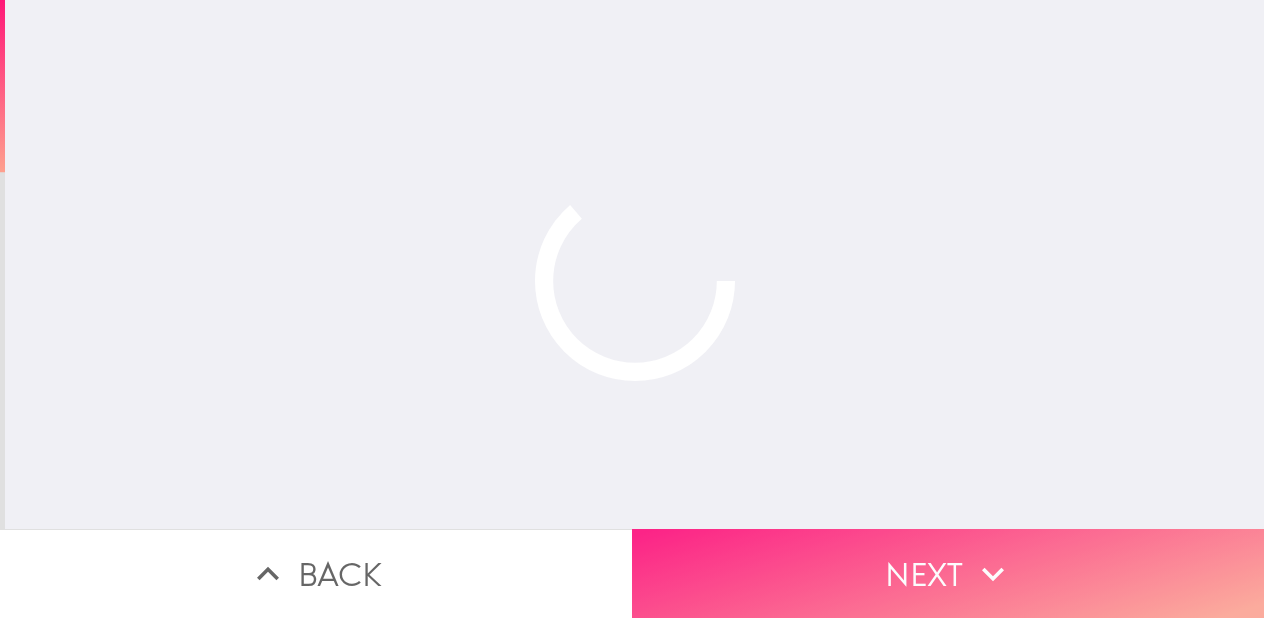 click on "Next" at bounding box center (948, 573) 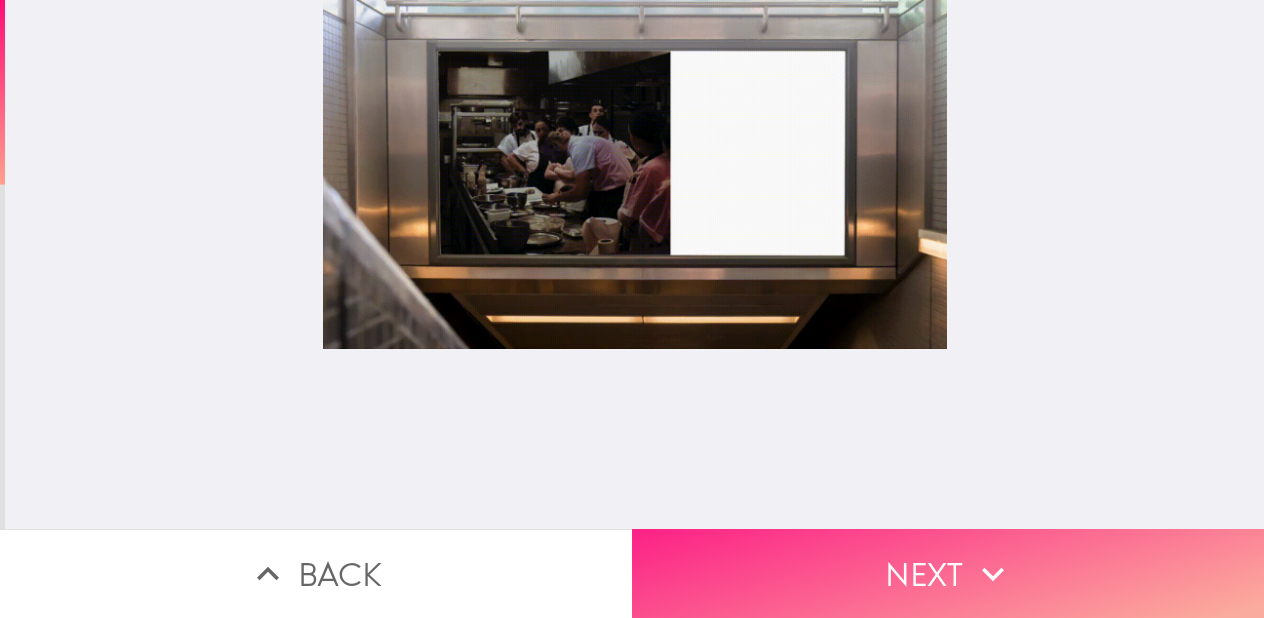 click on "Next" at bounding box center [948, 573] 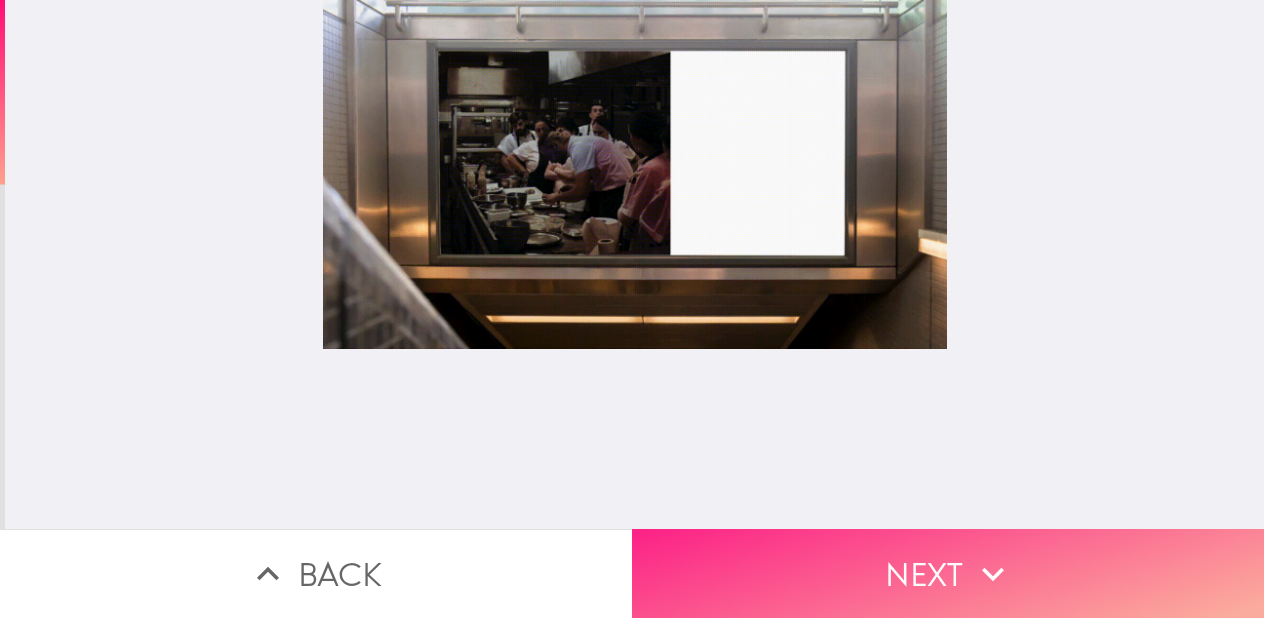 click on "Next" at bounding box center [948, 573] 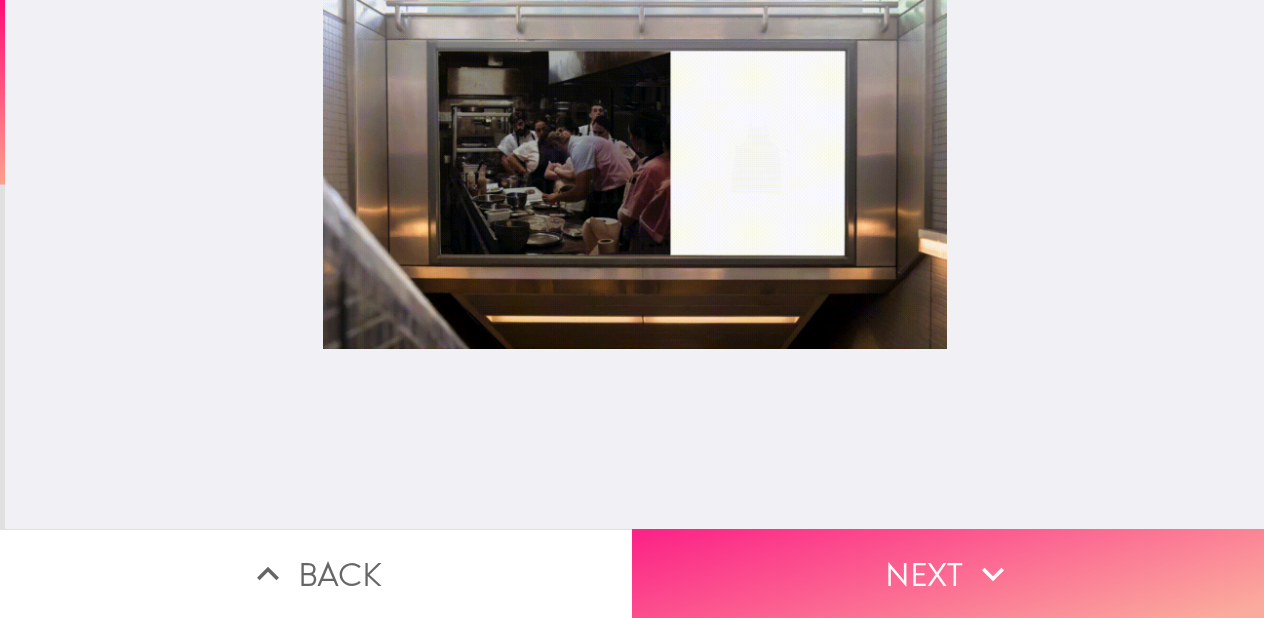 click on "Next" at bounding box center [948, 573] 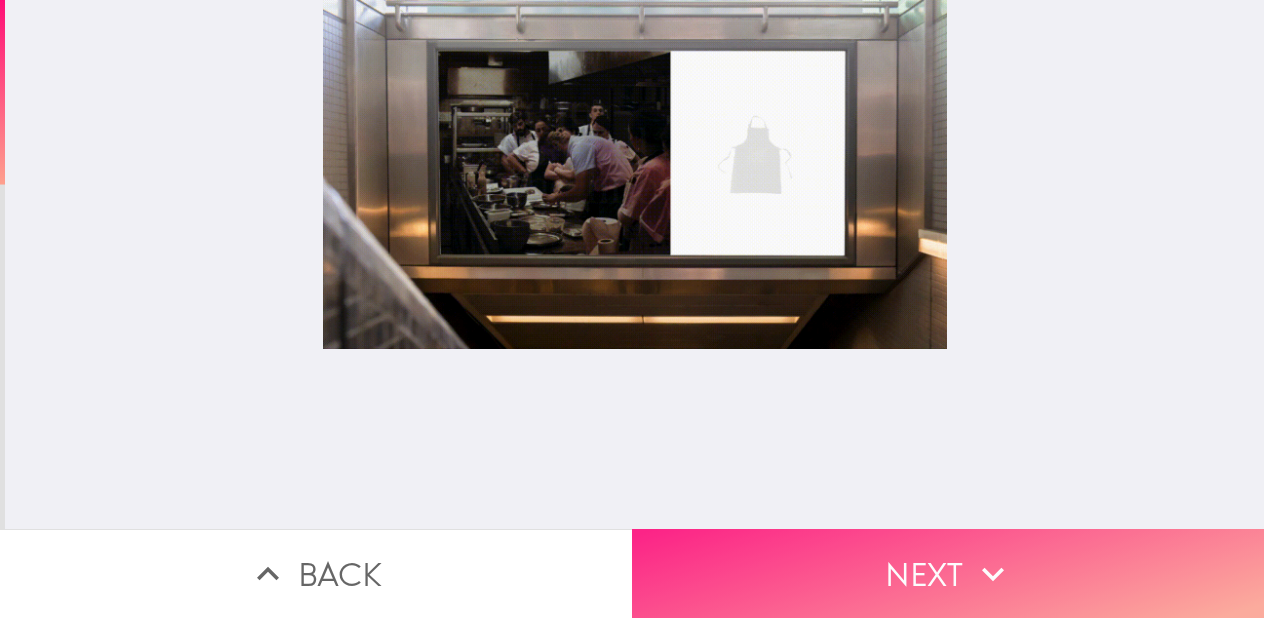click on "Next" at bounding box center [948, 573] 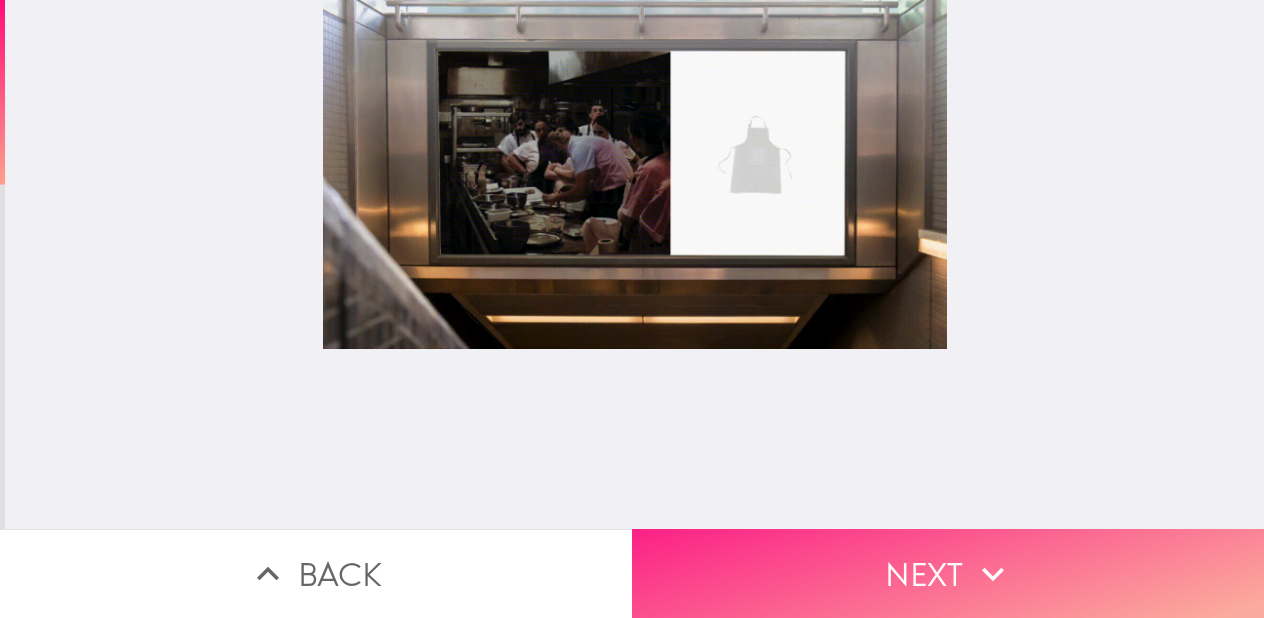 click on "Next" at bounding box center (948, 573) 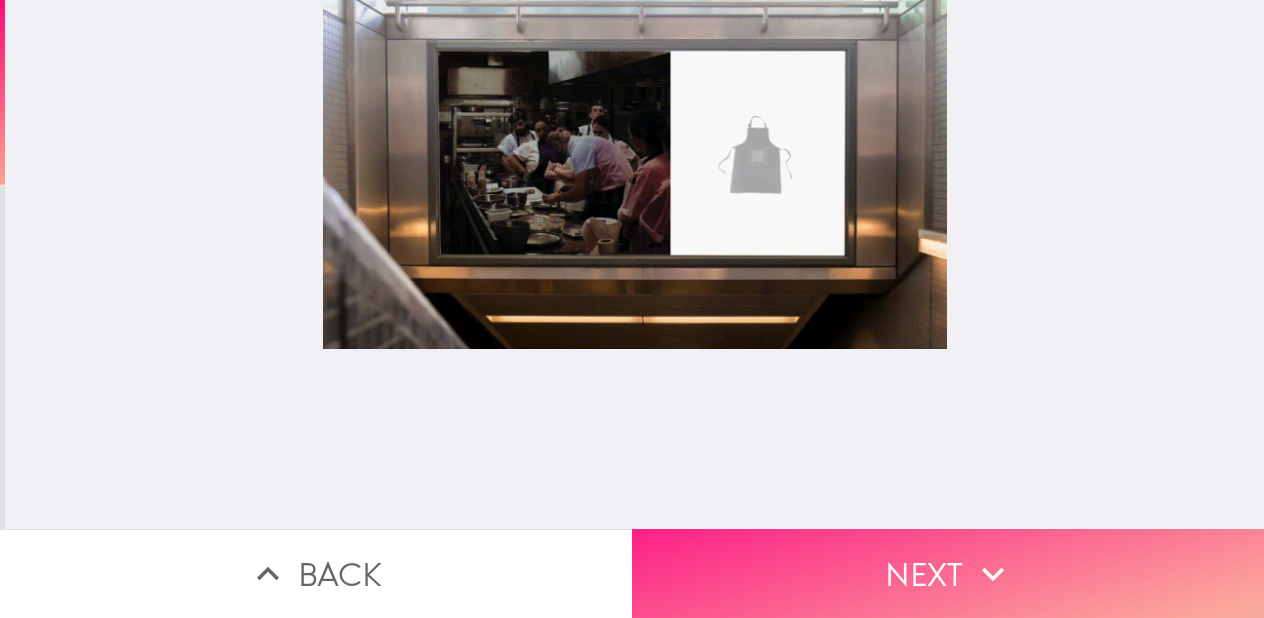 click on "Next" at bounding box center [948, 573] 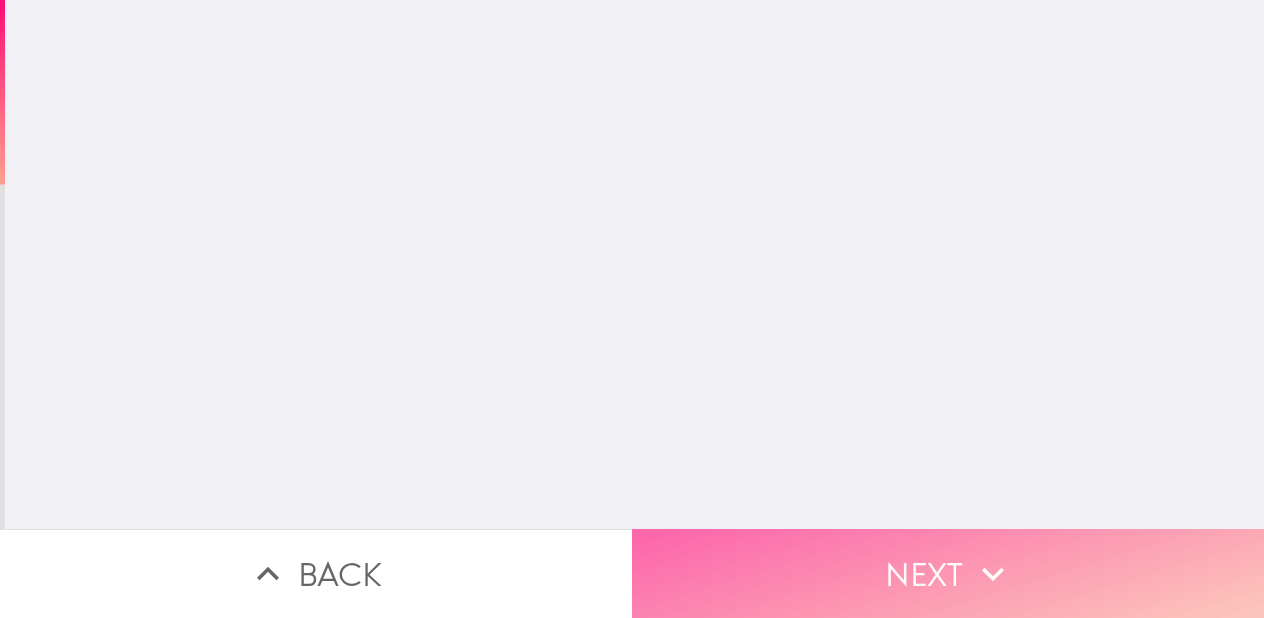 click on "Next" at bounding box center (948, 573) 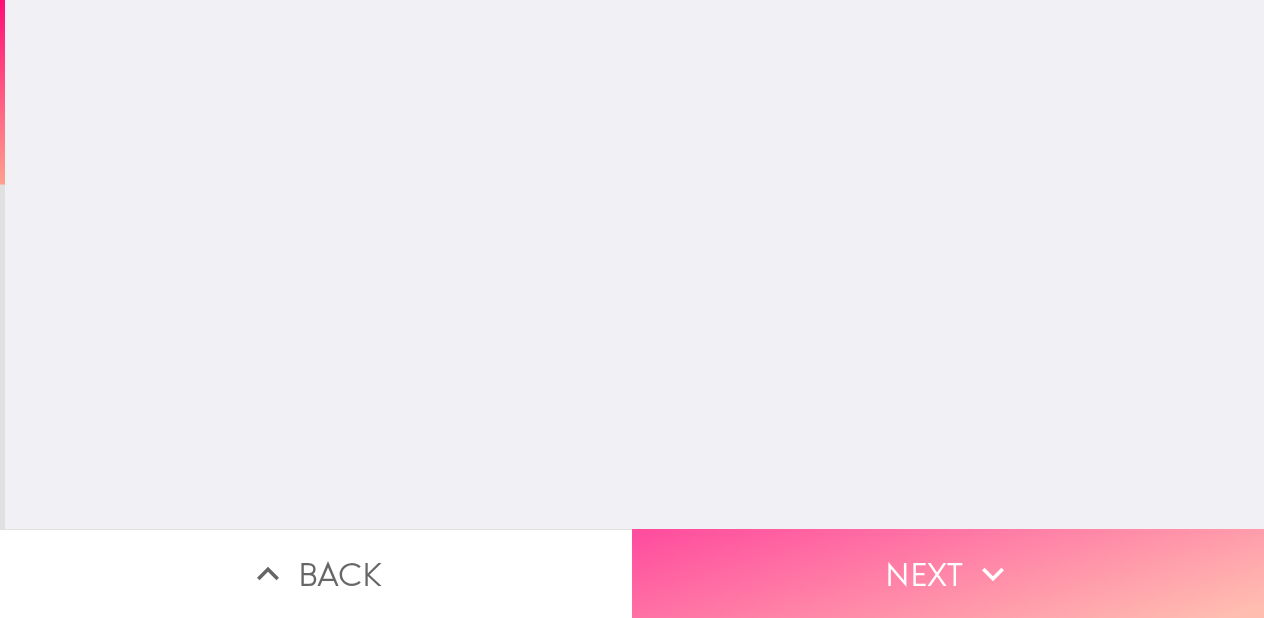 click on "Next" at bounding box center [948, 573] 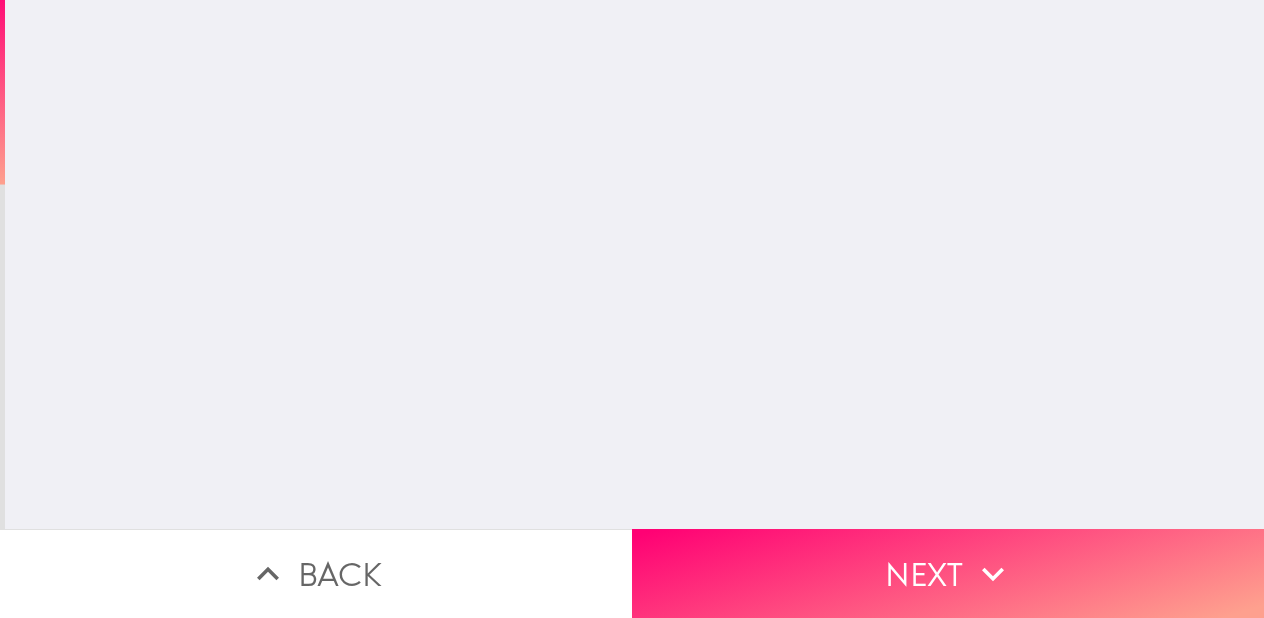 click on "Next" at bounding box center (948, 573) 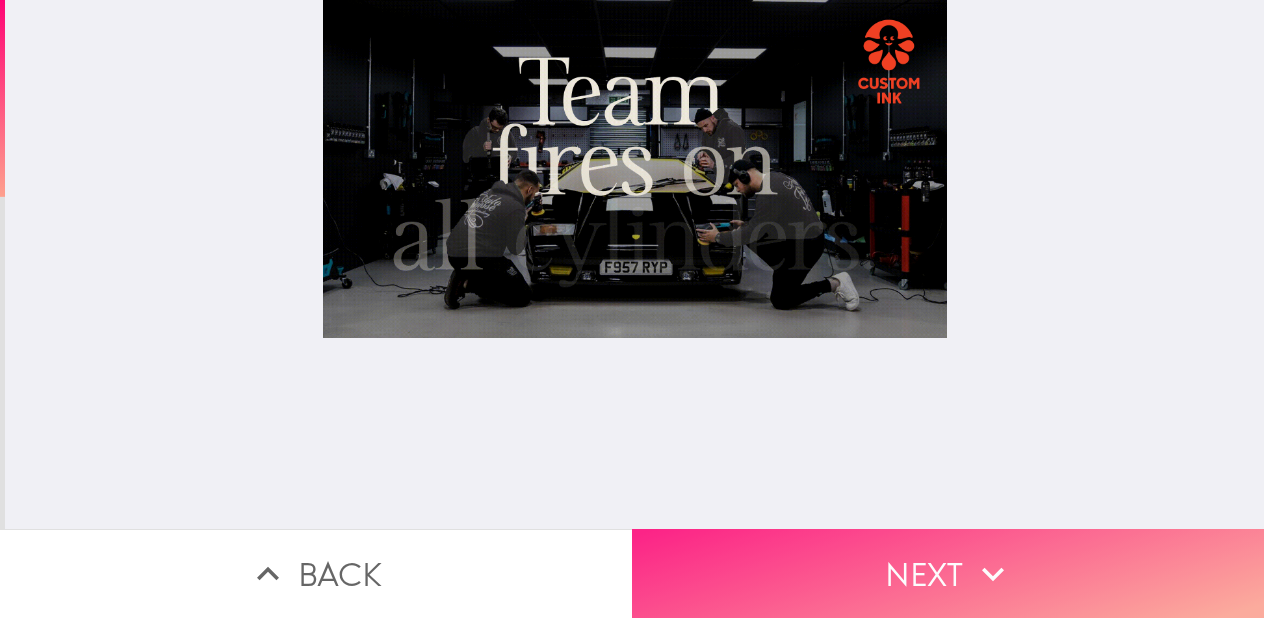 click on "Next" at bounding box center (948, 573) 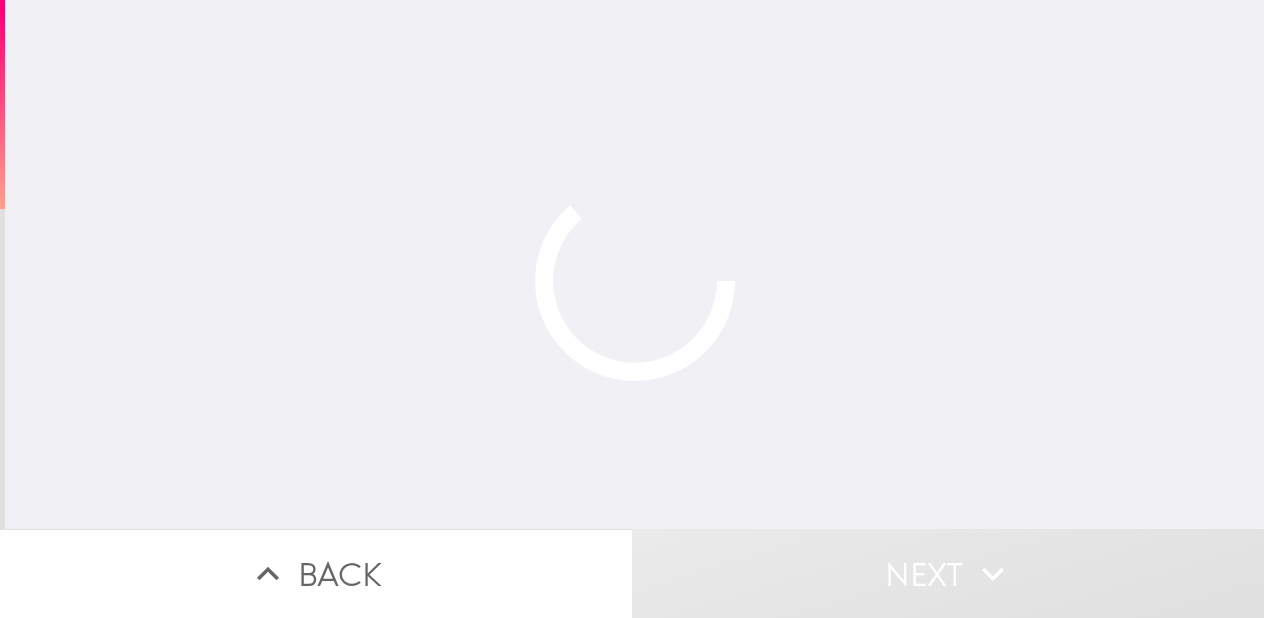 click on "Next" at bounding box center [948, 573] 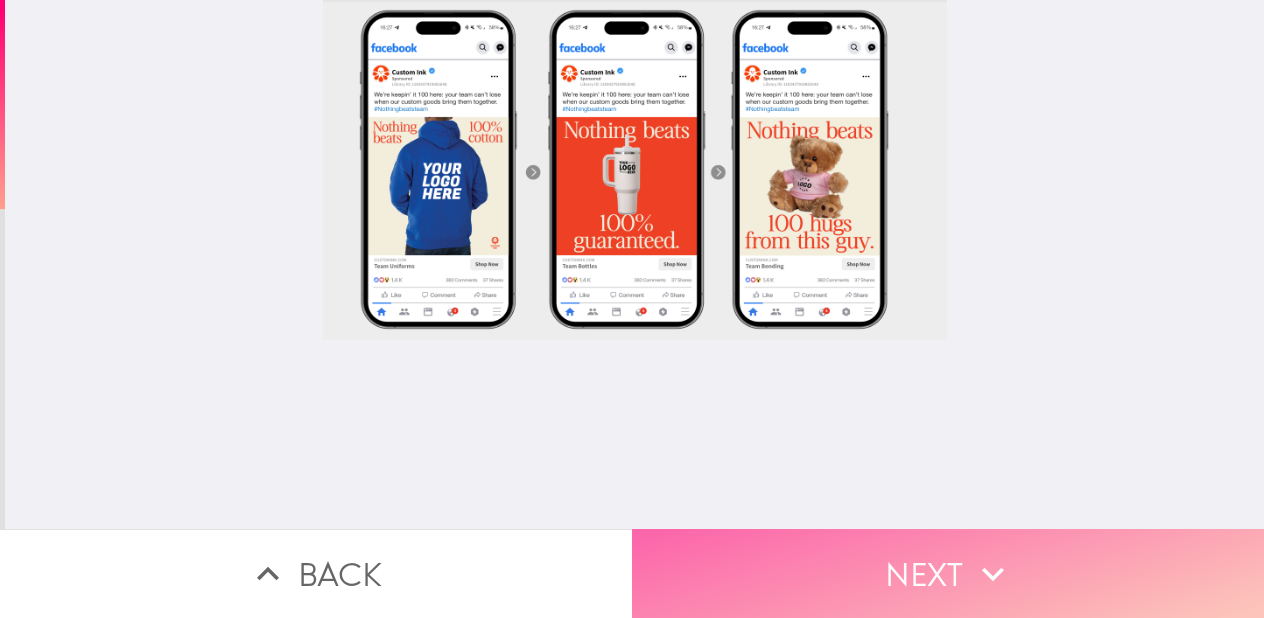 click on "Next" at bounding box center [948, 573] 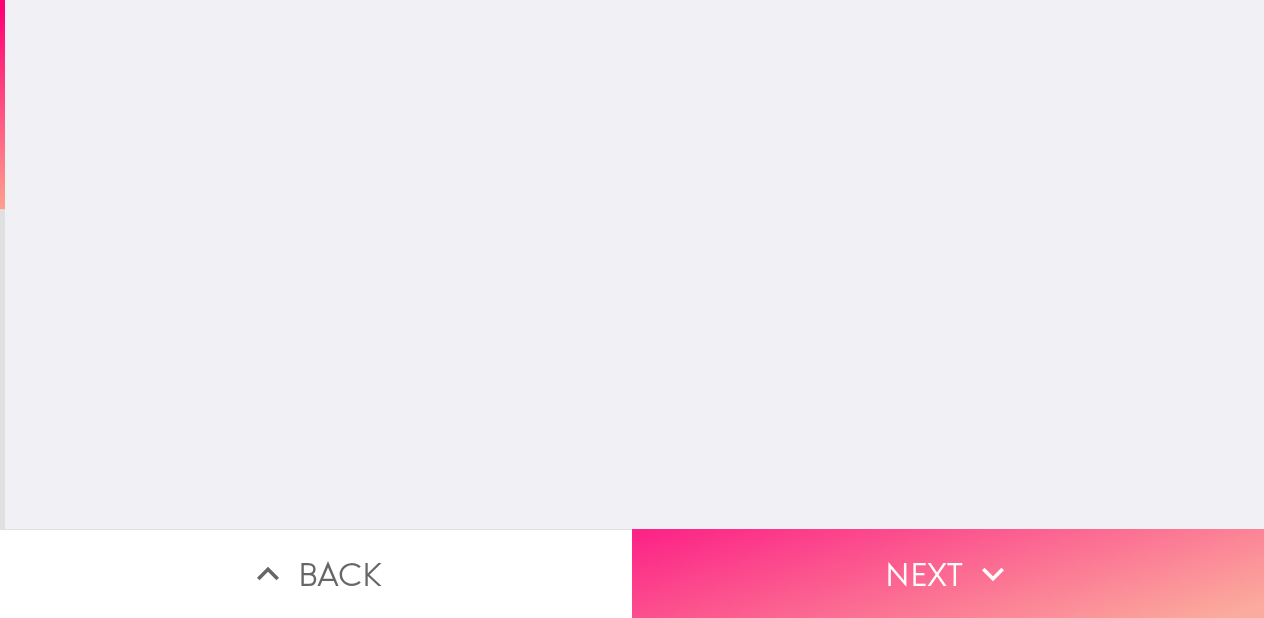 click on "Next" at bounding box center (948, 573) 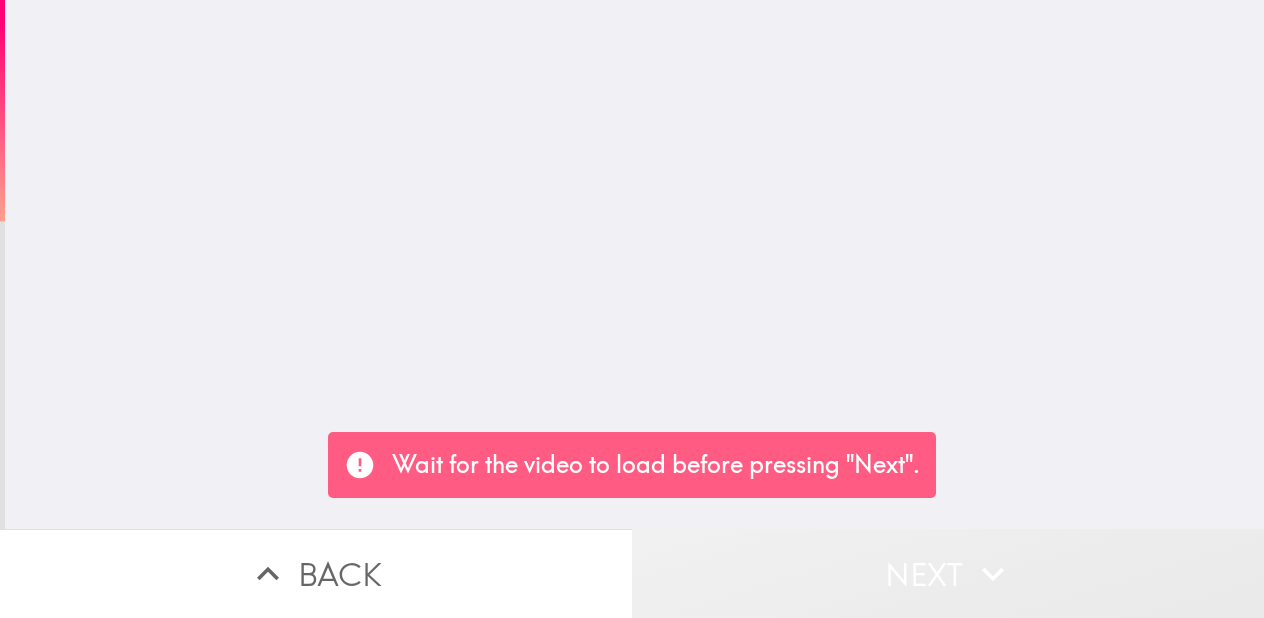 drag, startPoint x: 845, startPoint y: 557, endPoint x: 784, endPoint y: 433, distance: 138.1919 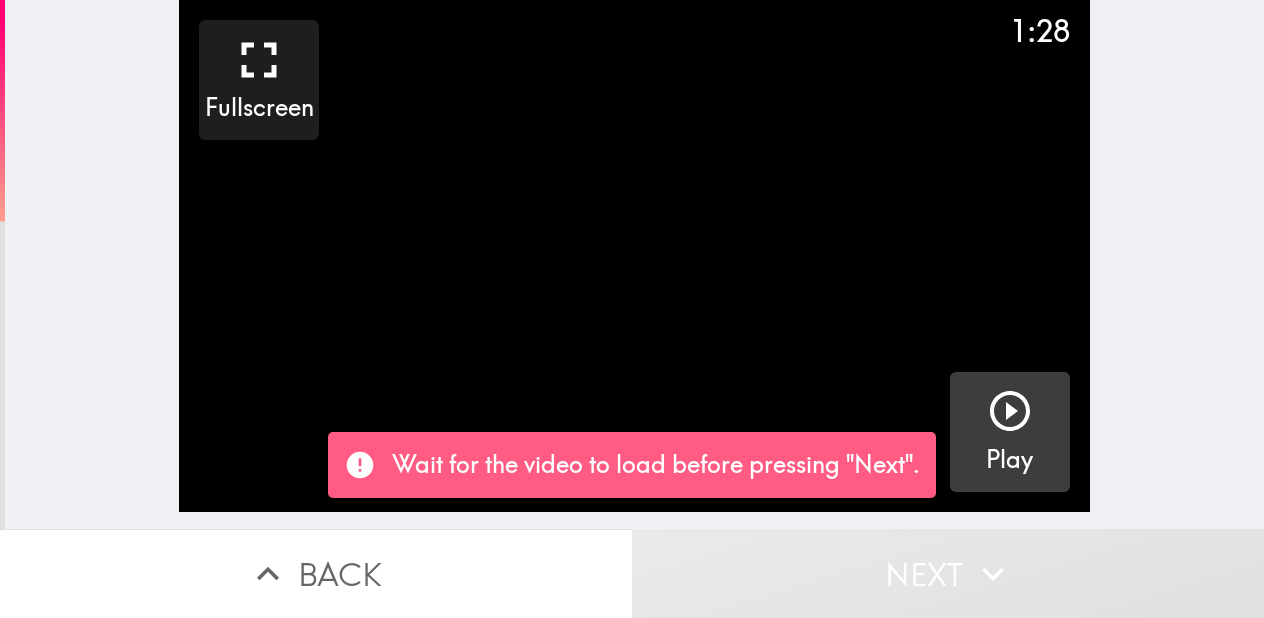 click 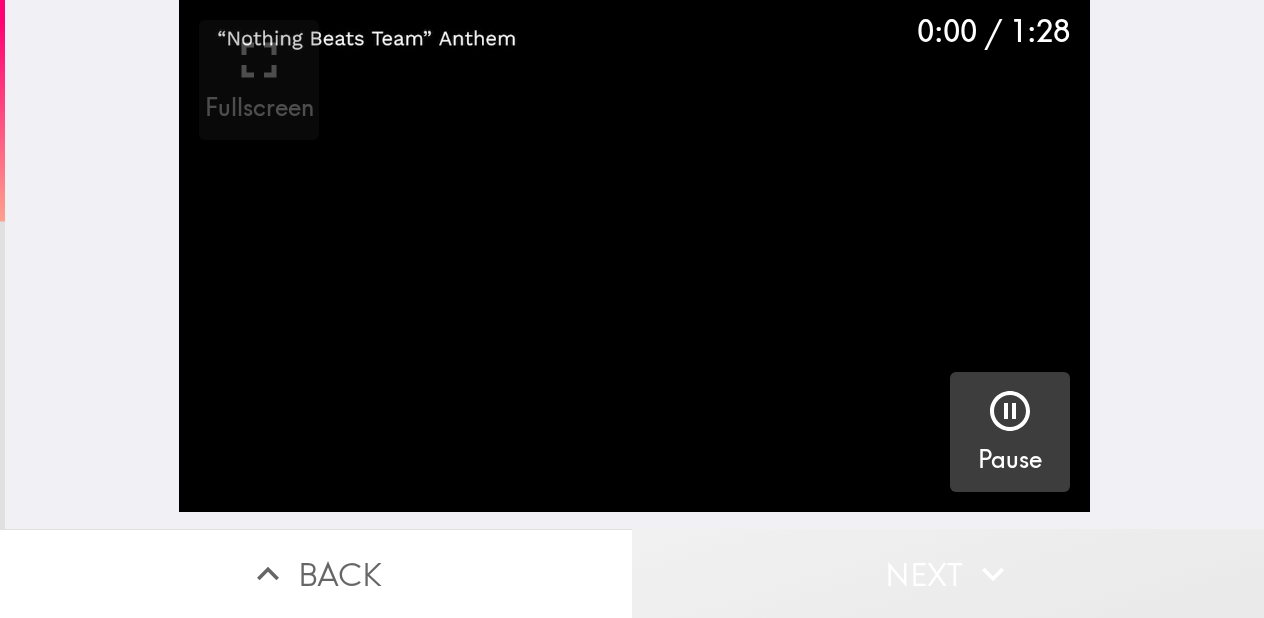 click on "Next" at bounding box center (948, 573) 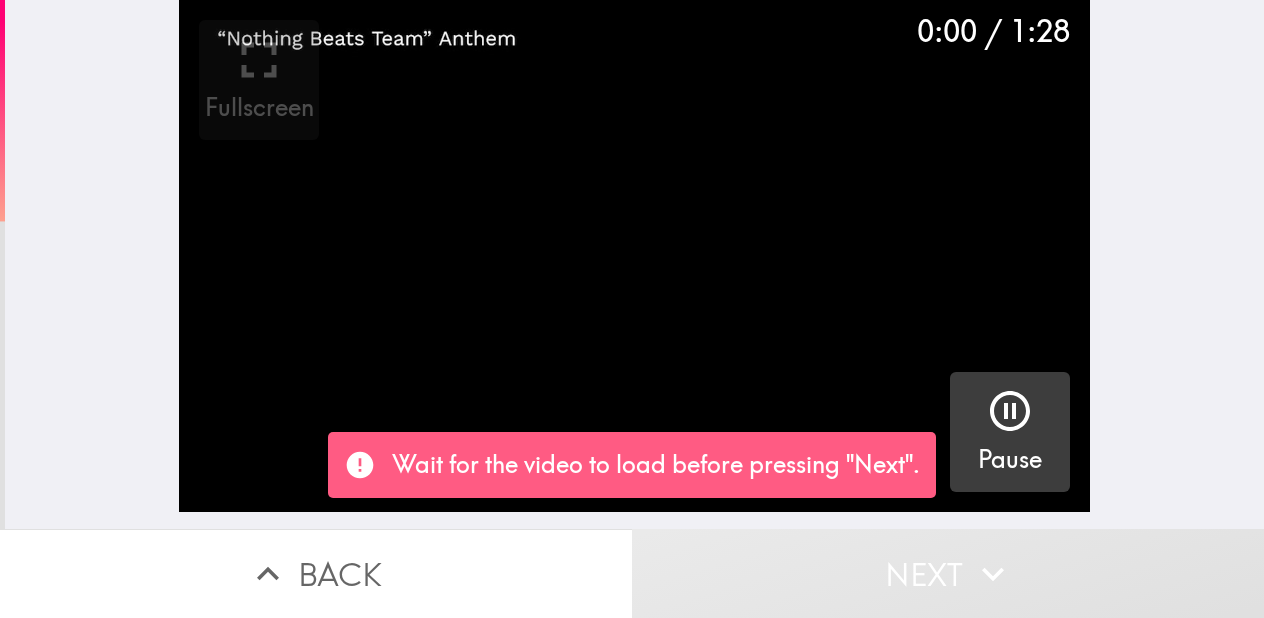 click on "Next" at bounding box center (948, 573) 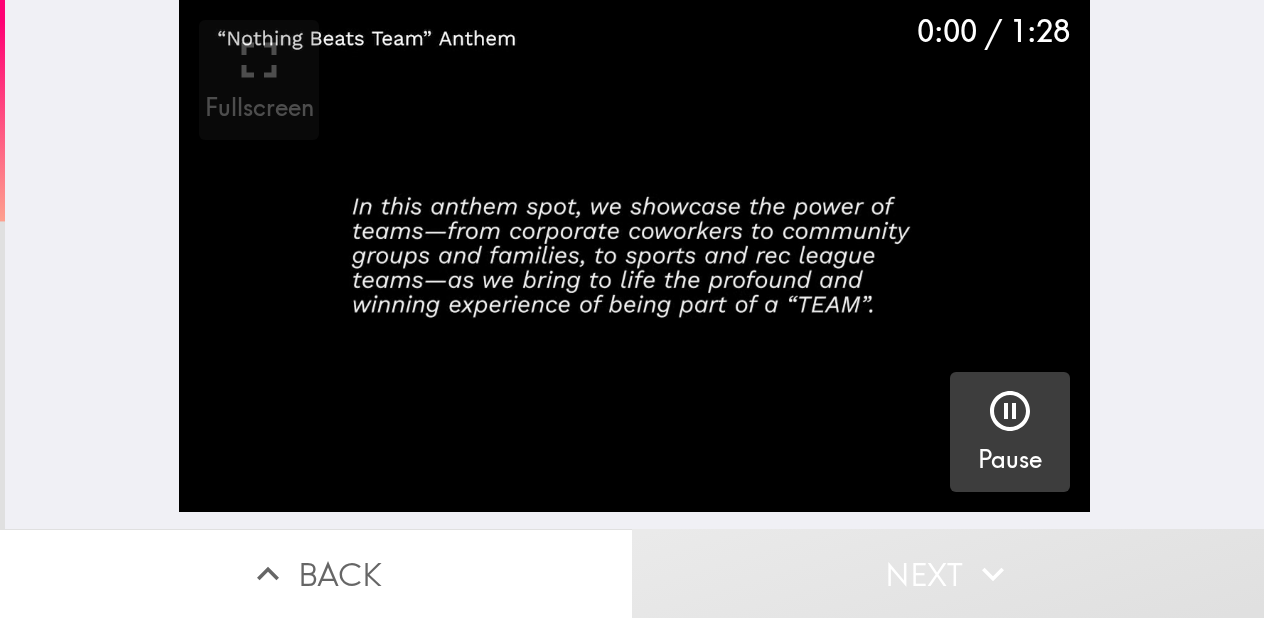 click on "Next" at bounding box center (948, 573) 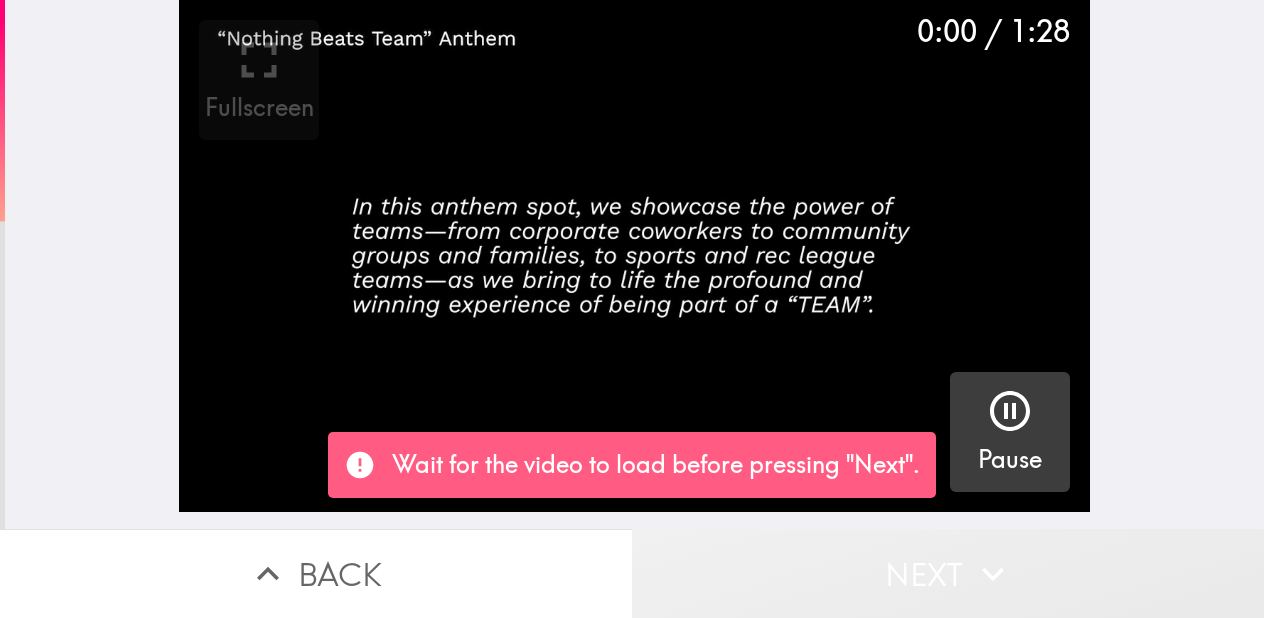 click on "Next" at bounding box center (948, 573) 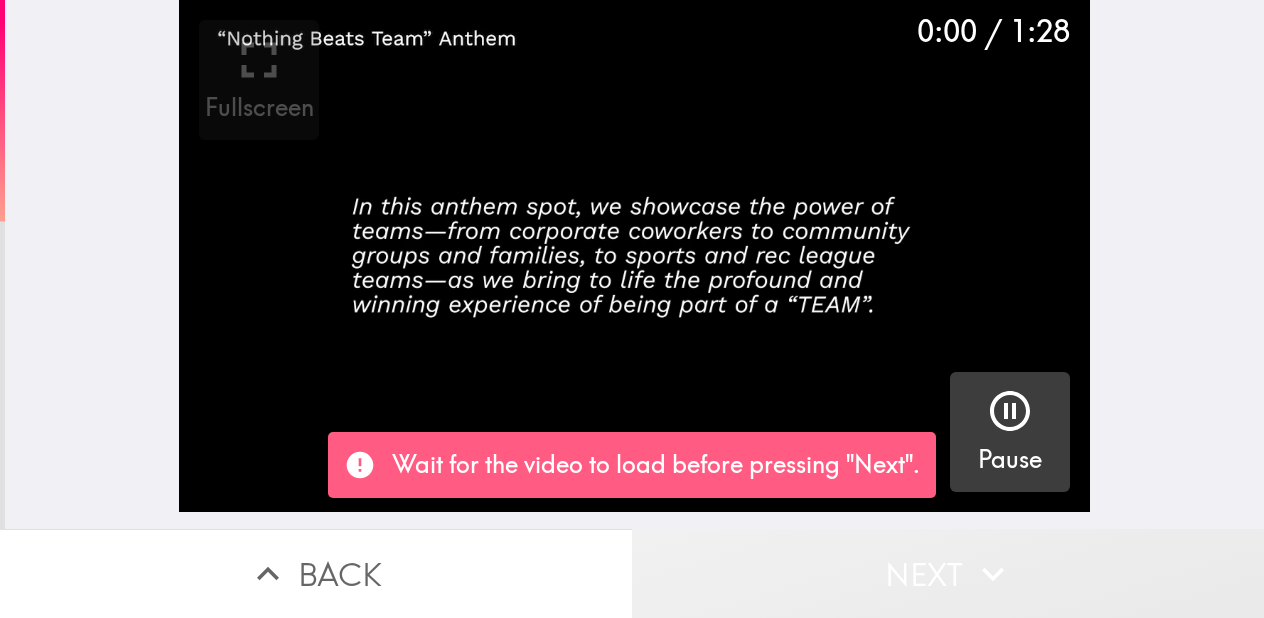 click on "Next" at bounding box center (948, 573) 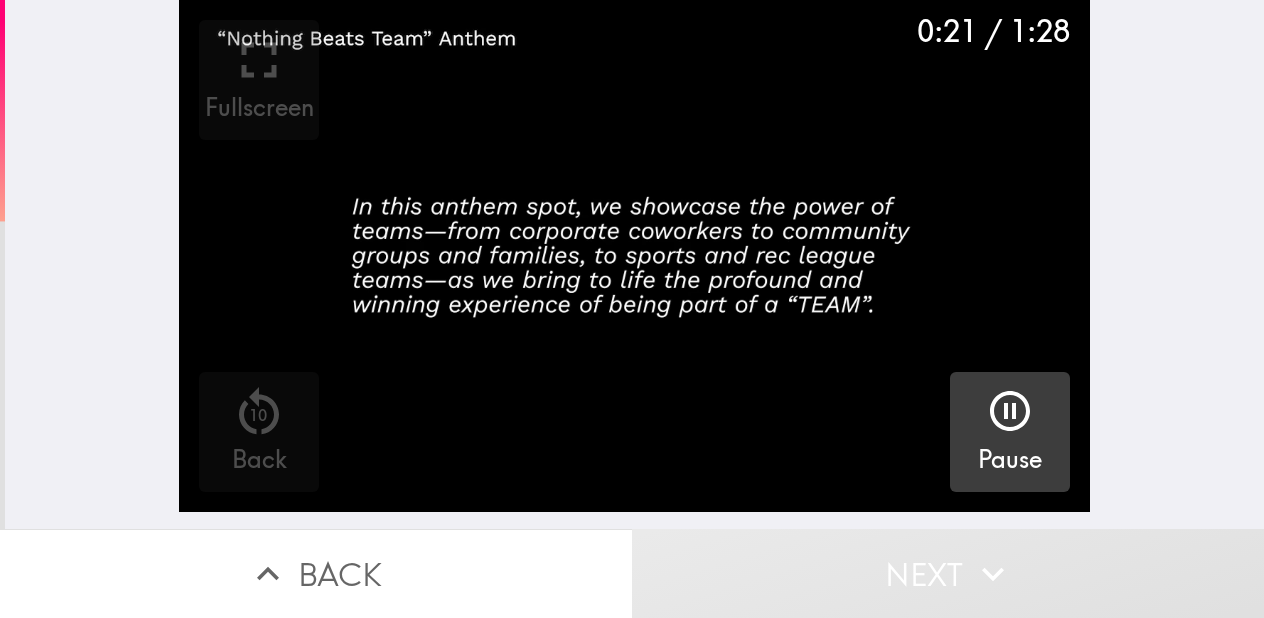 click on "Next" at bounding box center (948, 573) 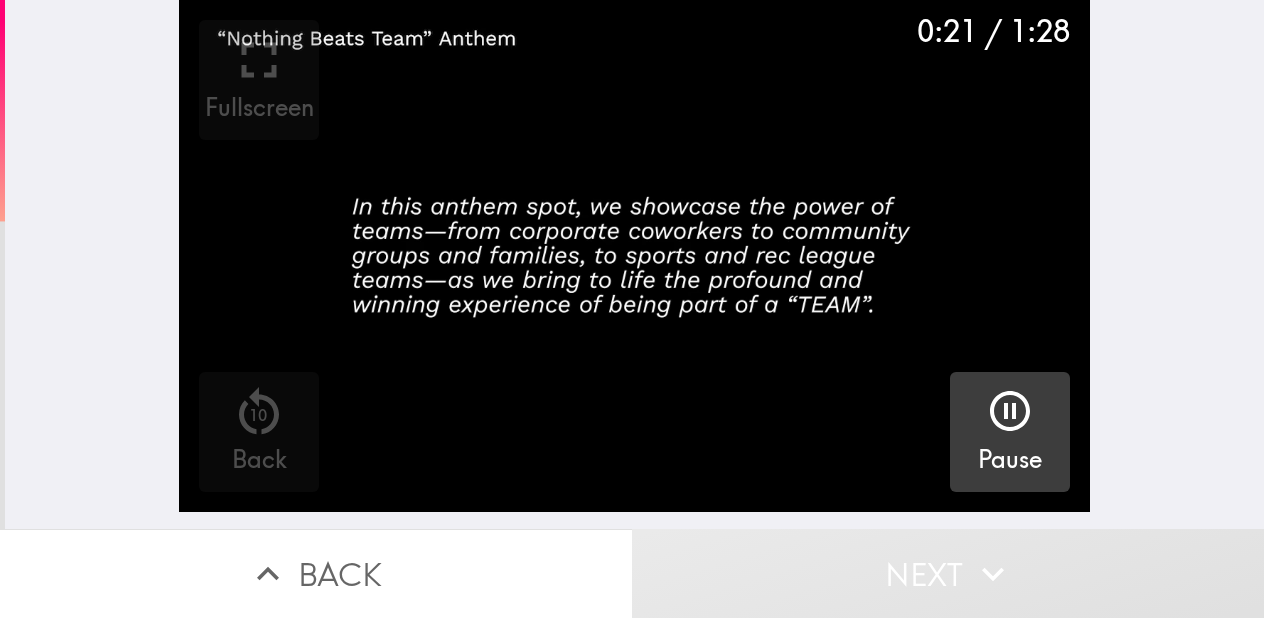 click on "Next" at bounding box center (948, 573) 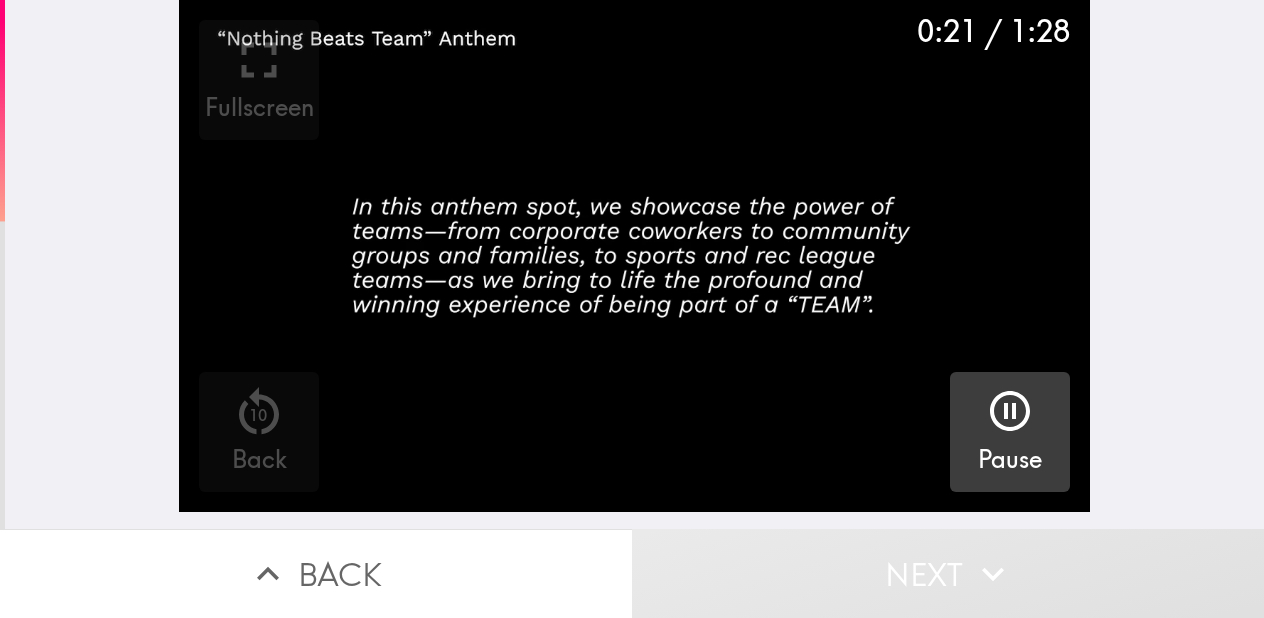 click on "Next" at bounding box center (948, 573) 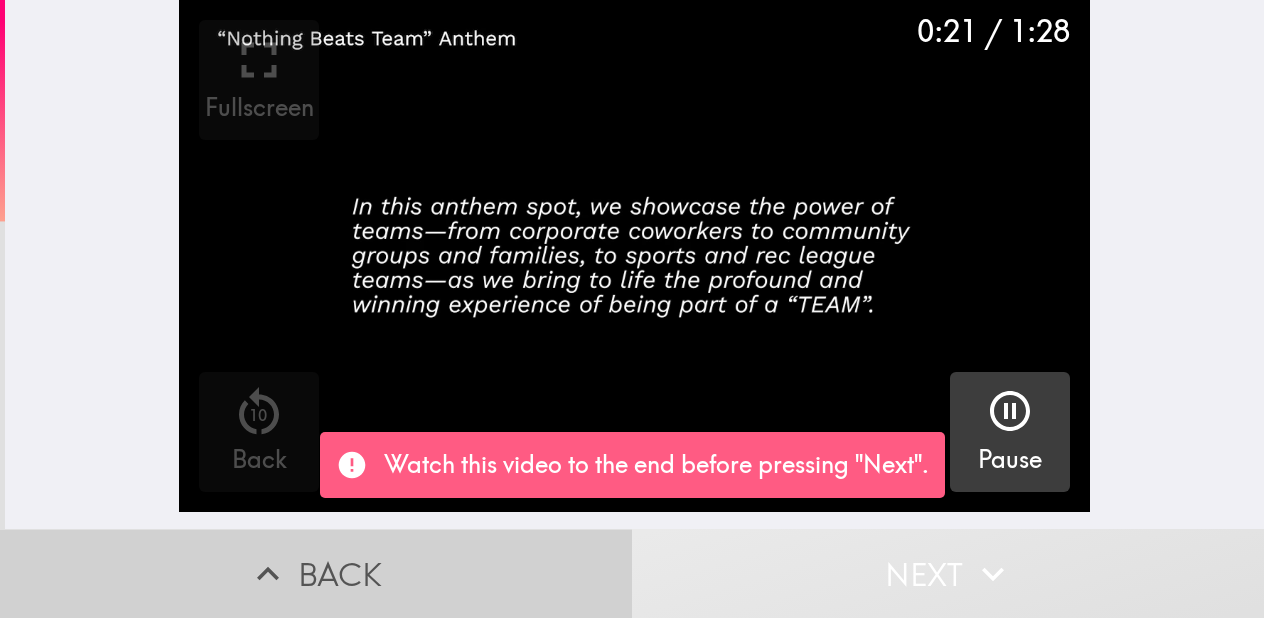 click on "Back" at bounding box center (316, 573) 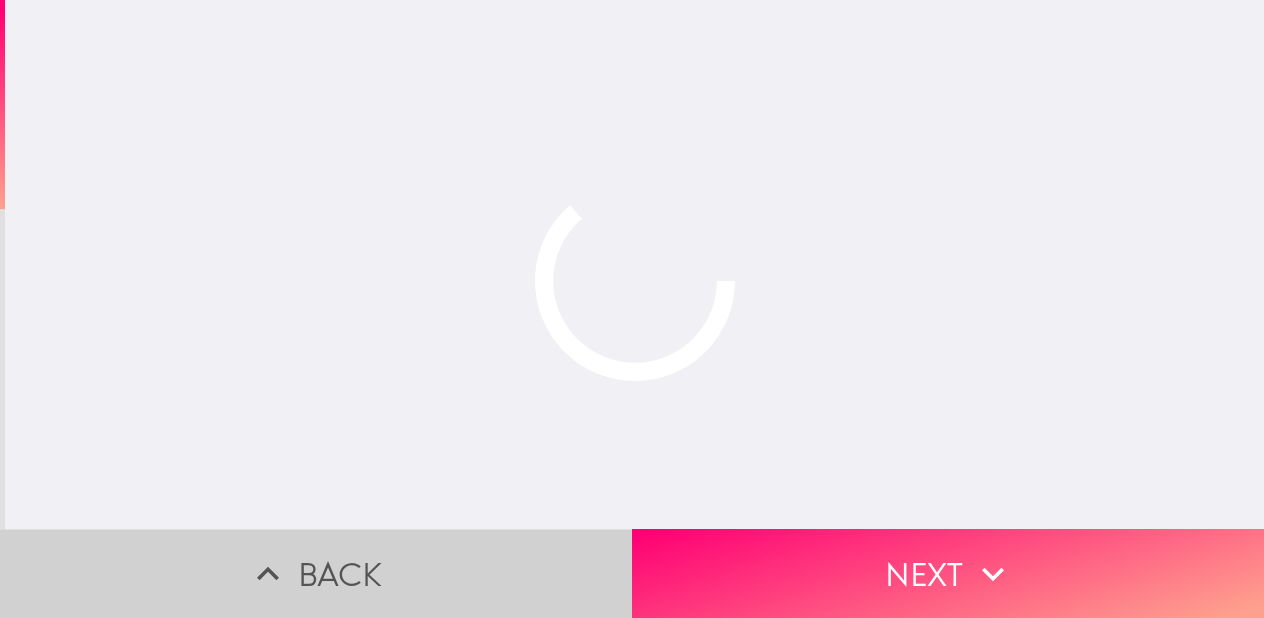 click on "Back" at bounding box center [316, 573] 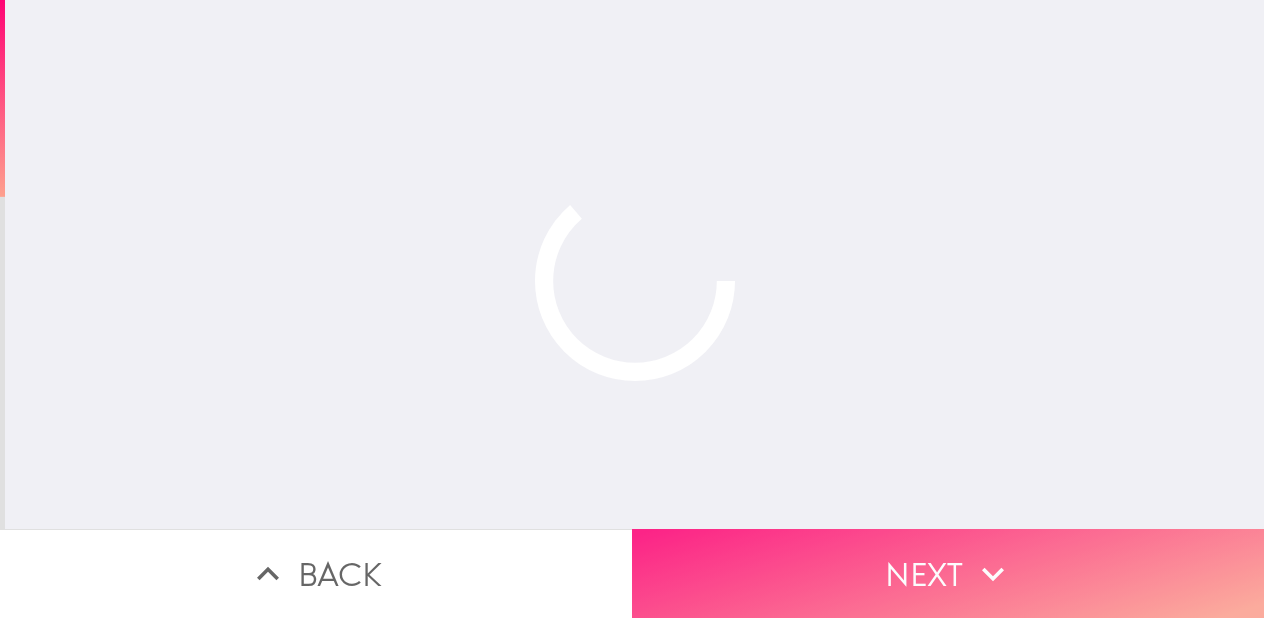 click on "Next" at bounding box center [948, 573] 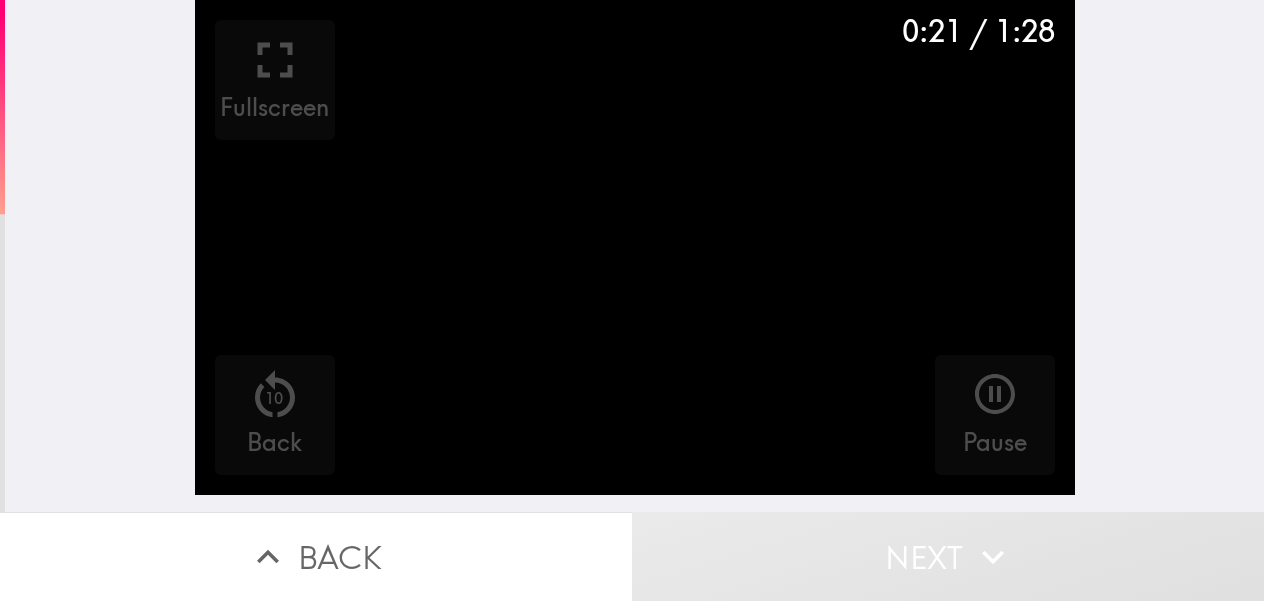 scroll, scrollTop: 0, scrollLeft: 0, axis: both 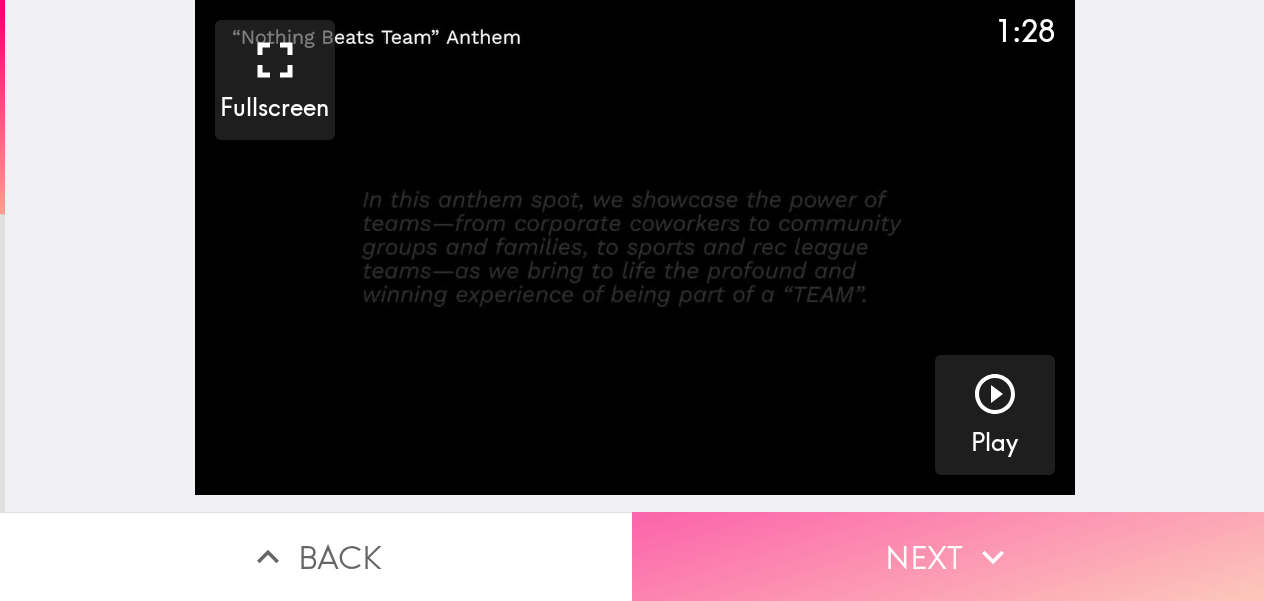 click on "Next" at bounding box center [948, 556] 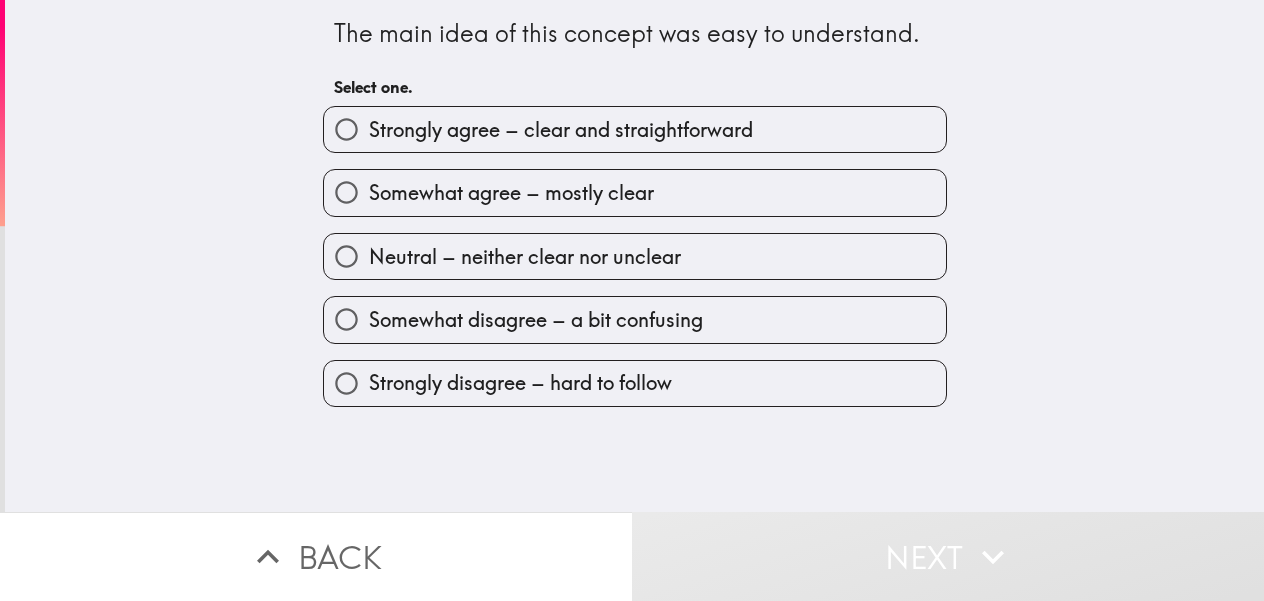drag, startPoint x: 695, startPoint y: 134, endPoint x: 912, endPoint y: 575, distance: 491.4977 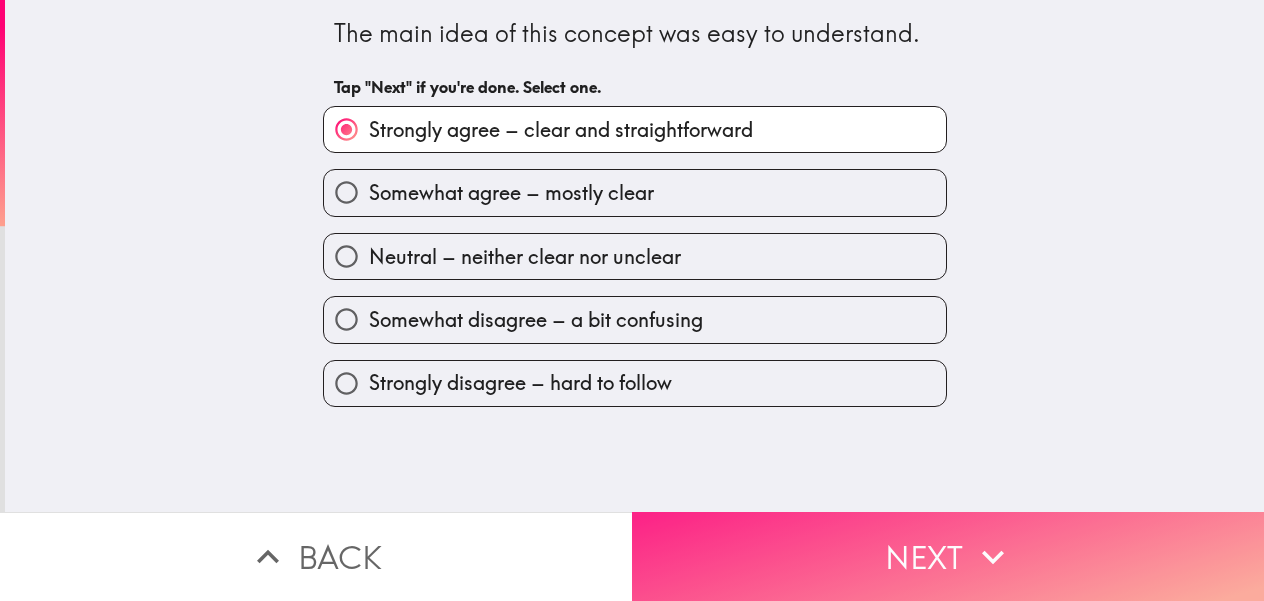click on "Next" at bounding box center [948, 556] 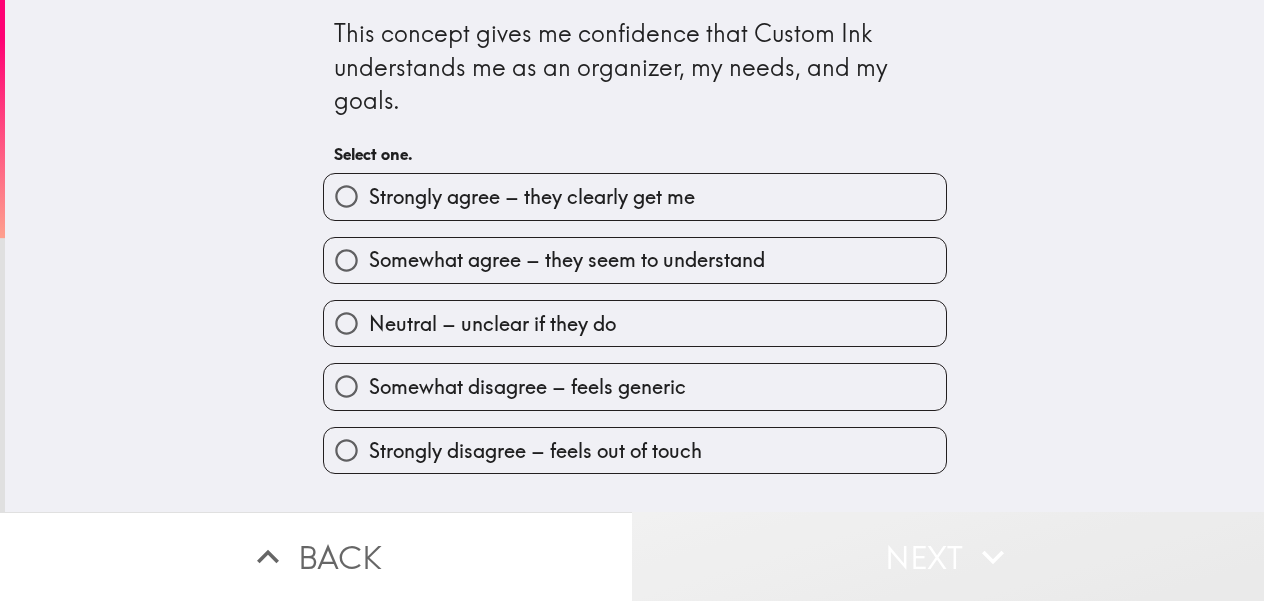 click on "Next" at bounding box center (948, 556) 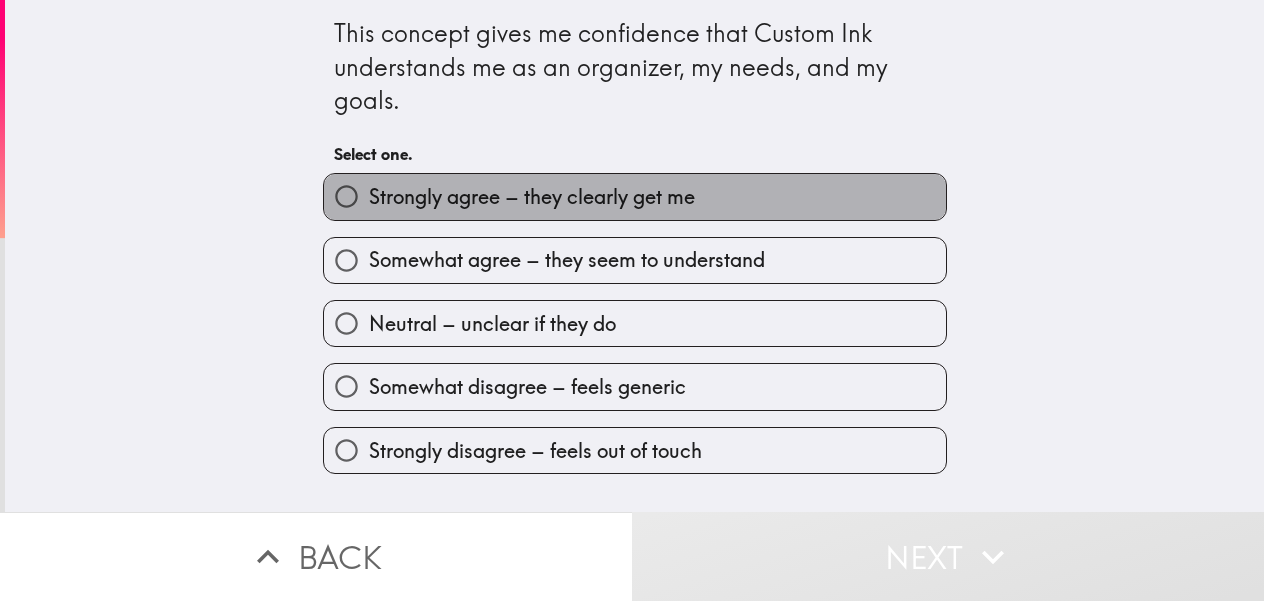 click on "Strongly agree – they clearly get me" at bounding box center (532, 197) 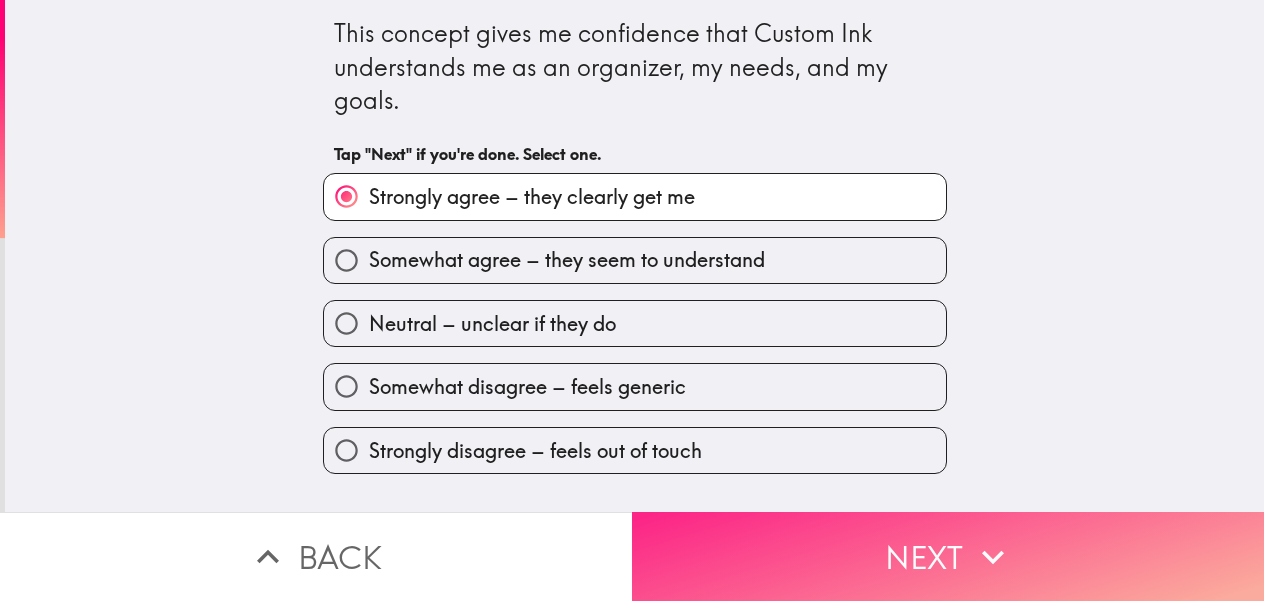 click on "Next" at bounding box center [948, 556] 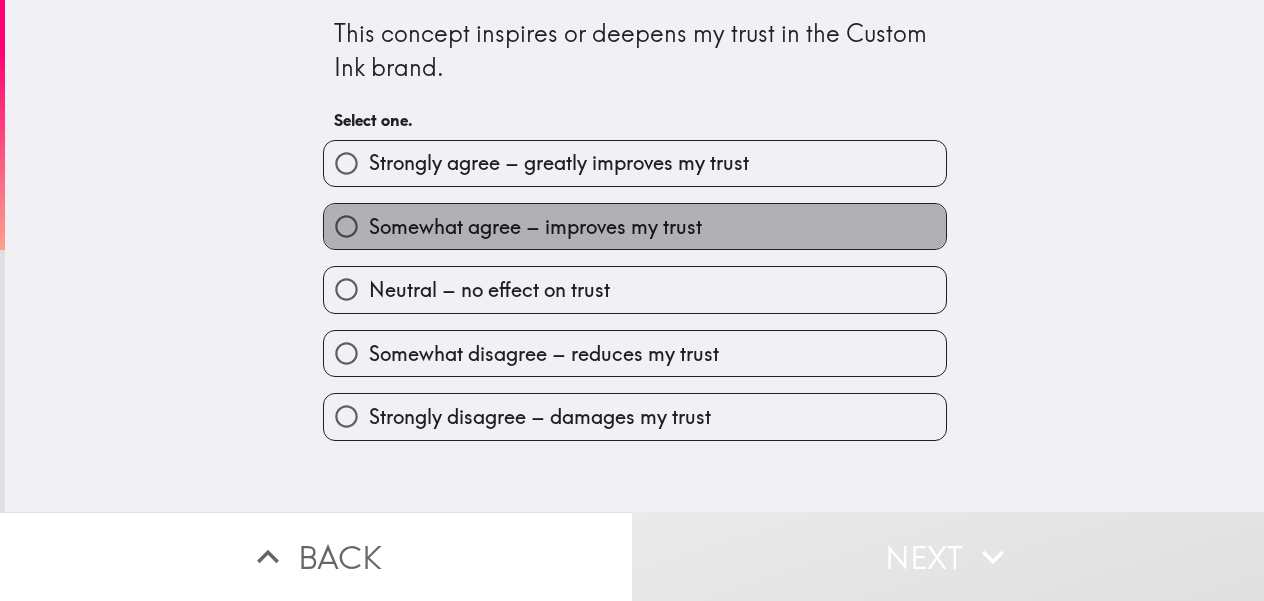 click on "Somewhat agree – improves my trust" at bounding box center [635, 226] 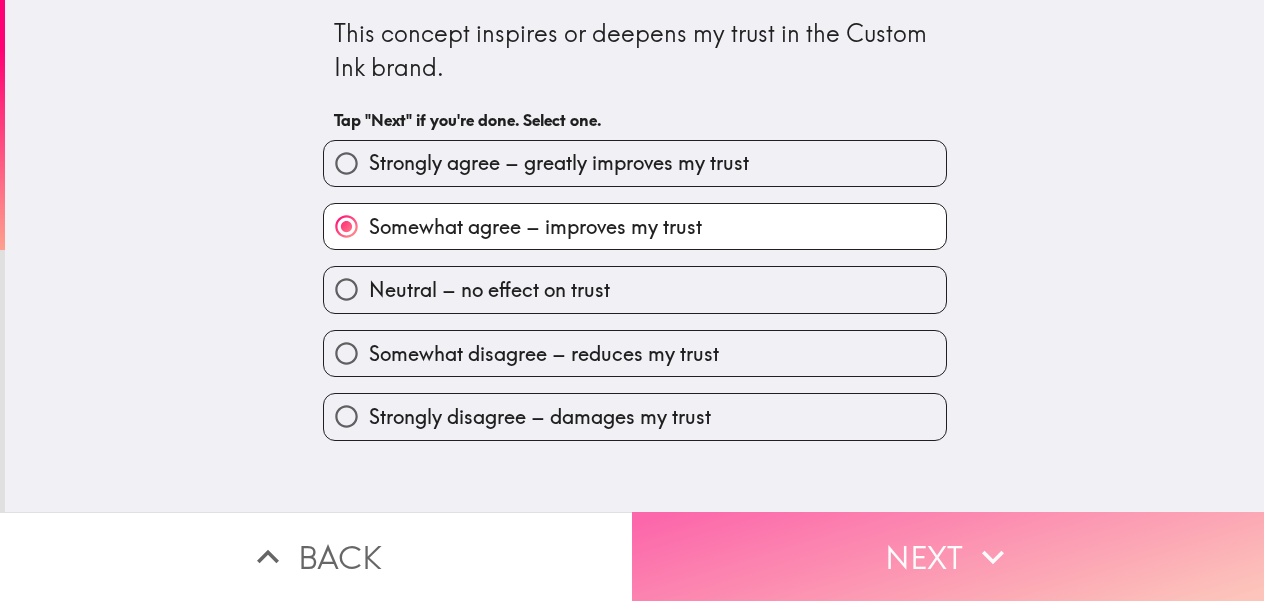 click on "Next" at bounding box center (948, 556) 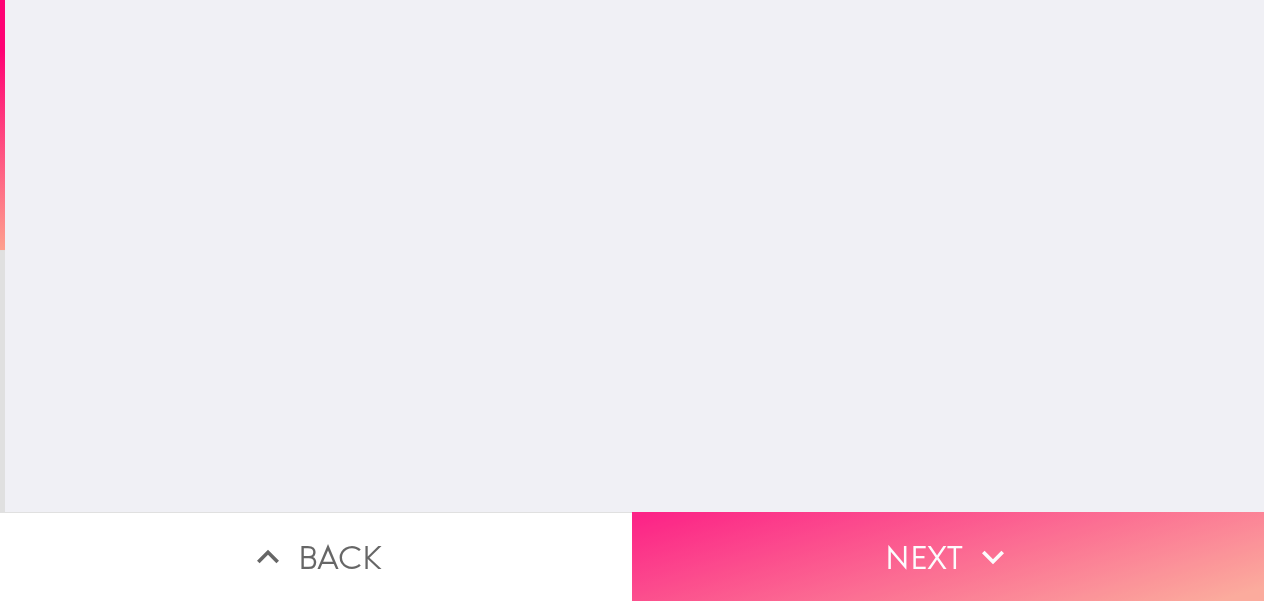 click on "Next" at bounding box center (948, 556) 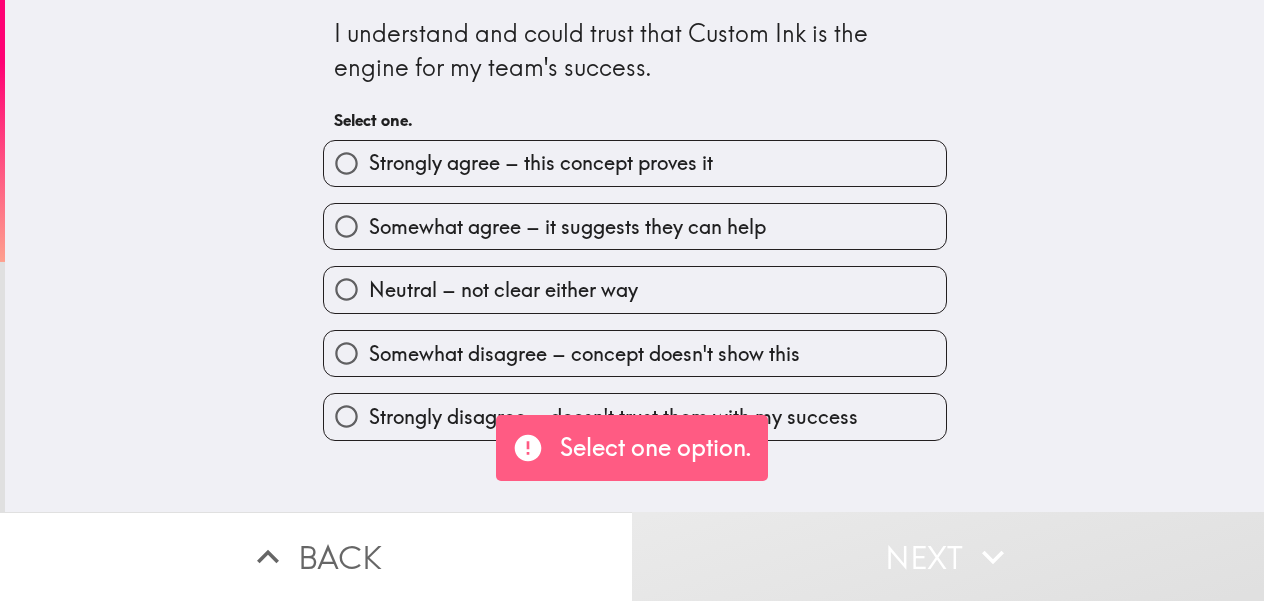 click on "Somewhat agree – it suggests they can help" at bounding box center [627, 218] 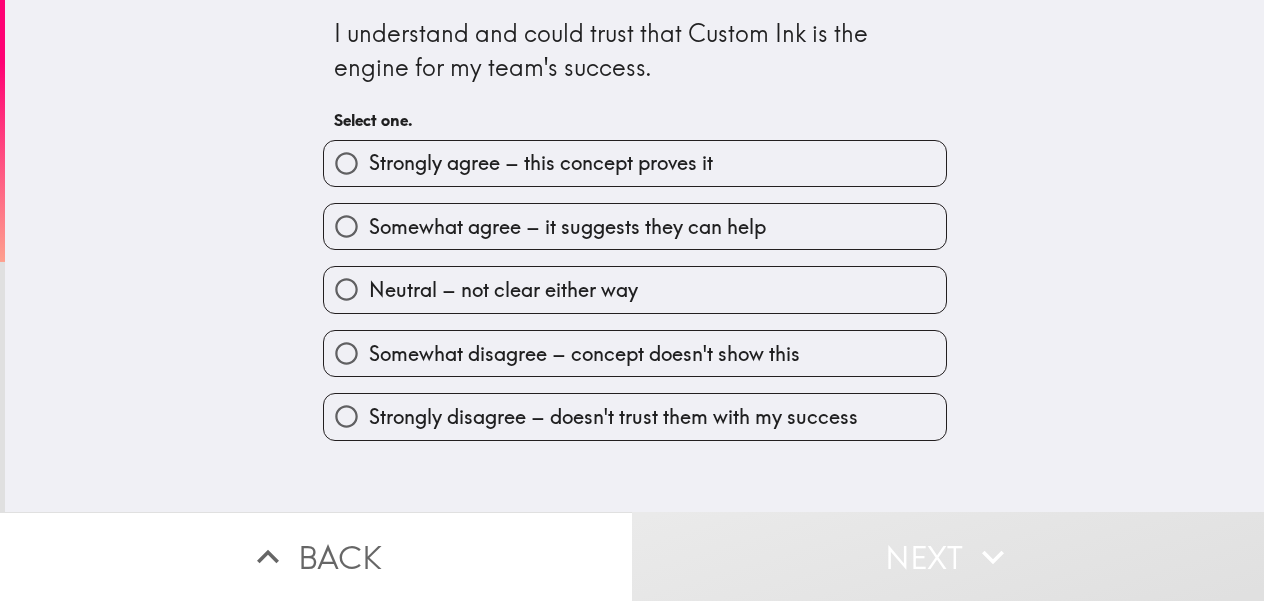 click on "Strongly agree – this concept proves it" at bounding box center (541, 163) 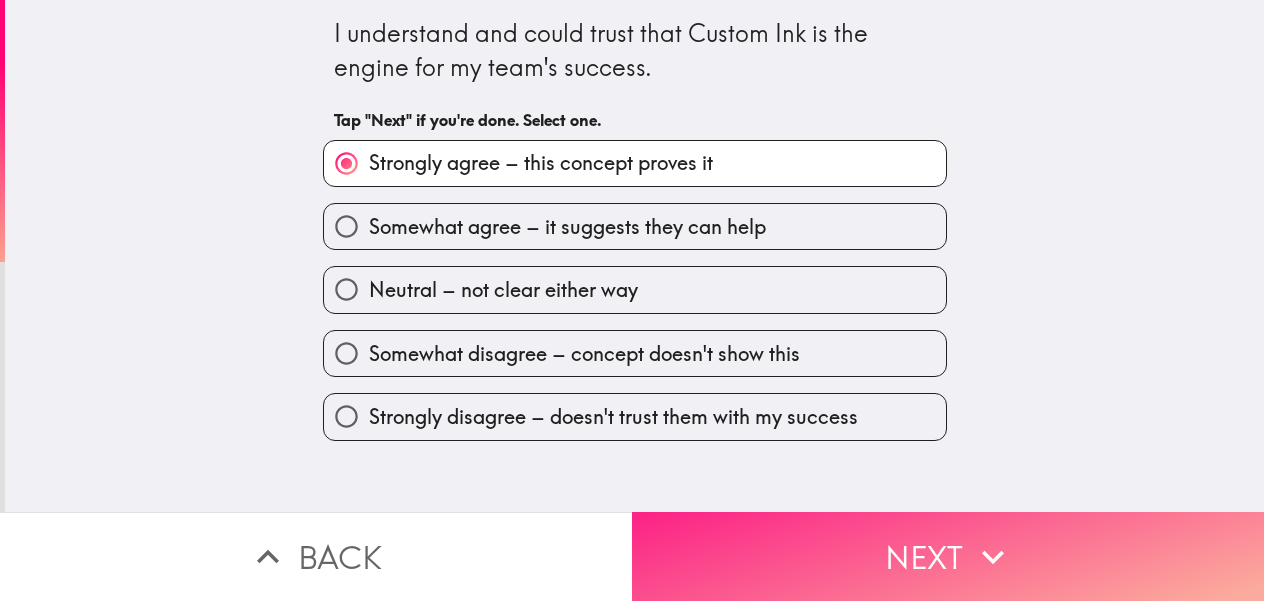 click on "Next" at bounding box center [948, 556] 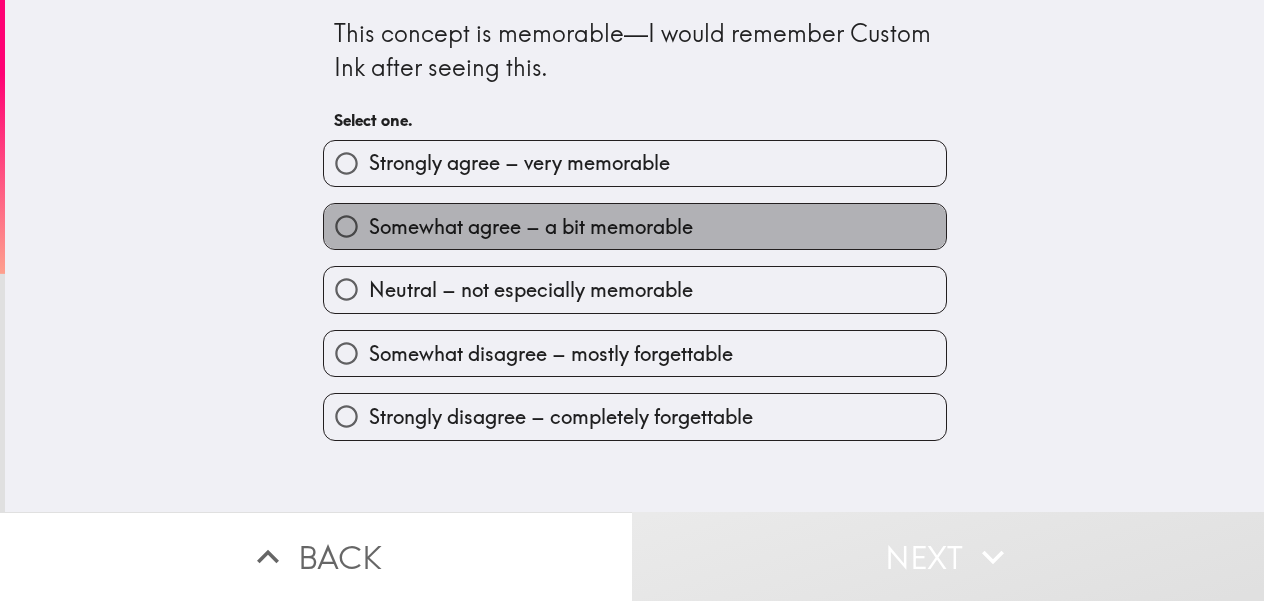 click on "Somewhat agree – a bit memorable" at bounding box center (531, 227) 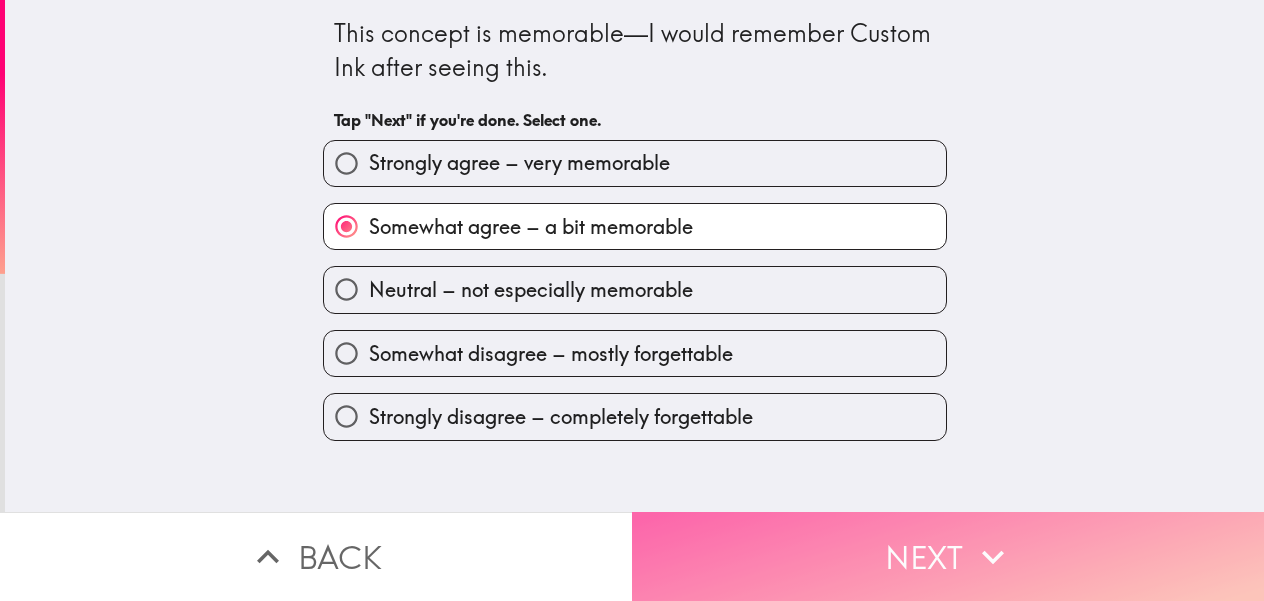 click on "Next" at bounding box center [948, 556] 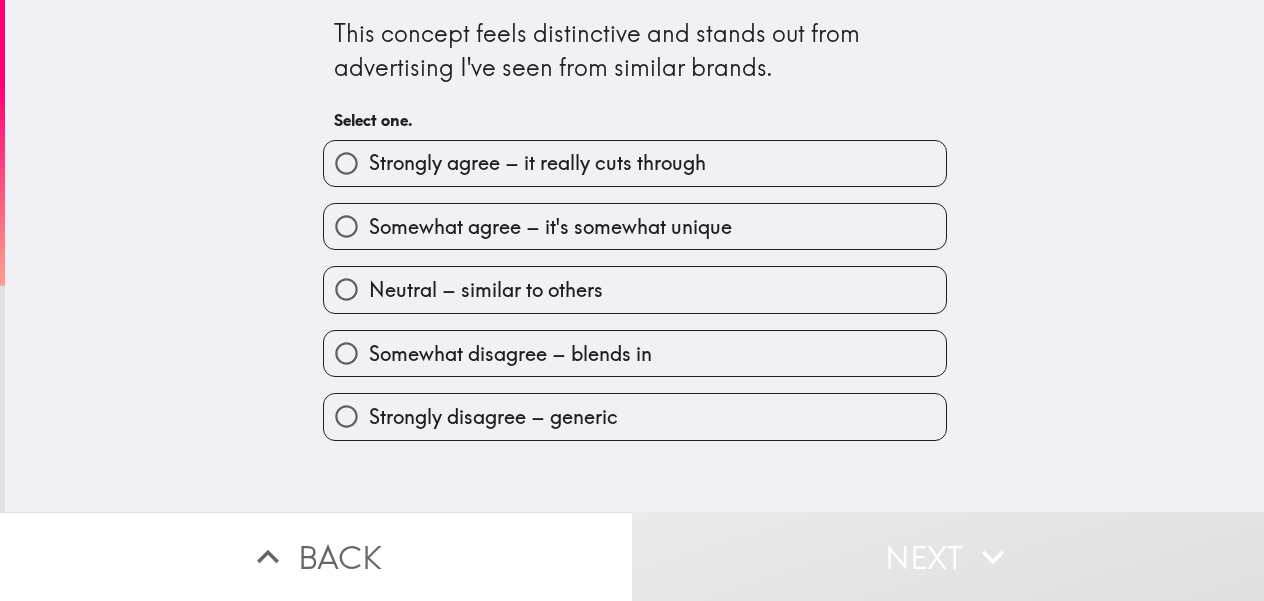 click on "Strongly agree – it really cuts through" at bounding box center (537, 163) 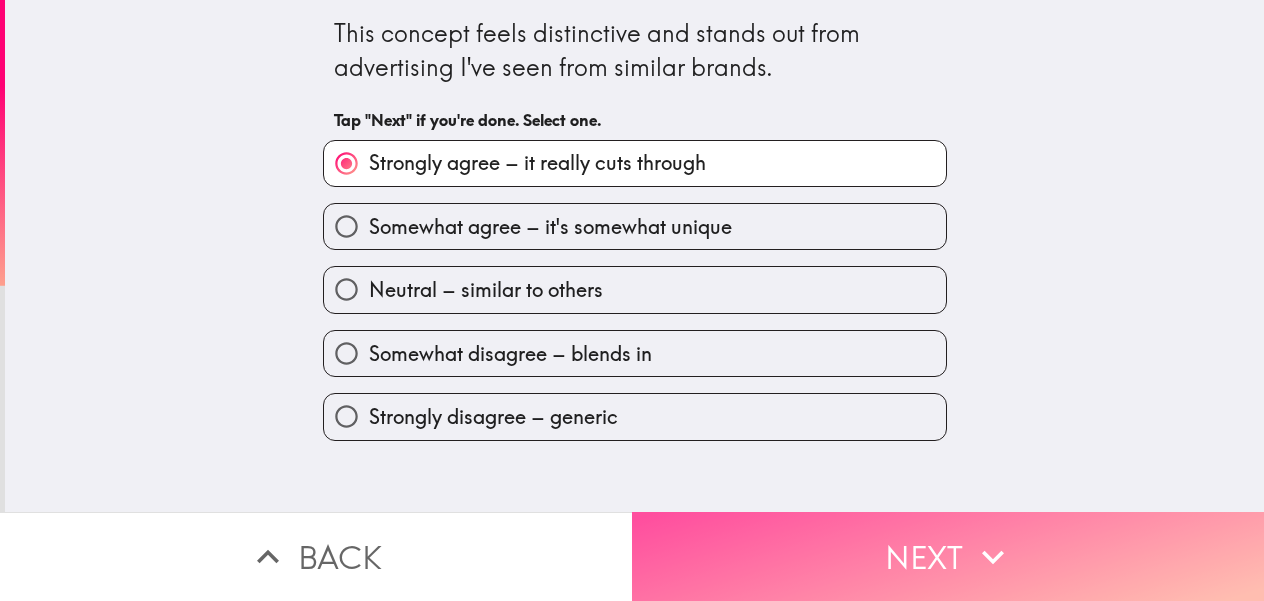 drag, startPoint x: 878, startPoint y: 525, endPoint x: 759, endPoint y: 29, distance: 510.07547 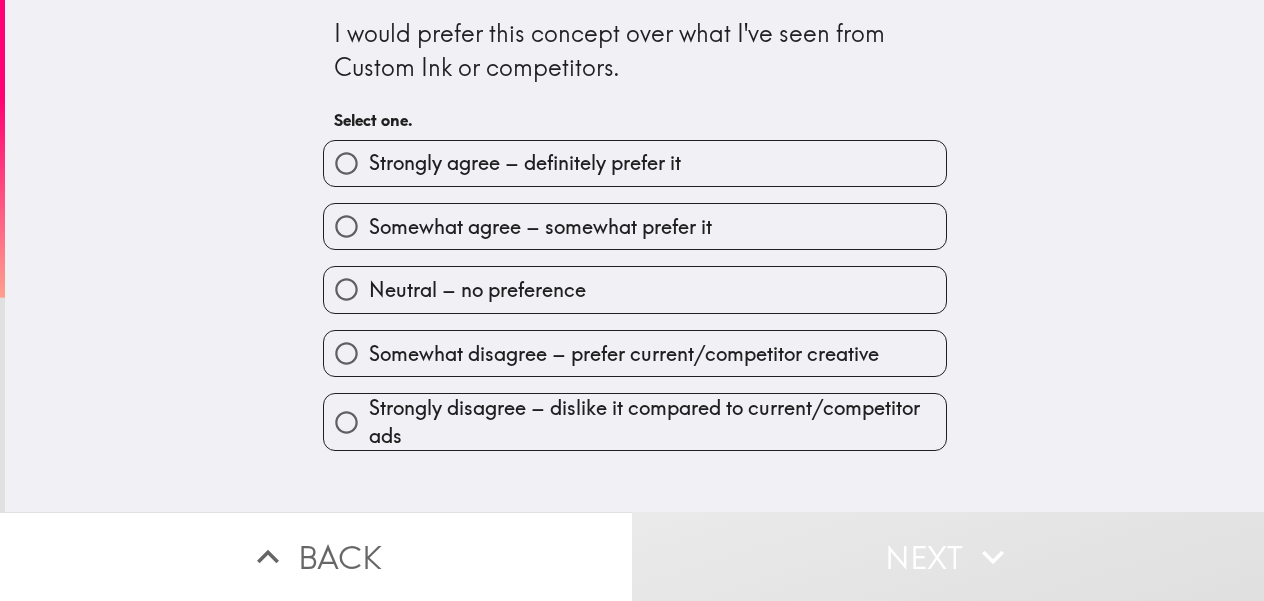 click on "Somewhat agree – somewhat prefer it" at bounding box center (540, 227) 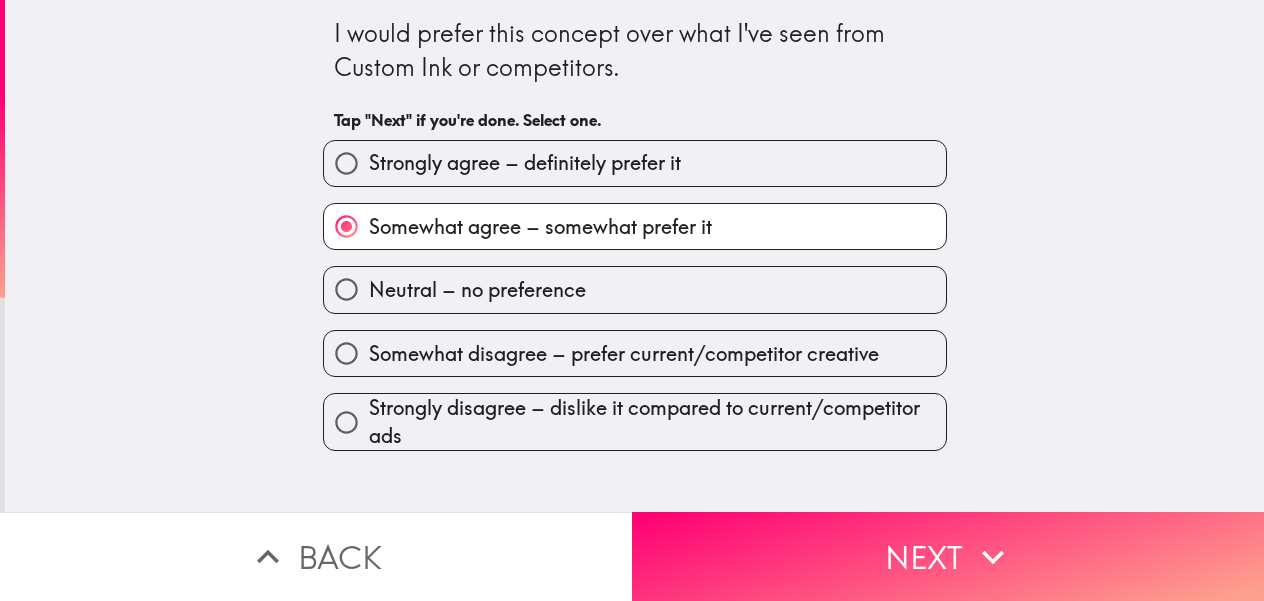 drag, startPoint x: 910, startPoint y: 566, endPoint x: 742, endPoint y: 40, distance: 552.1775 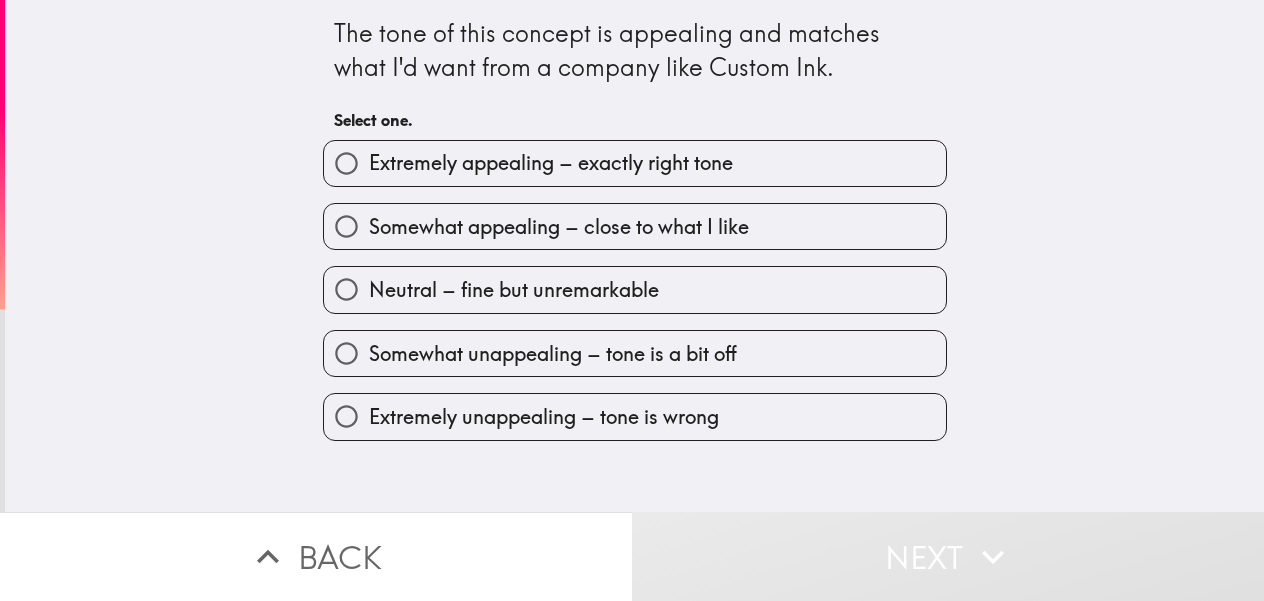 click on "Somewhat appealing – close to what I like" at bounding box center (559, 227) 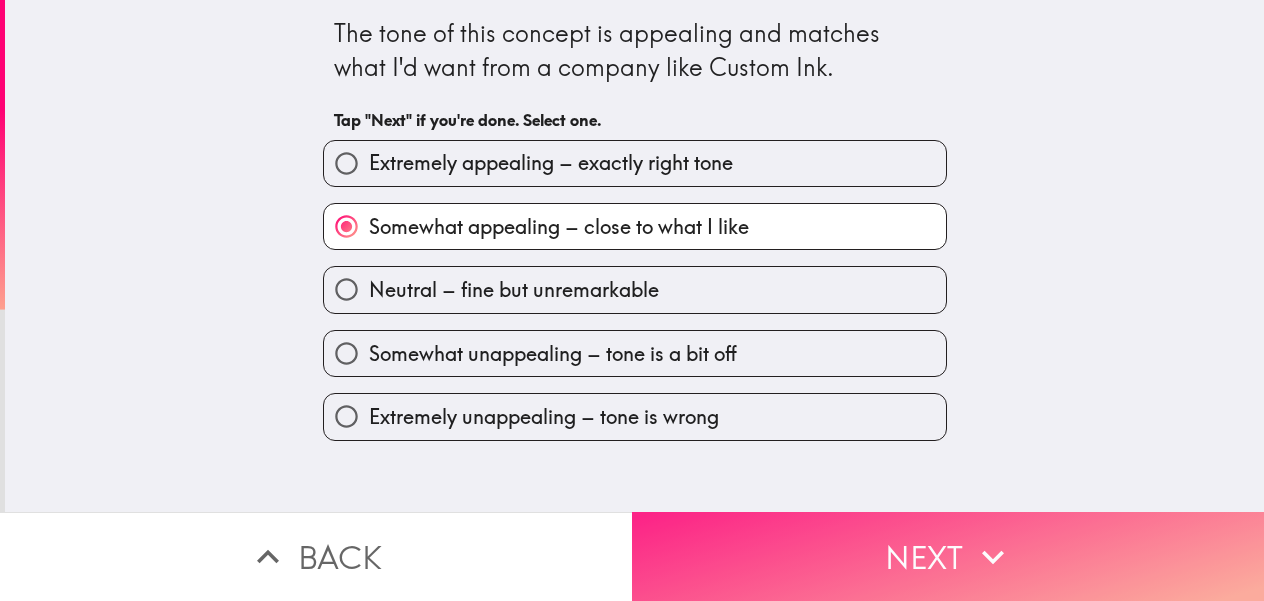 click on "Next" at bounding box center [948, 556] 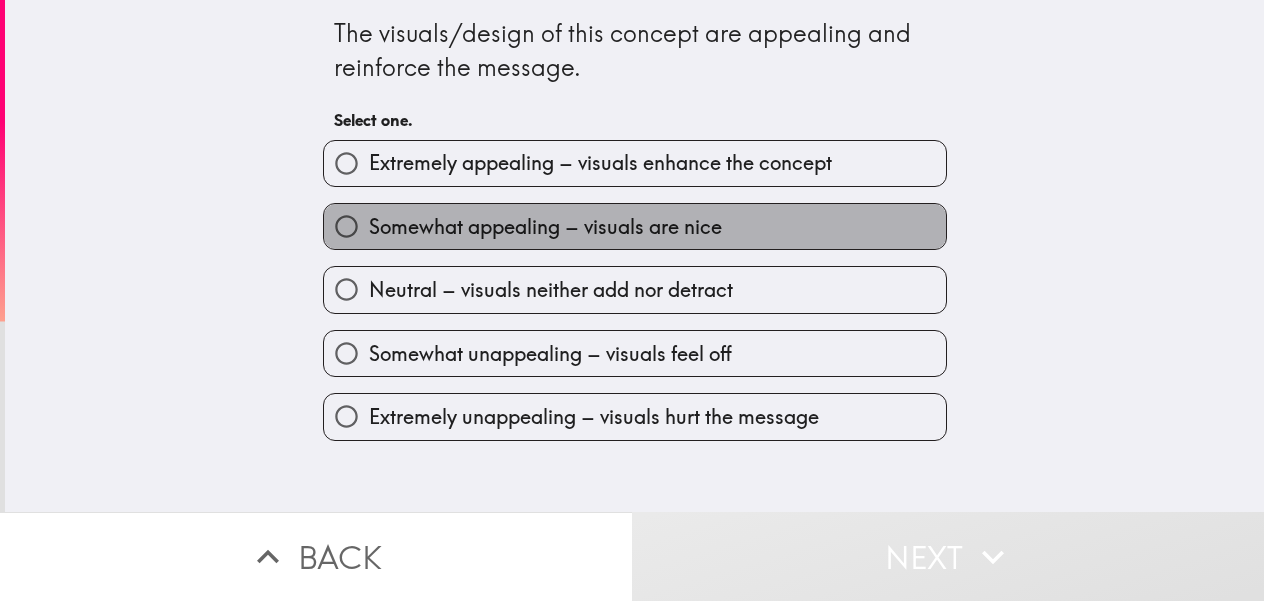 click on "Somewhat appealing – visuals are nice" at bounding box center (635, 226) 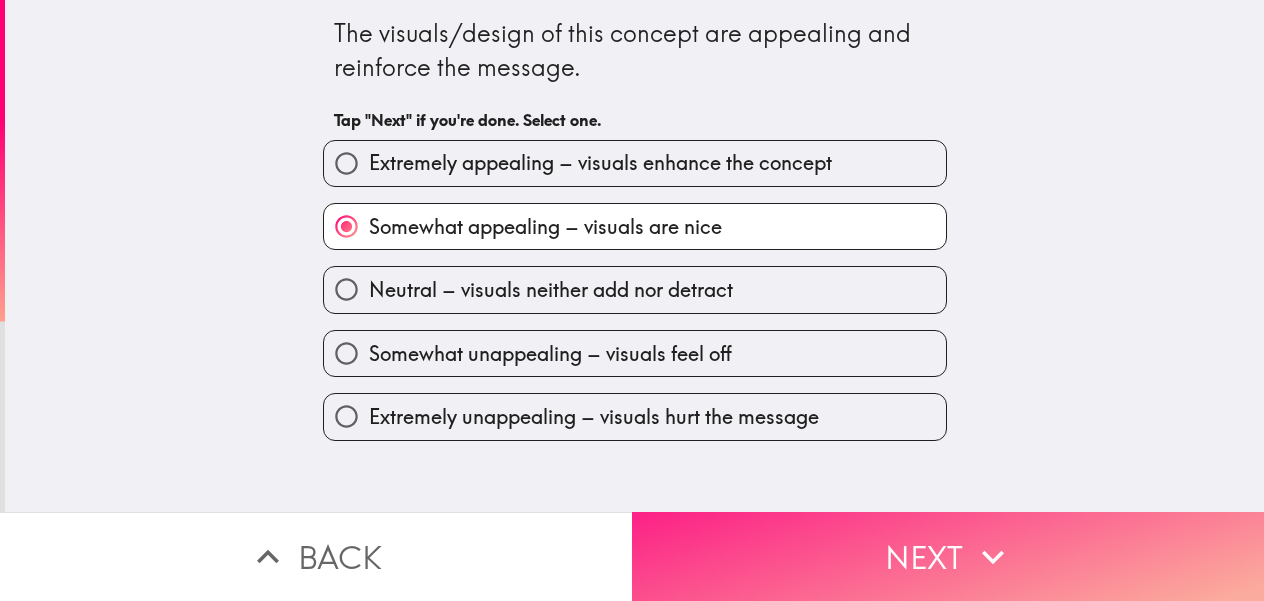 click on "Next" at bounding box center (948, 556) 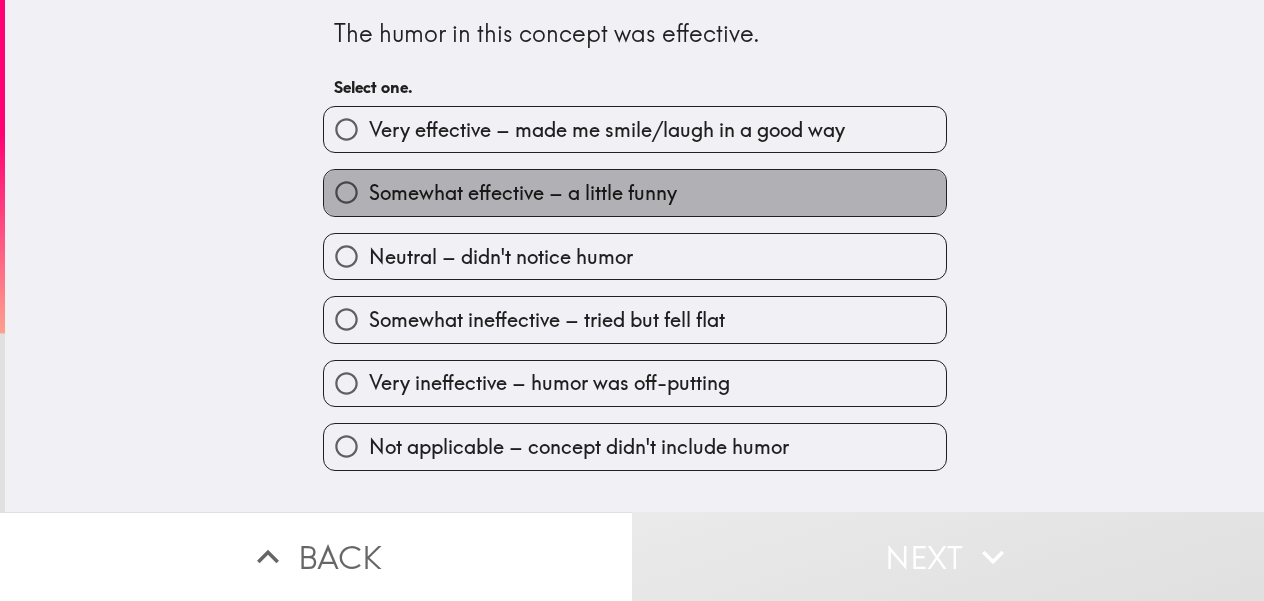 click on "Very effective – made me smile/laugh in a good way Somewhat effective – a little funny Neutral – didn't notice humor Somewhat ineffective – tried but fell flat Very ineffective – humor was off-putting Not applicable – concept didn't include humor" at bounding box center [627, 280] 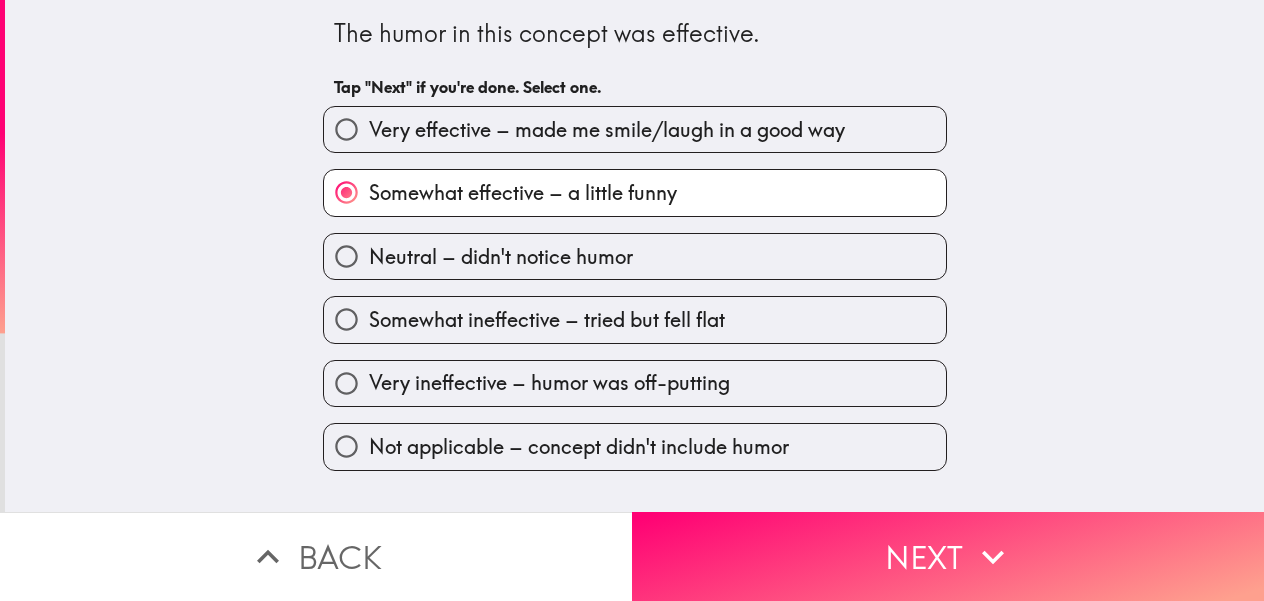 click on "Somewhat effective – a little funny" at bounding box center [346, 192] 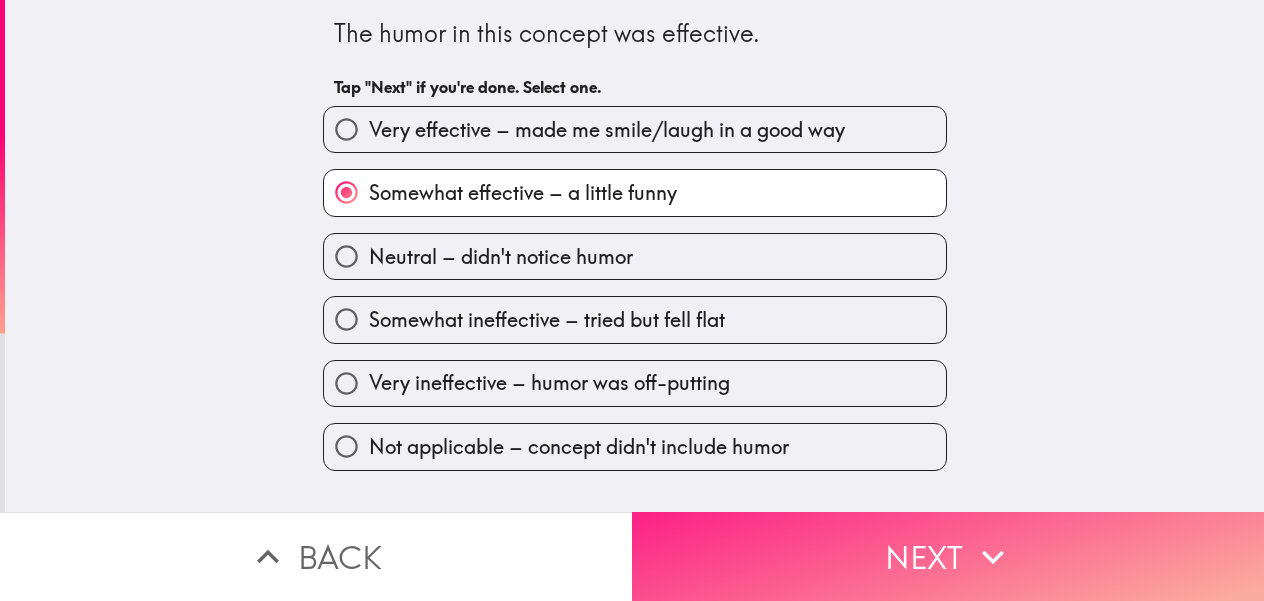 click on "Next" at bounding box center [948, 556] 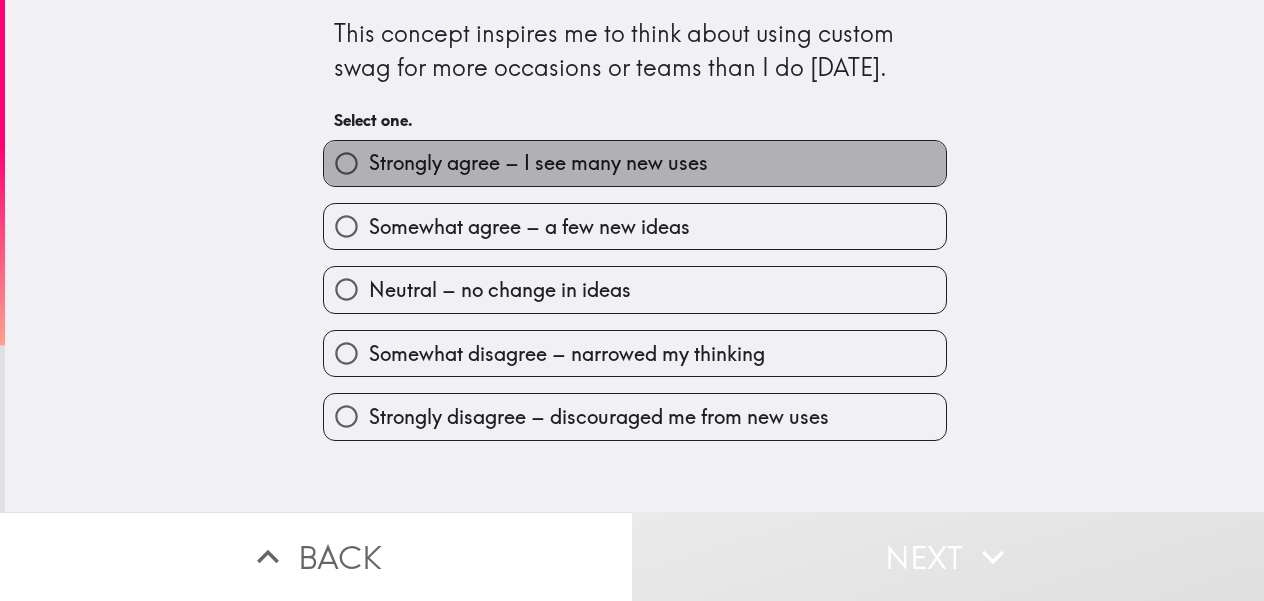 click on "Strongly agree – I see many new uses" at bounding box center [538, 163] 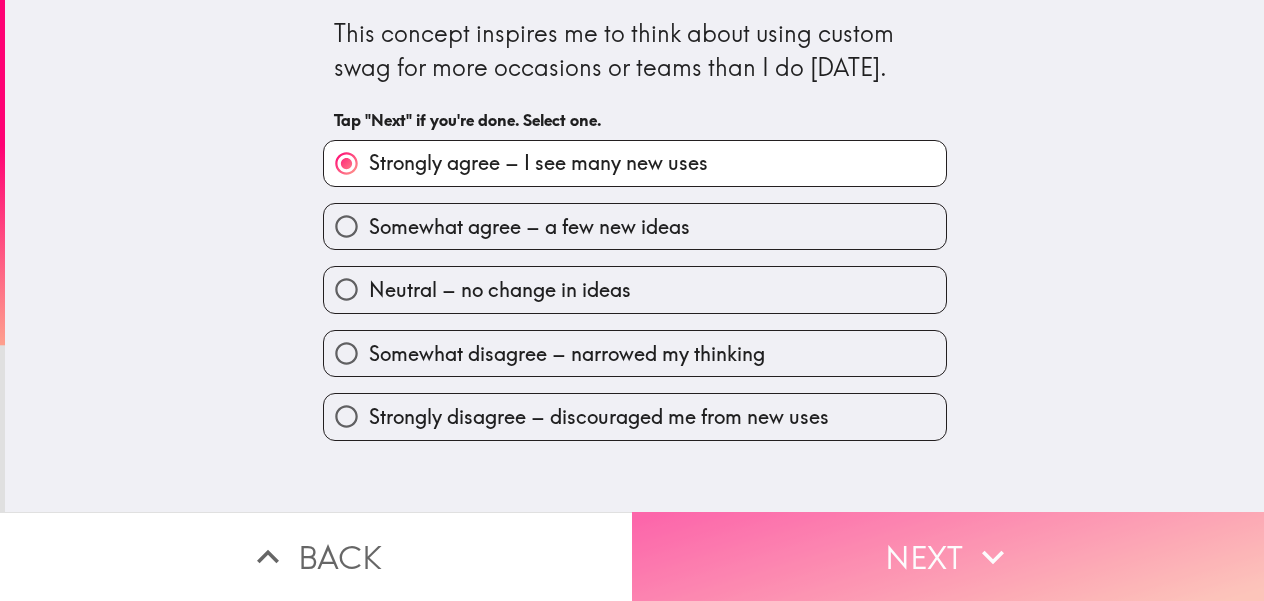 click on "Next" at bounding box center [948, 556] 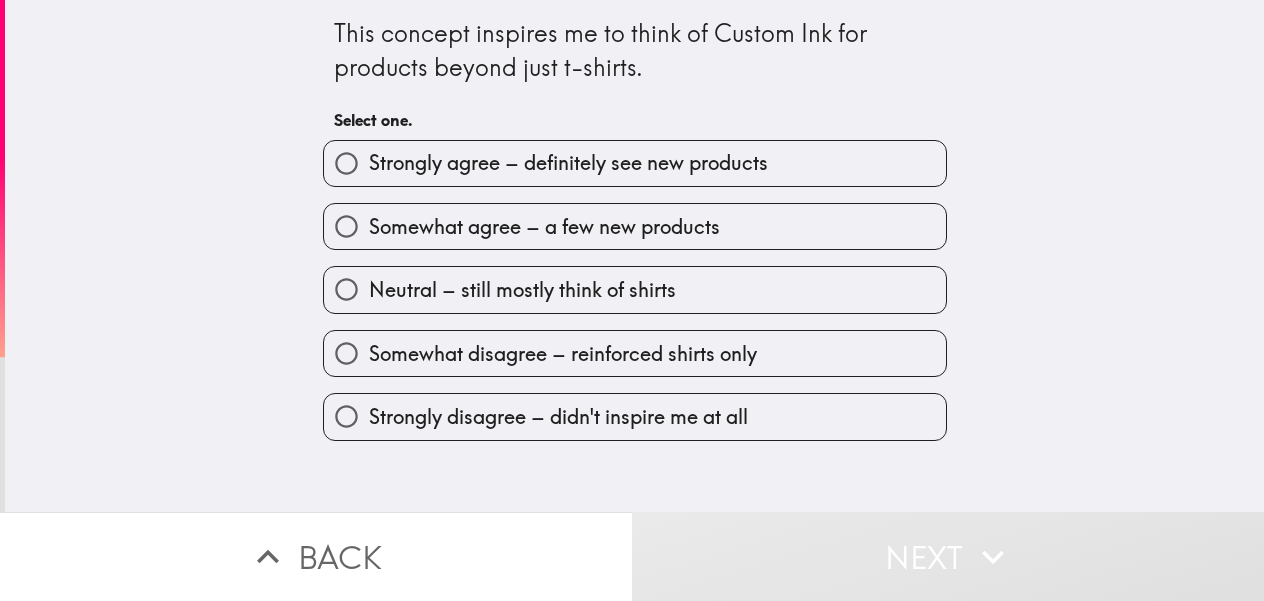 click on "Somewhat agree – a few new products" at bounding box center (544, 227) 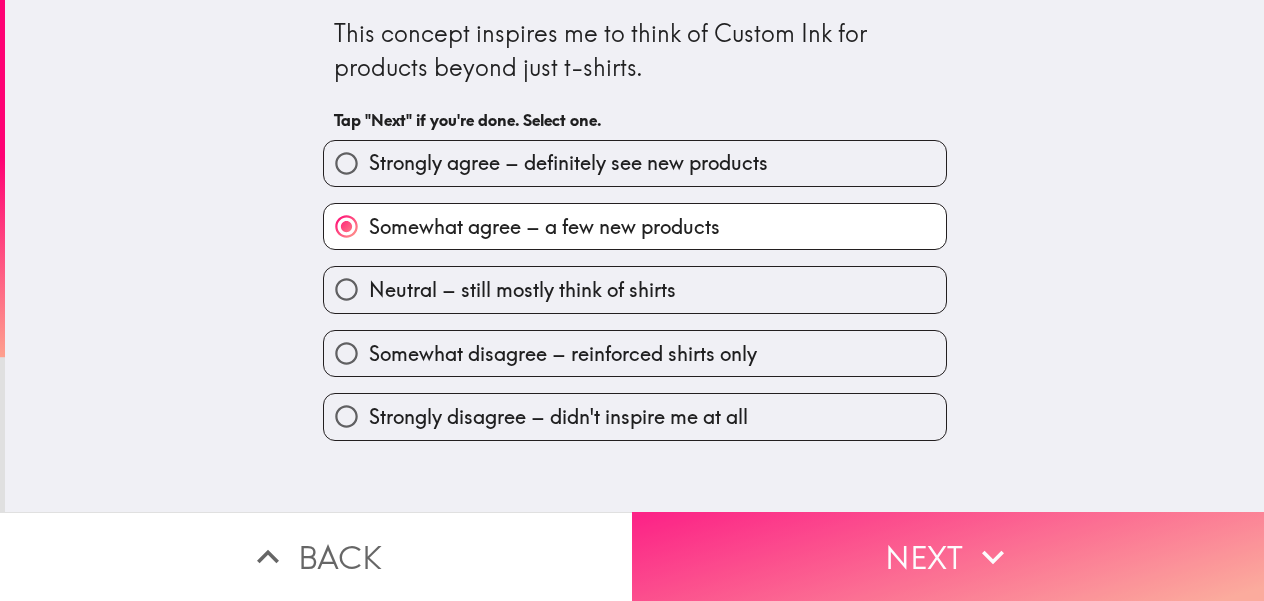 drag, startPoint x: 916, startPoint y: 515, endPoint x: 901, endPoint y: 536, distance: 25.806976 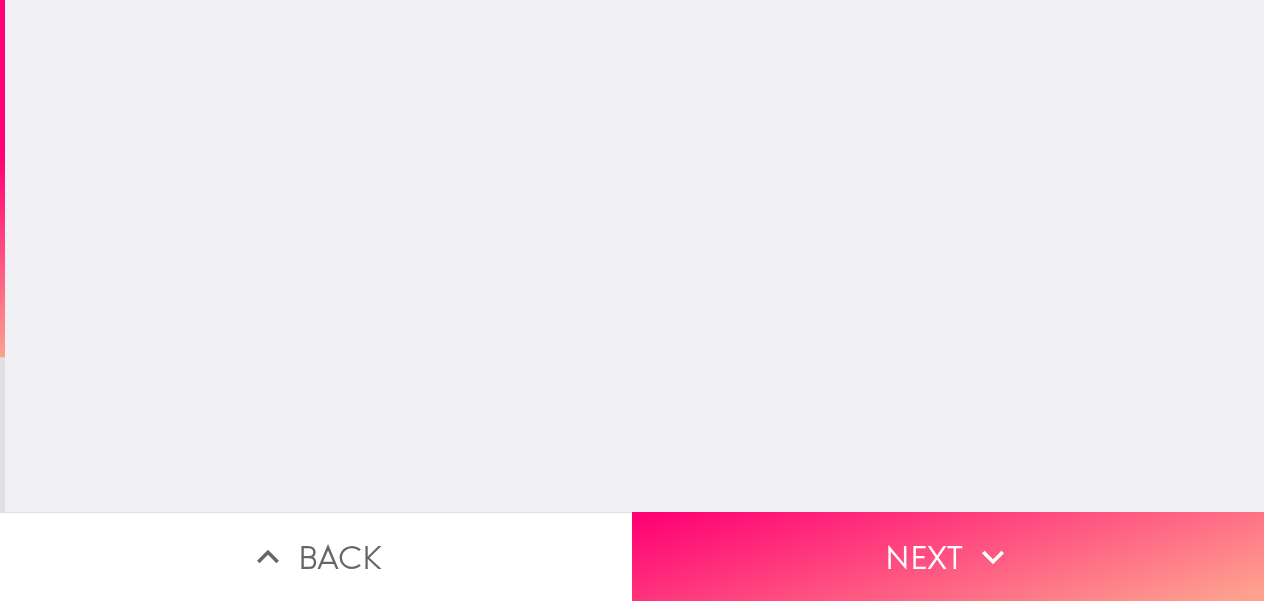 click on "Next" at bounding box center [948, 556] 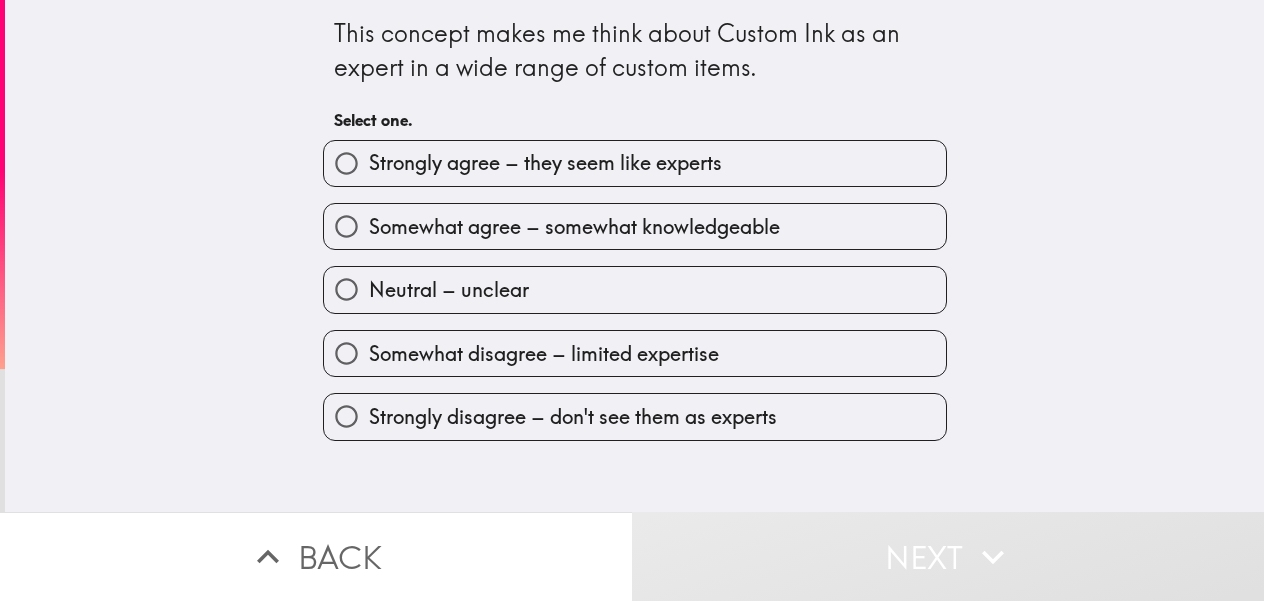 click on "Somewhat agree – somewhat knowledgeable" at bounding box center [574, 227] 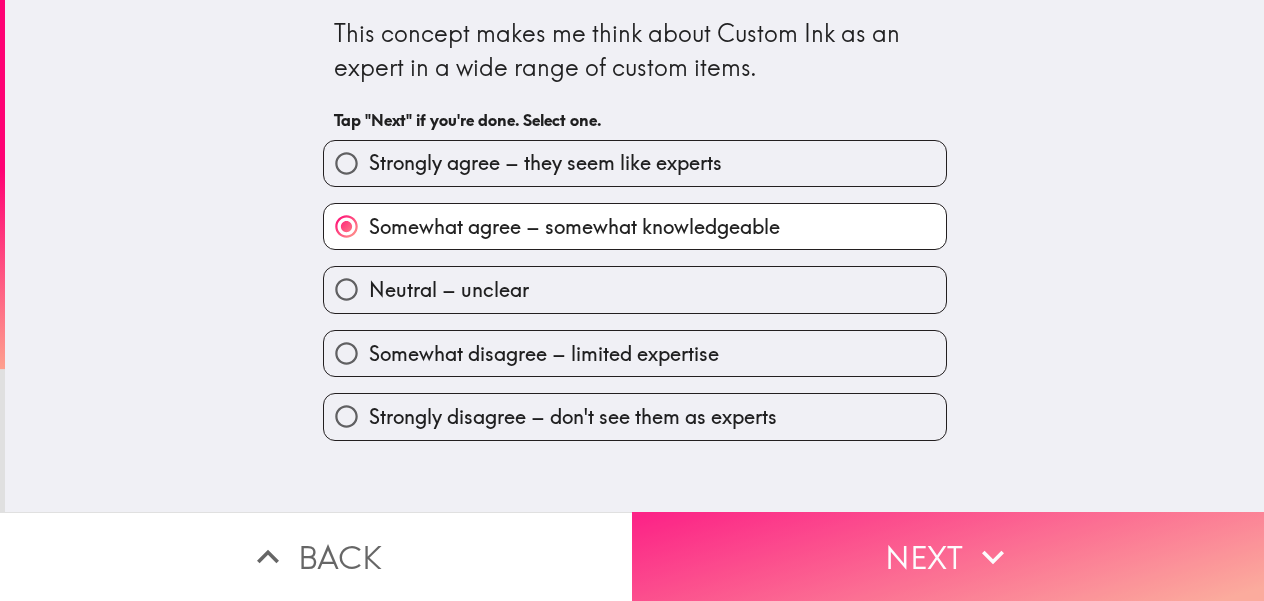 click on "Next" at bounding box center (948, 556) 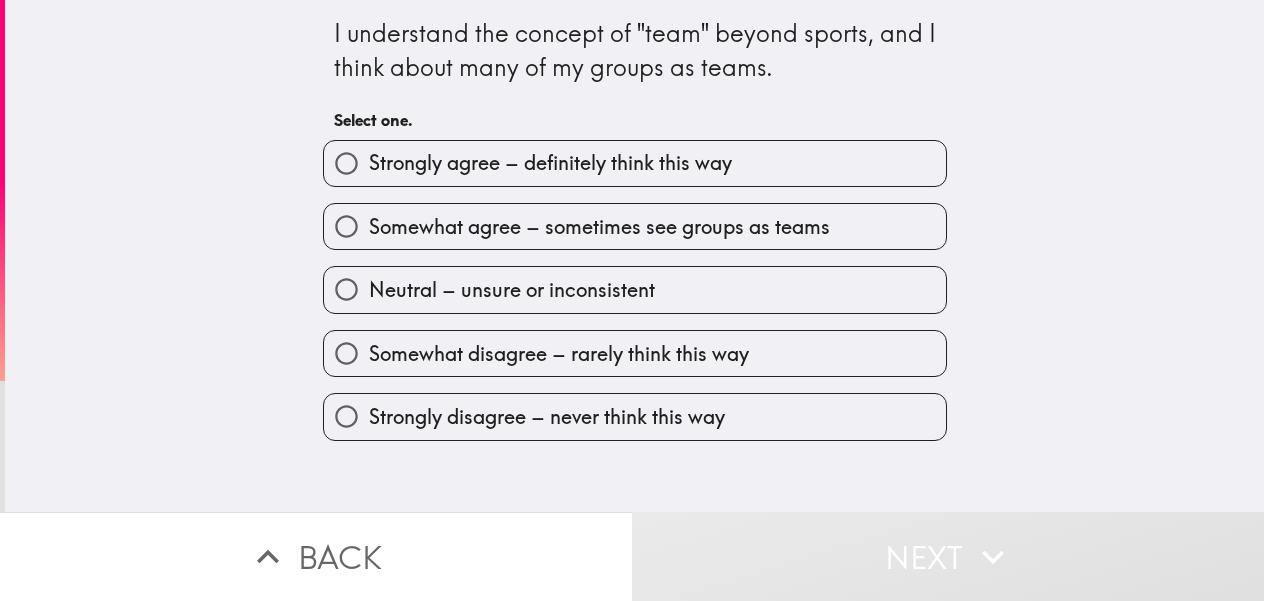 click on "Strongly agree – definitely think this way" at bounding box center (635, 163) 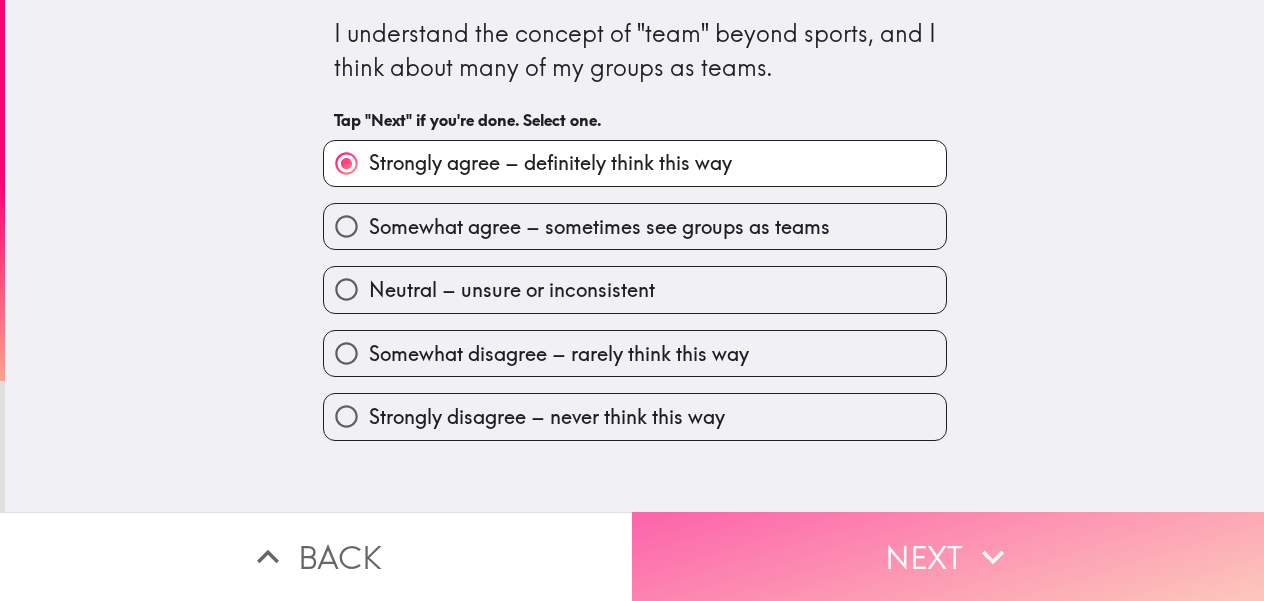 drag, startPoint x: 932, startPoint y: 517, endPoint x: 913, endPoint y: 549, distance: 37.215588 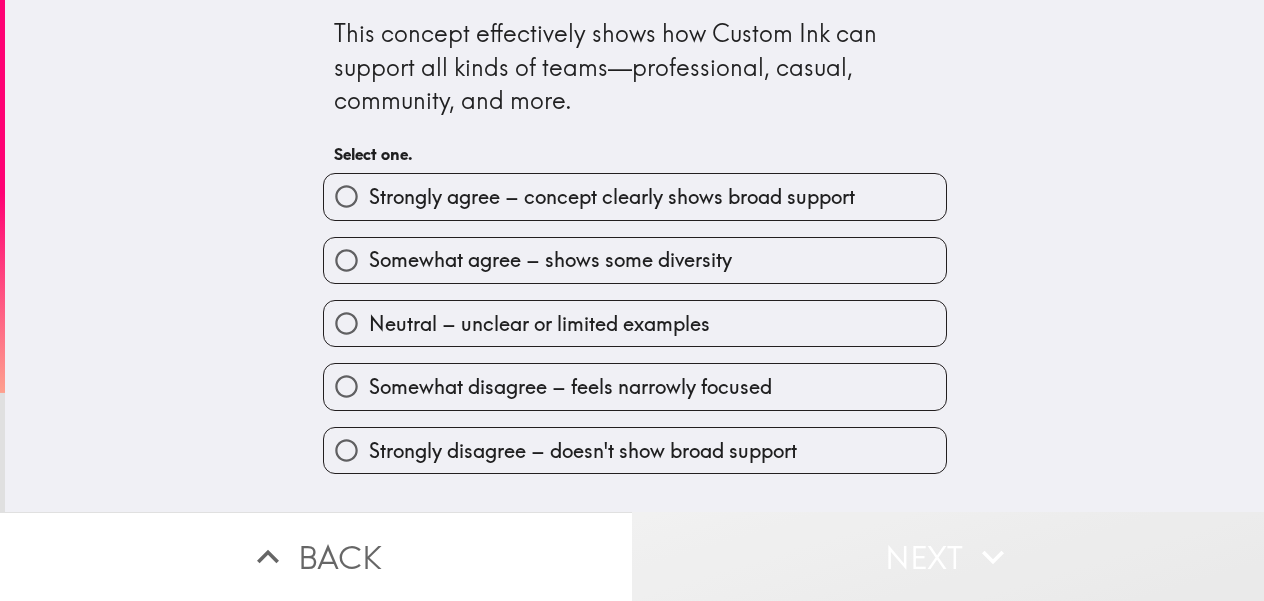 click on "Next" at bounding box center (948, 556) 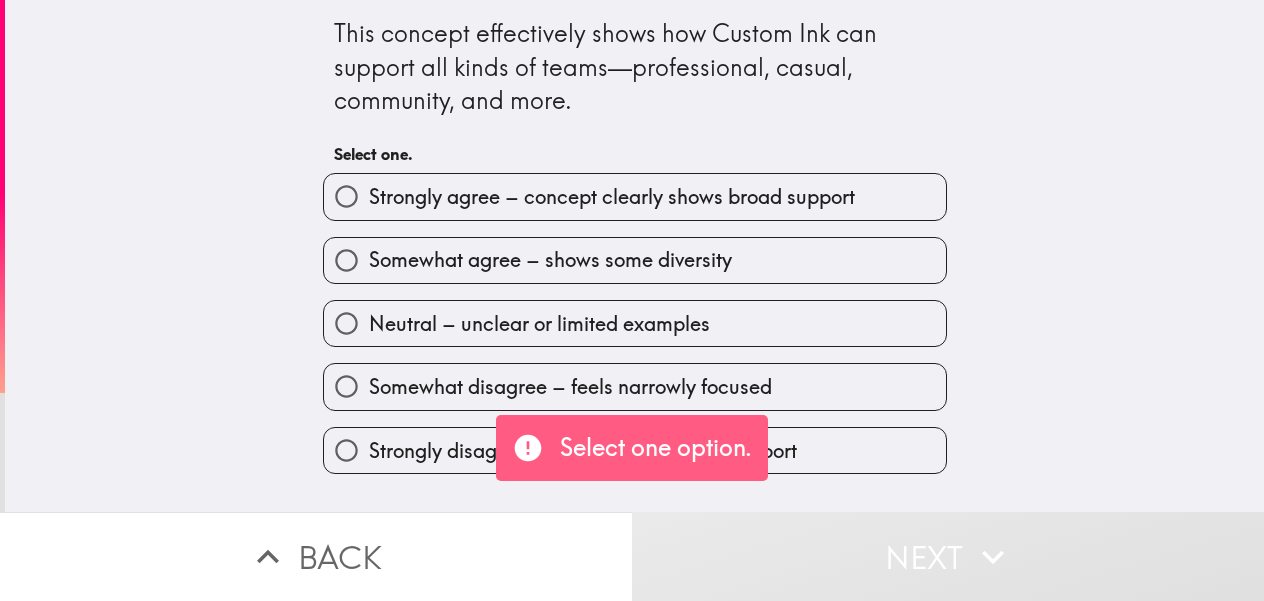 click on "Somewhat agree – shows some diversity" at bounding box center [550, 260] 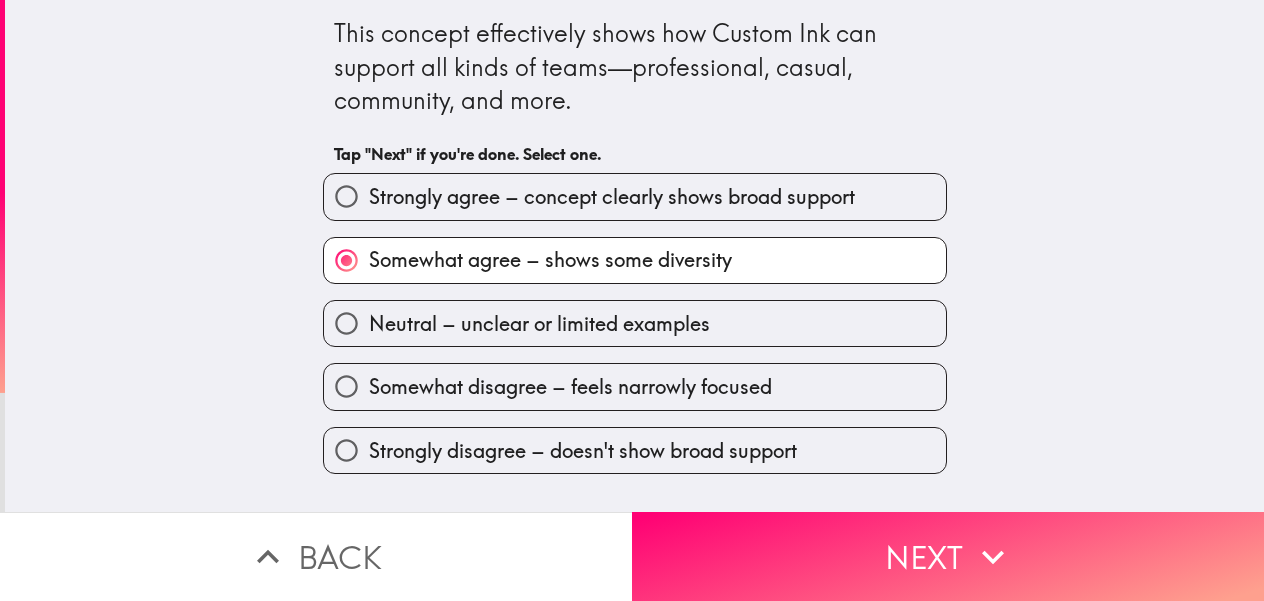 click on "Strongly agree – concept clearly shows broad support" at bounding box center [612, 197] 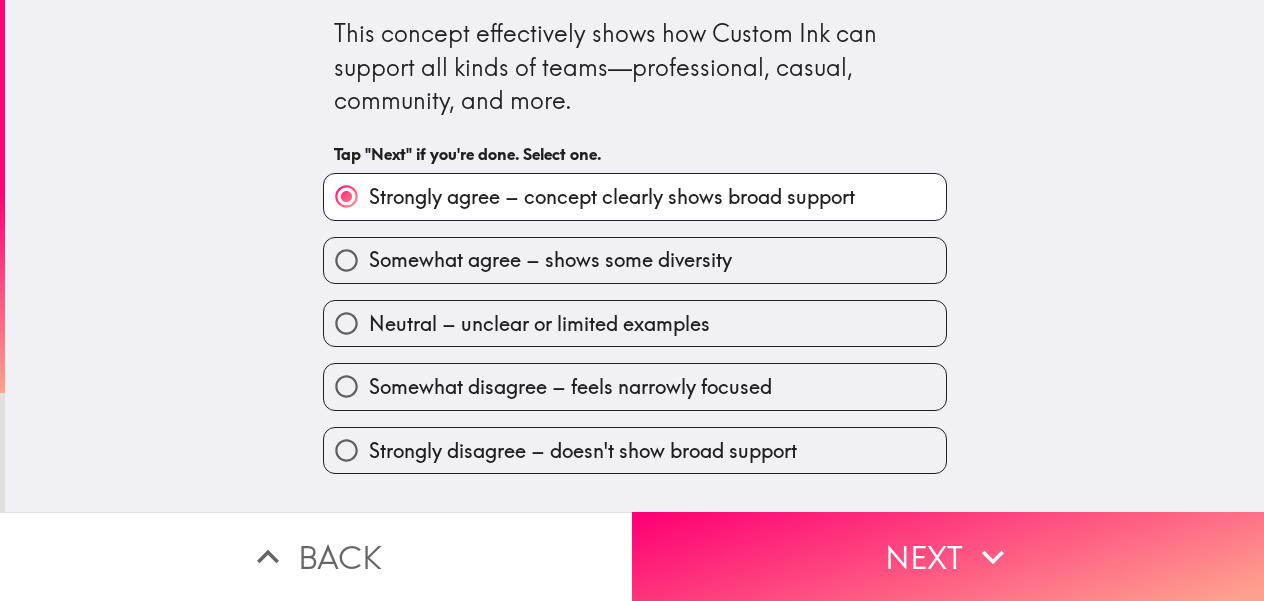 click on "Strongly agree – concept clearly shows broad support" at bounding box center (612, 197) 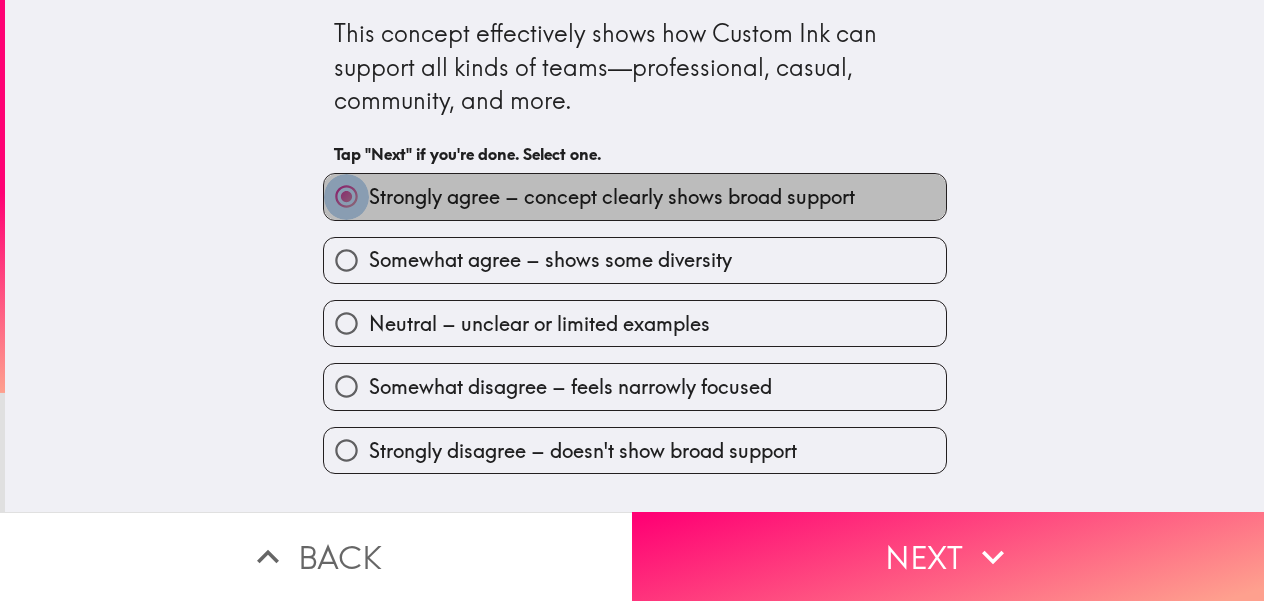 click on "Strongly agree – concept clearly shows broad support" at bounding box center [346, 196] 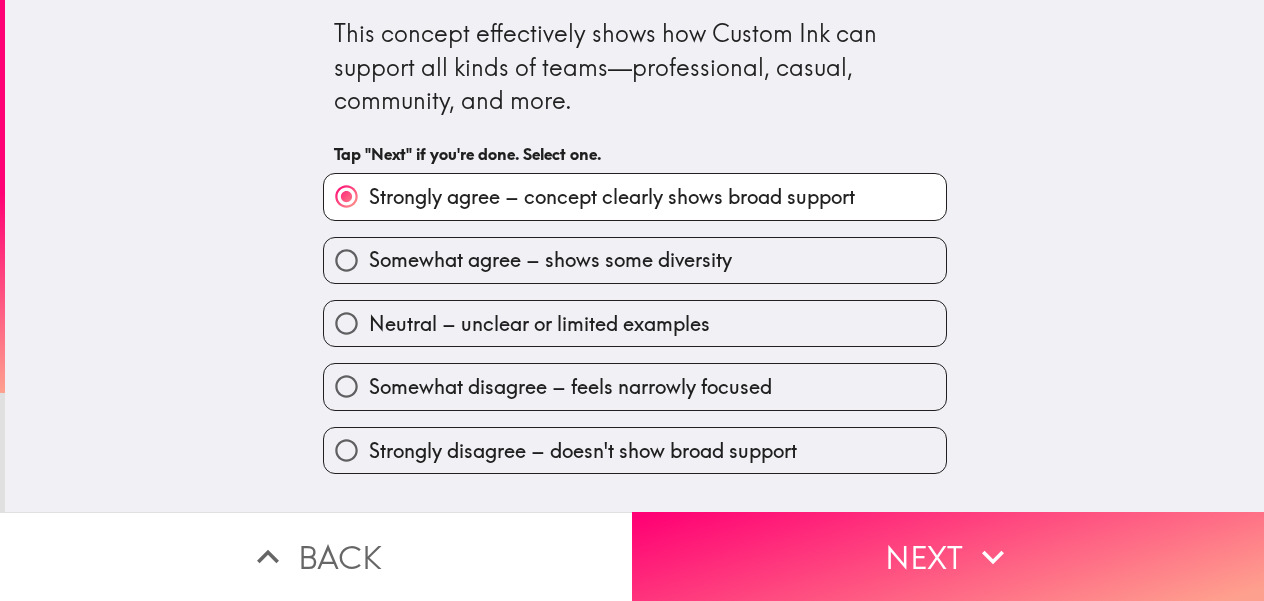 click on "Somewhat agree – shows some diversity" at bounding box center (346, 260) 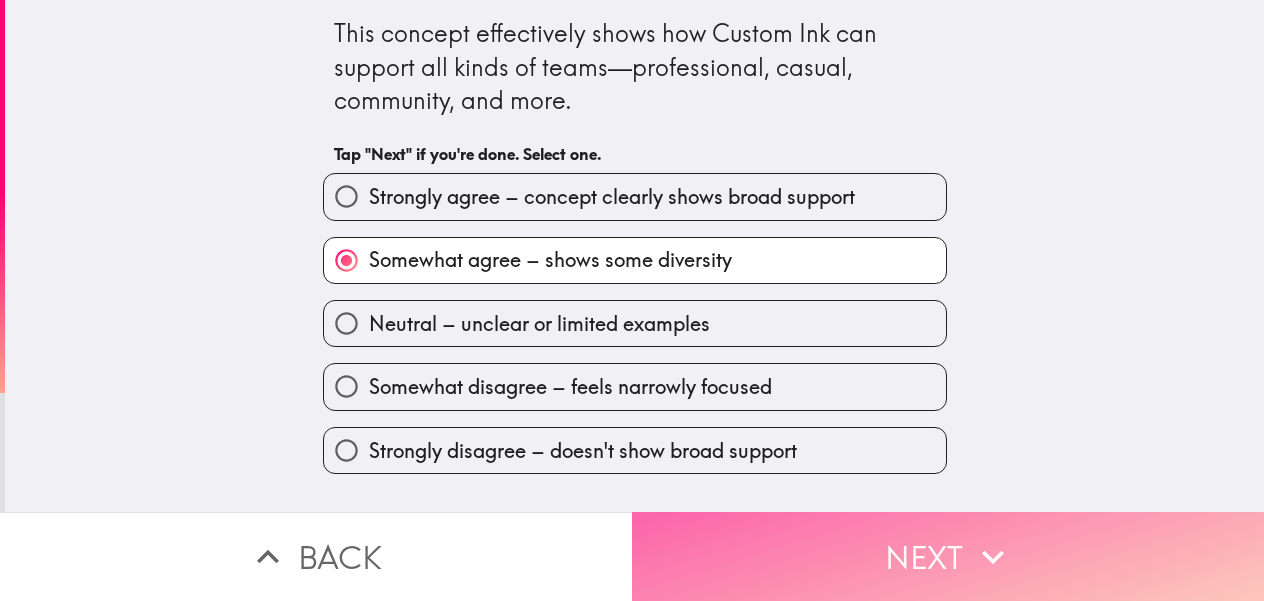 click on "Next" at bounding box center [948, 556] 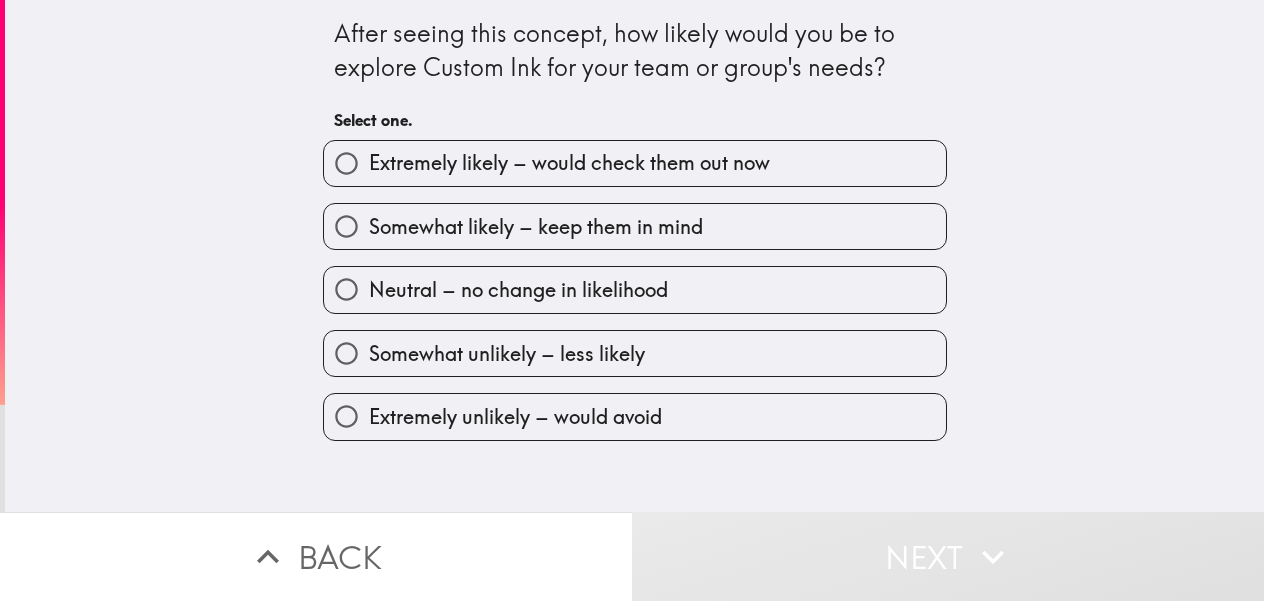 click on "Somewhat likely – keep them in mind" at bounding box center (536, 227) 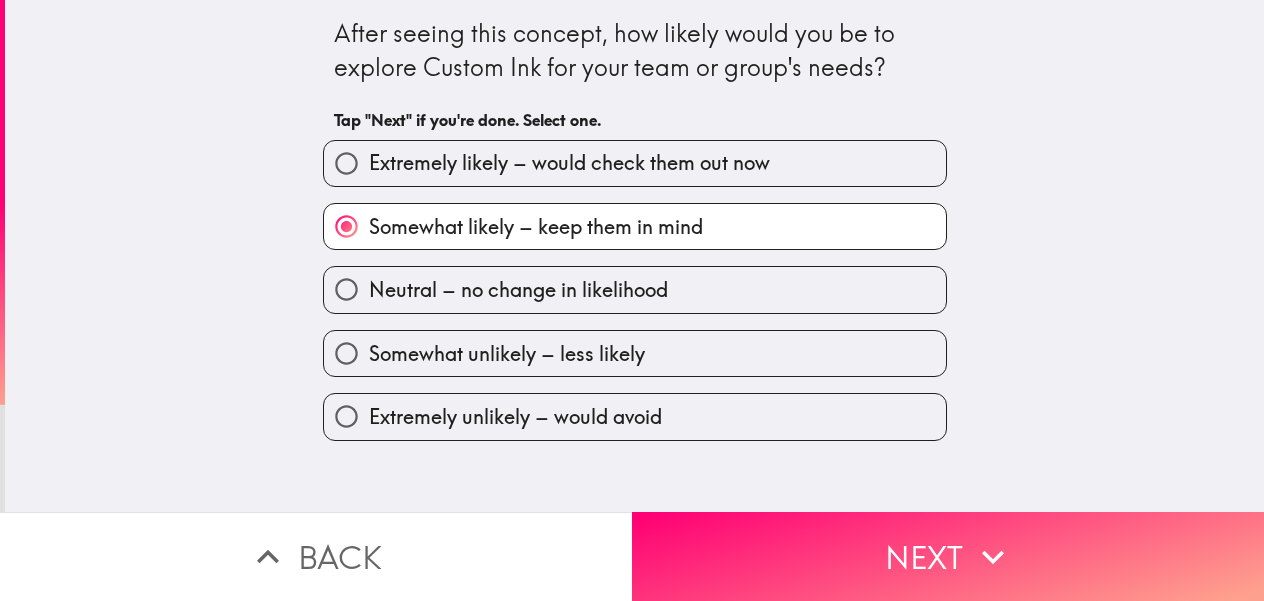 click on "Next" at bounding box center [948, 556] 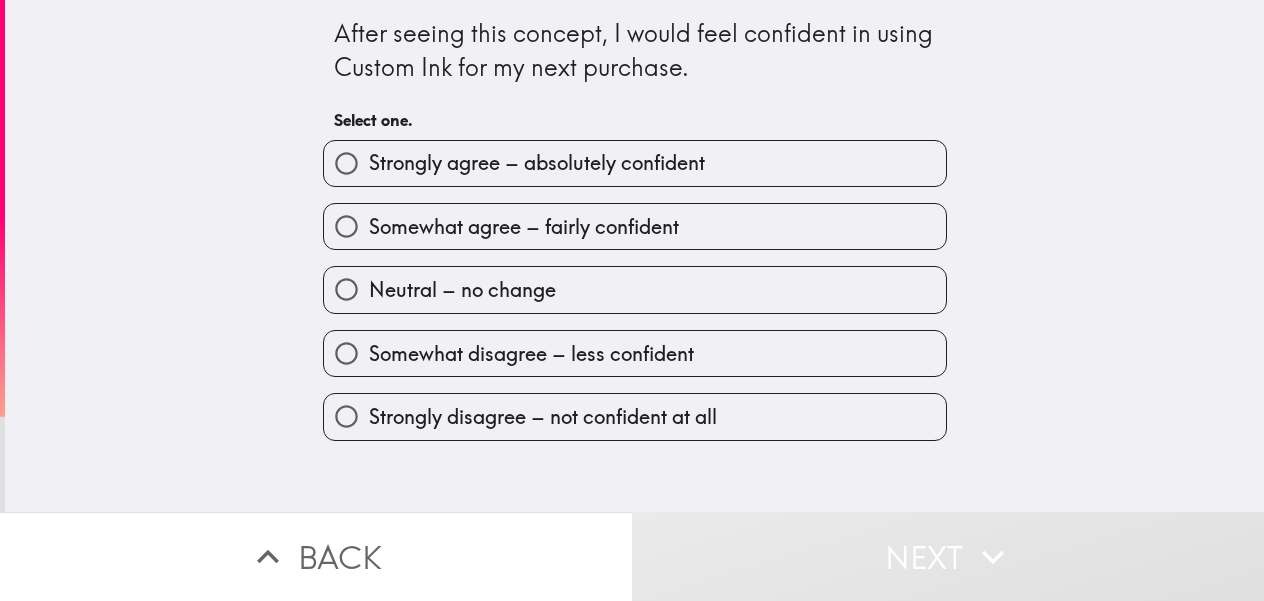 click on "Strongly agree – absolutely confident" at bounding box center [537, 163] 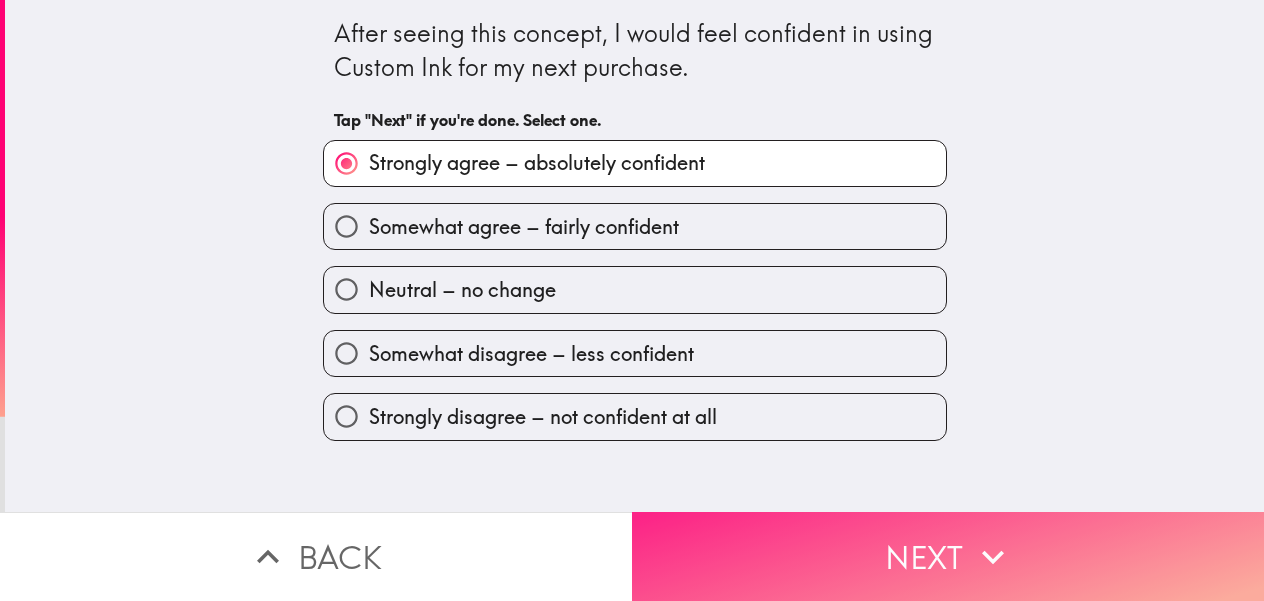 click on "Next" at bounding box center (948, 556) 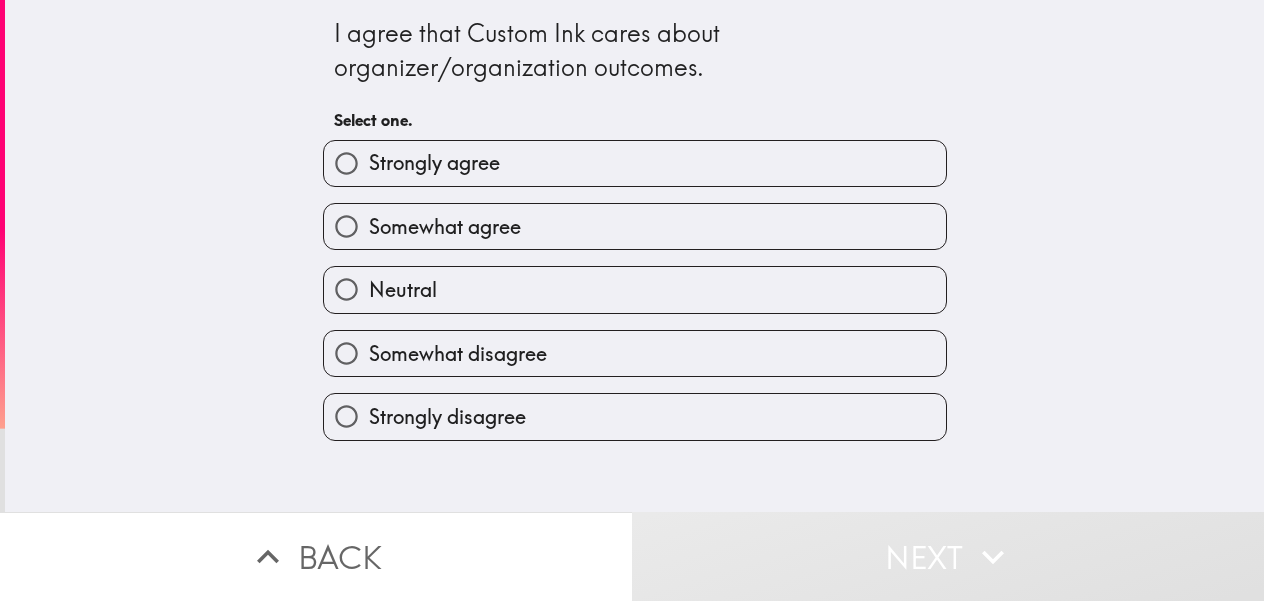click on "Somewhat agree" at bounding box center [445, 227] 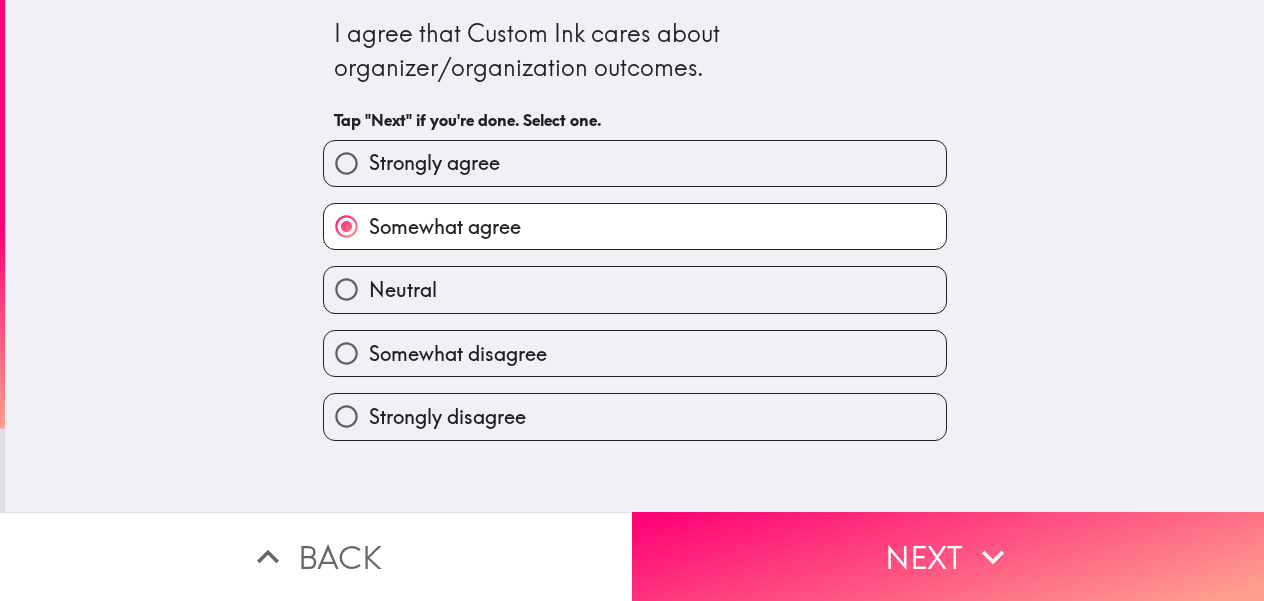 click on "Next" at bounding box center (948, 556) 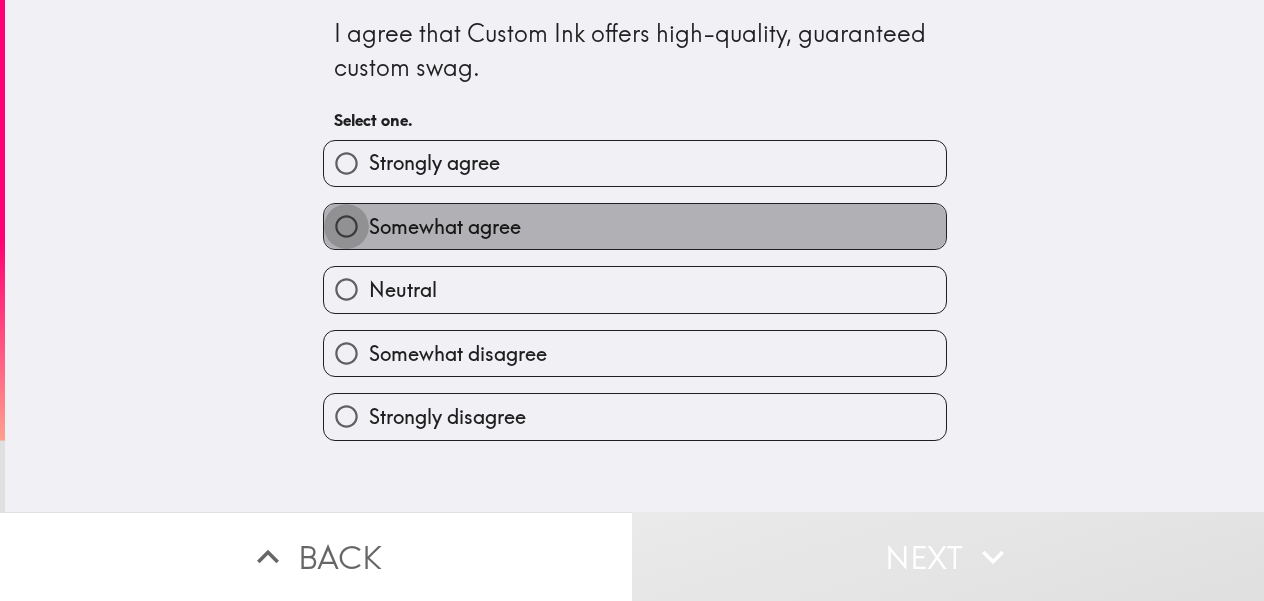 click on "Somewhat agree" at bounding box center [346, 226] 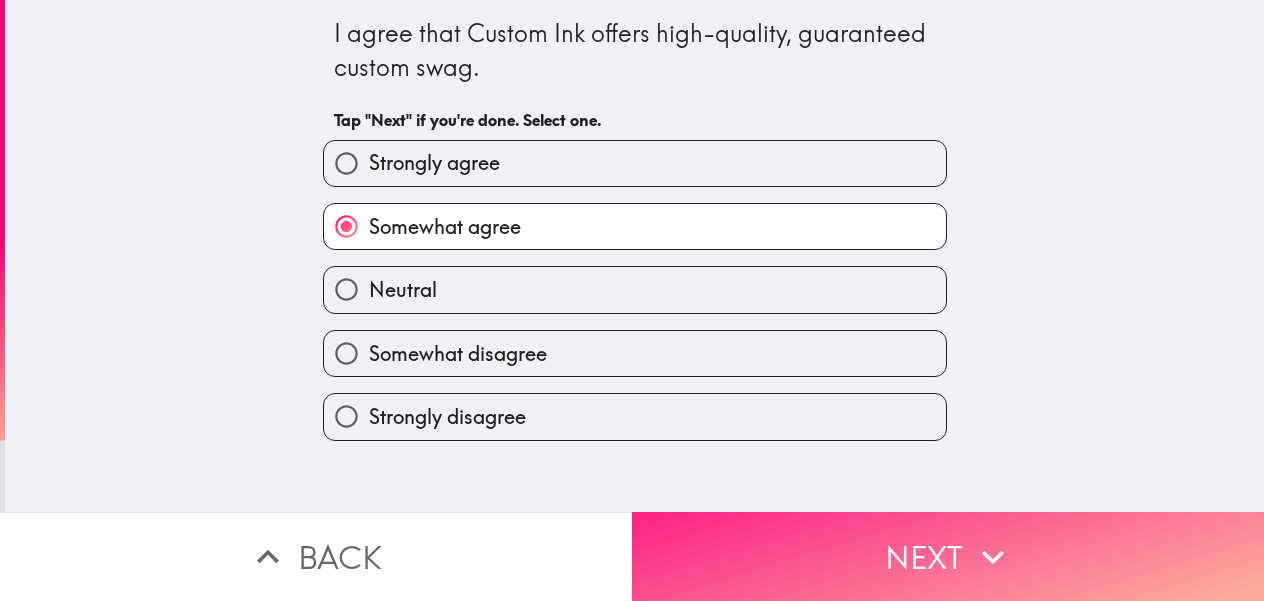 click on "Next" at bounding box center (948, 556) 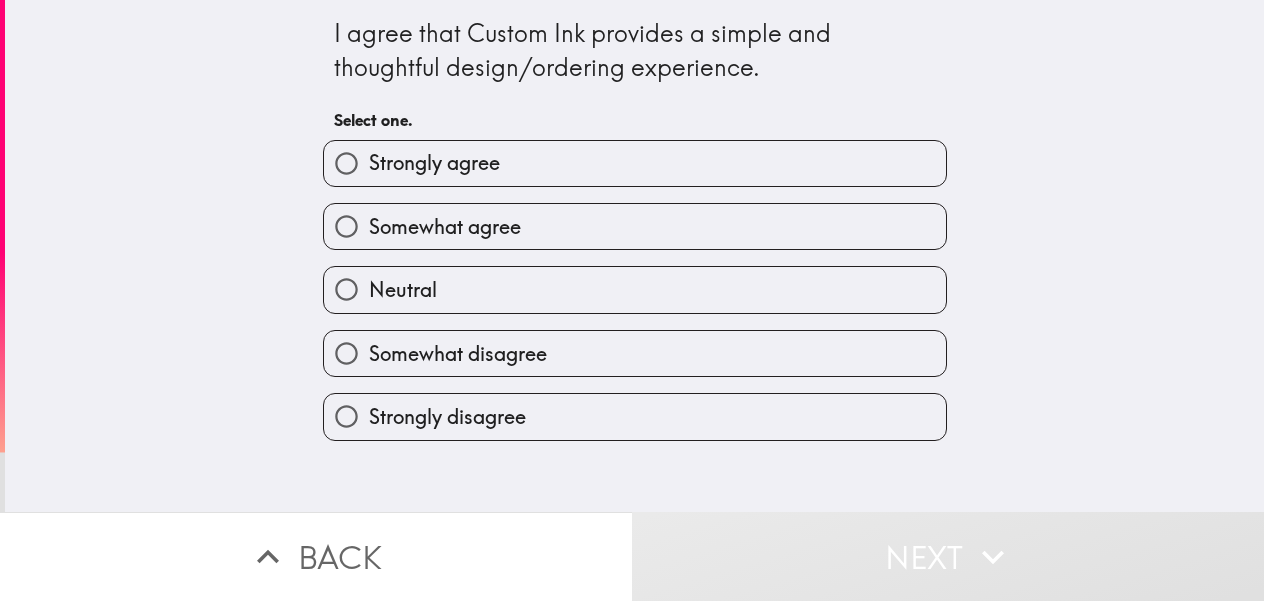 click on "Strongly agree" at bounding box center (434, 163) 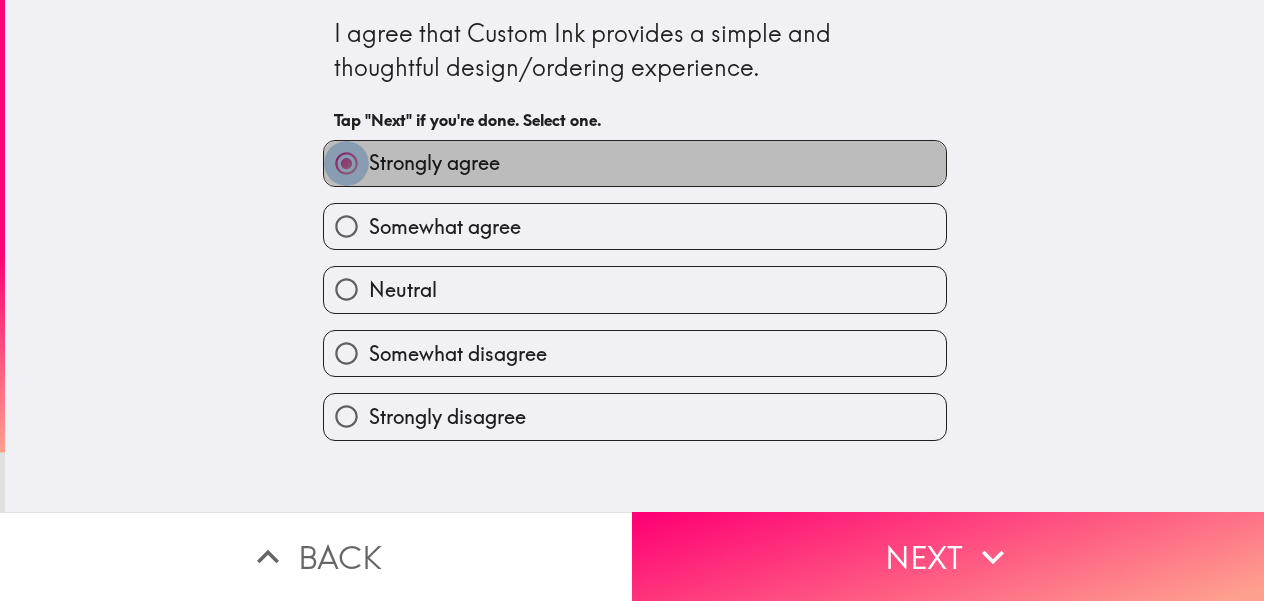 click on "Strongly agree" at bounding box center (346, 163) 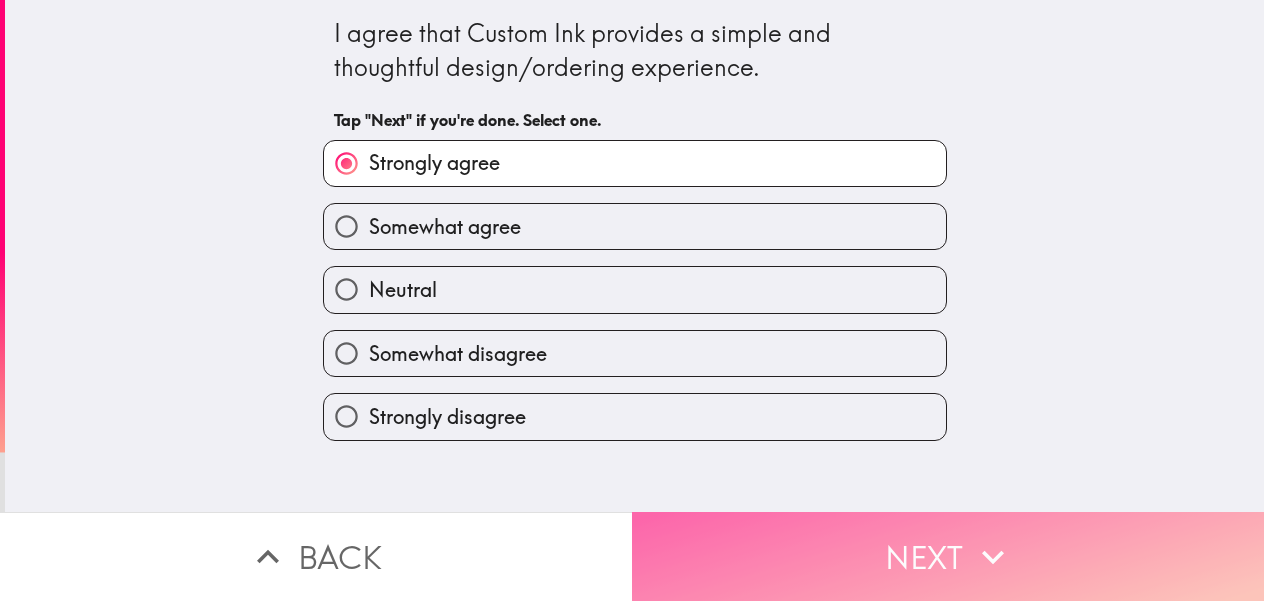 click on "Next" at bounding box center (948, 556) 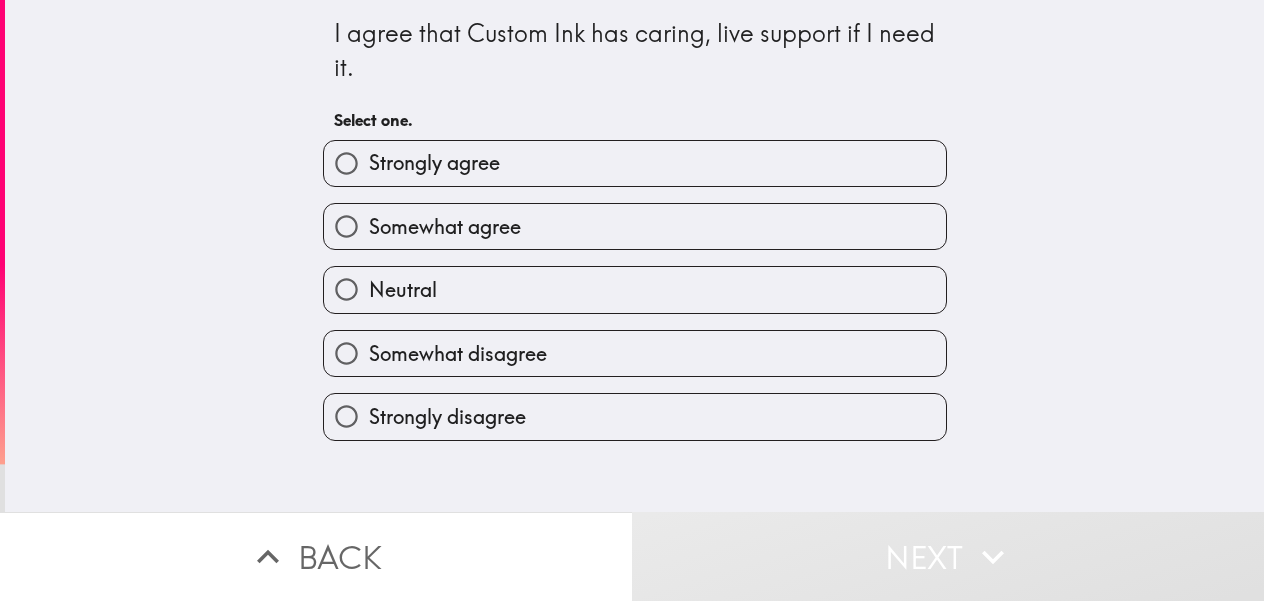 click on "Somewhat agree" at bounding box center (635, 226) 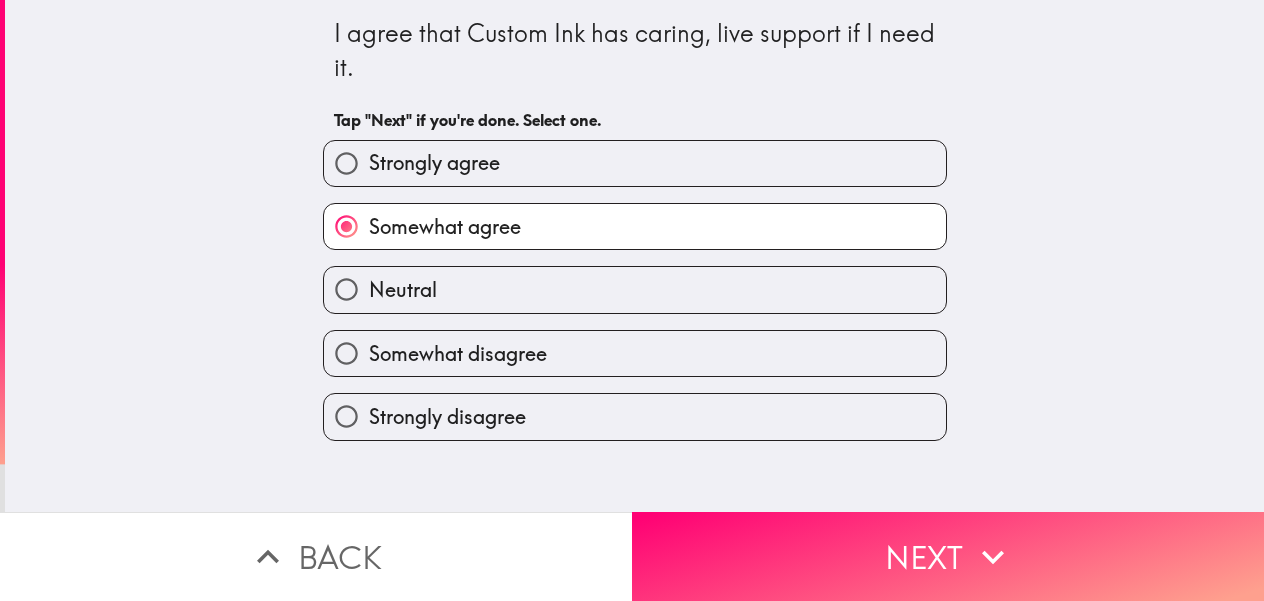 click on "Somewhat agree" at bounding box center [445, 227] 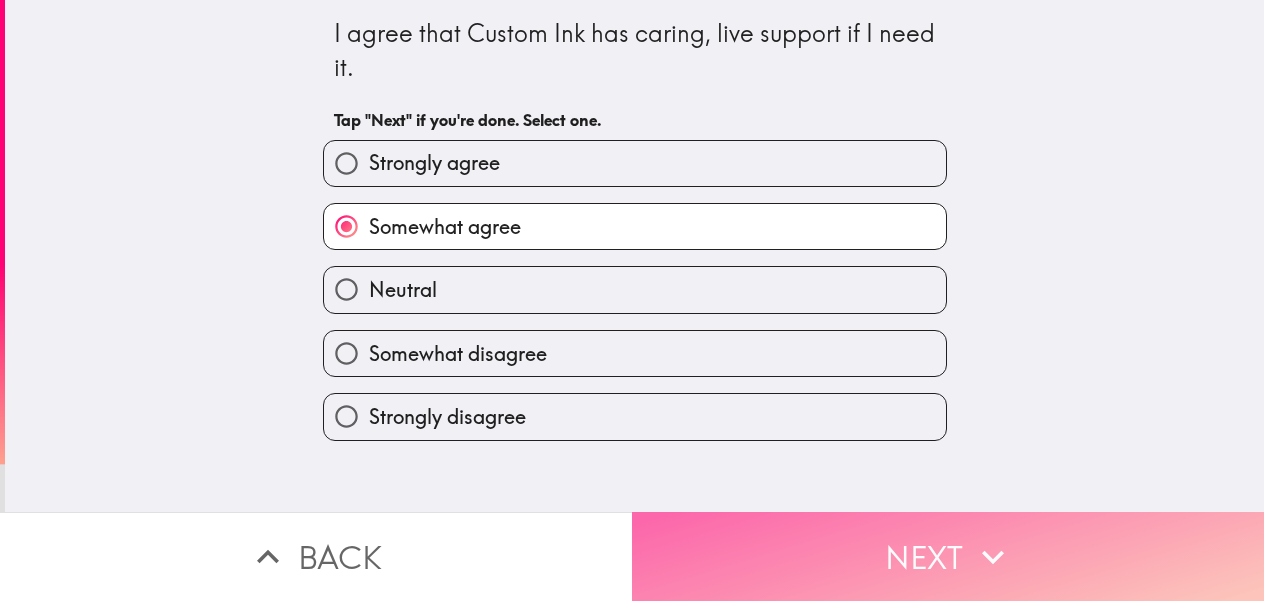 click on "Next" at bounding box center (948, 556) 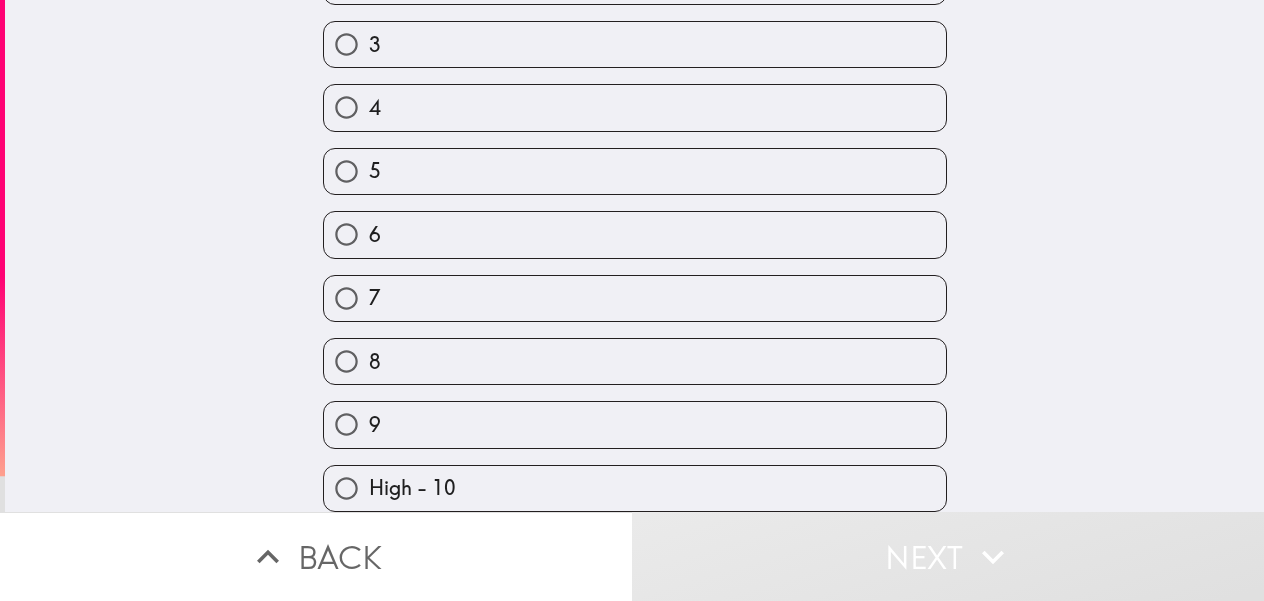 scroll, scrollTop: 229, scrollLeft: 0, axis: vertical 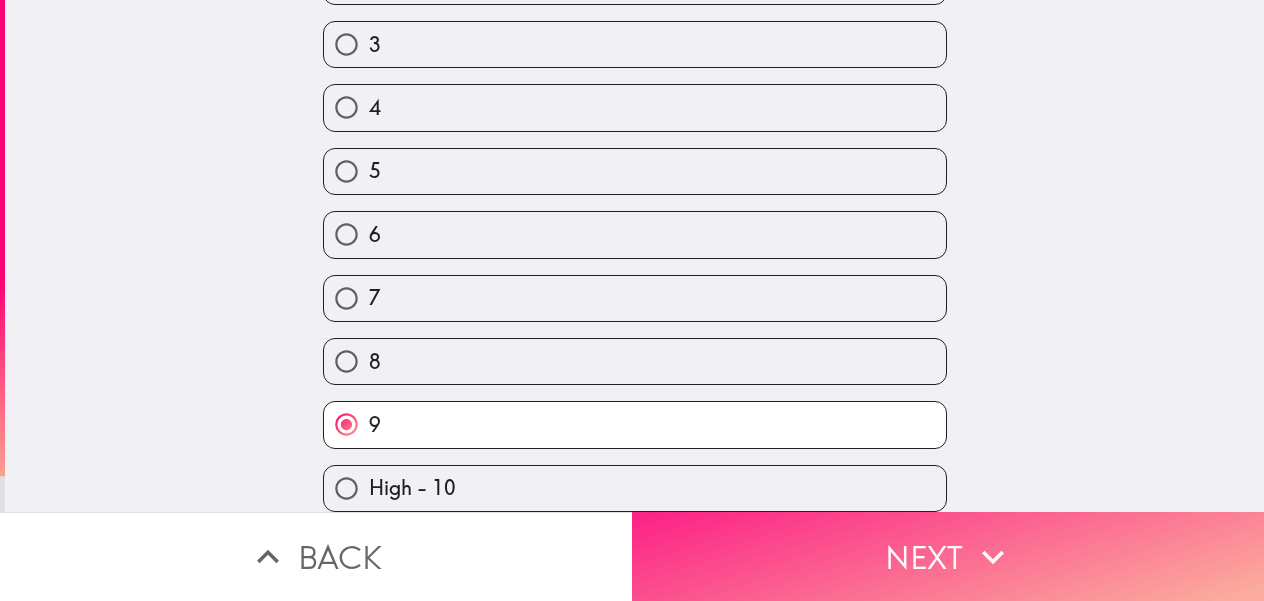 click on "Next" at bounding box center [948, 556] 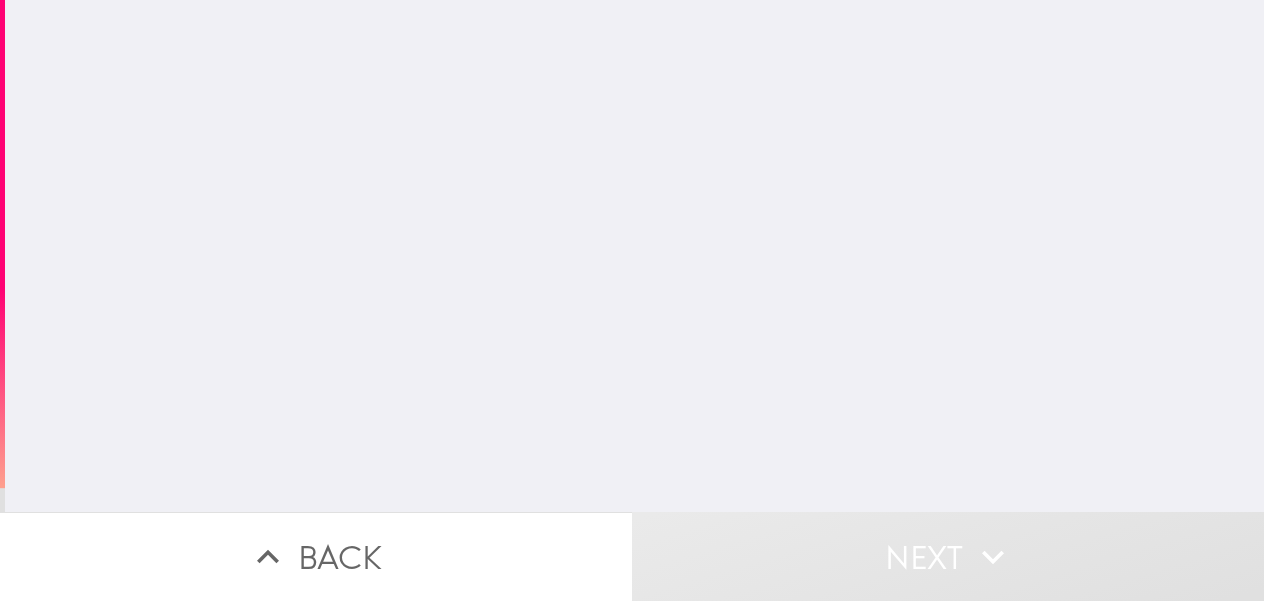 scroll, scrollTop: 0, scrollLeft: 0, axis: both 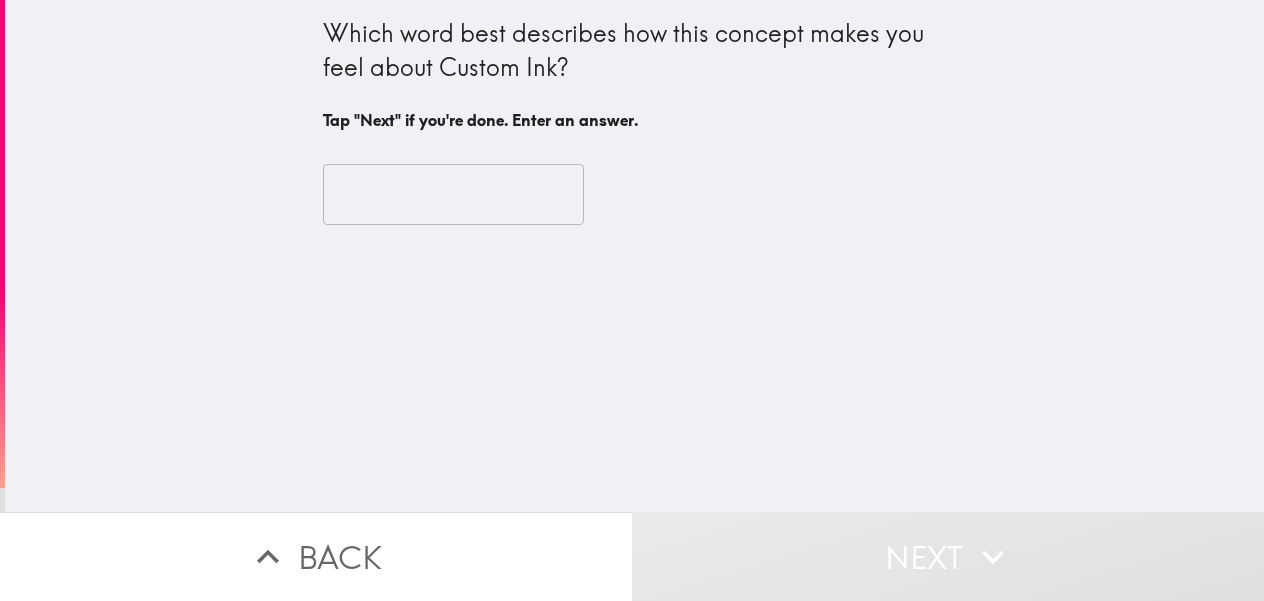 click at bounding box center (453, 195) 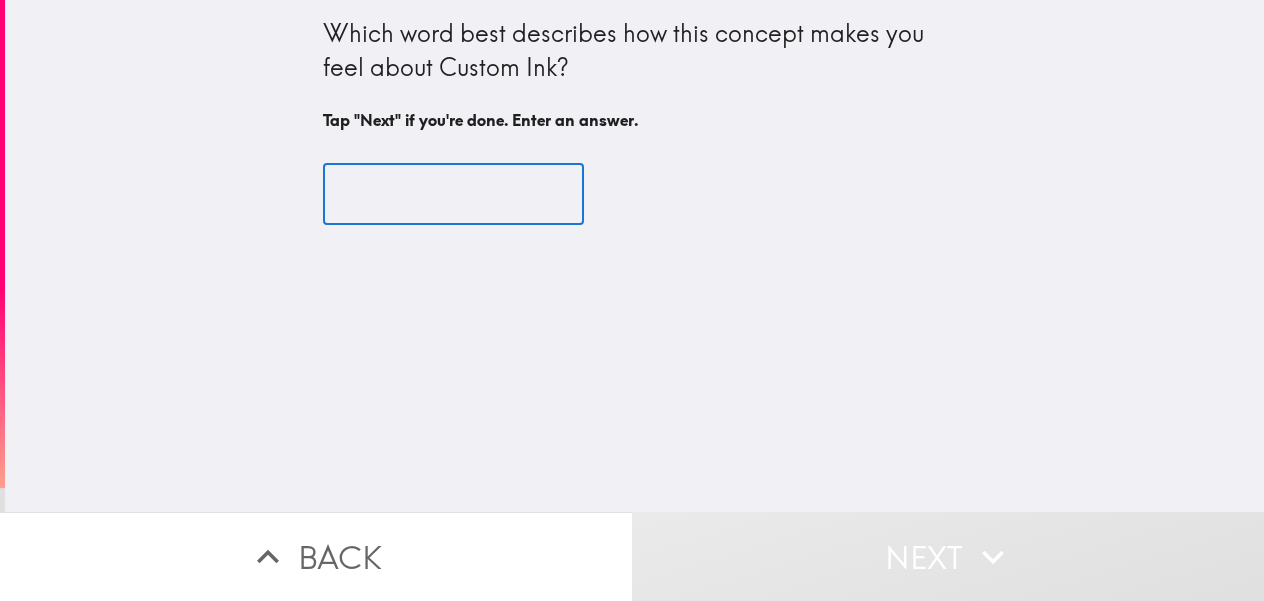 click at bounding box center (453, 195) 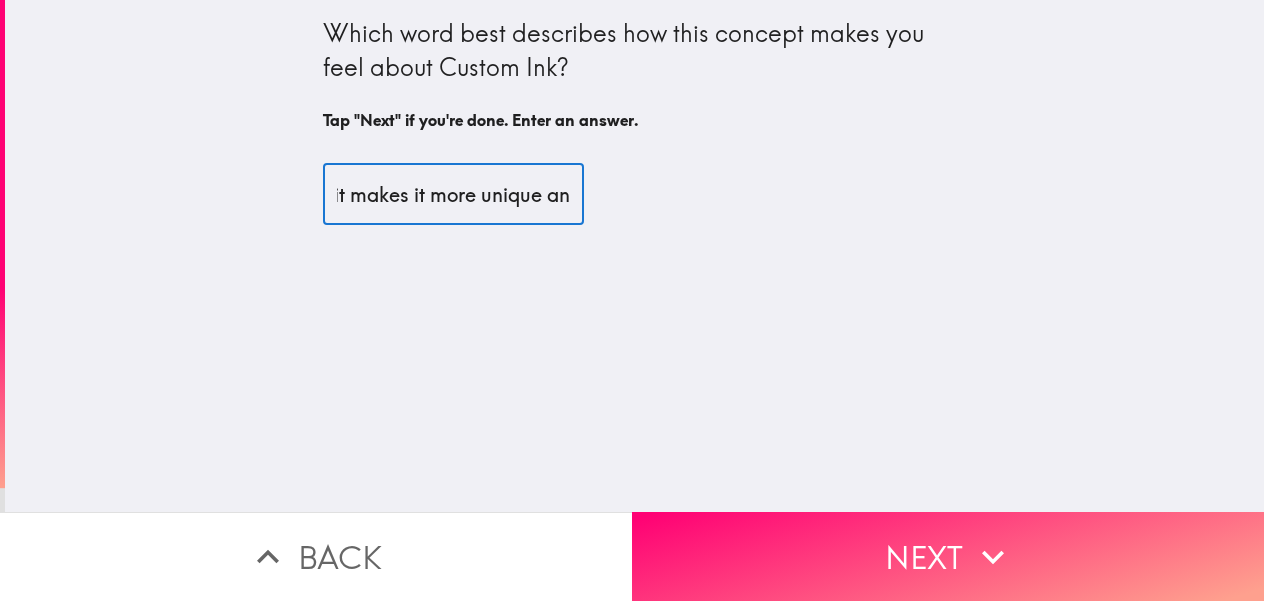 scroll, scrollTop: 0, scrollLeft: 23, axis: horizontal 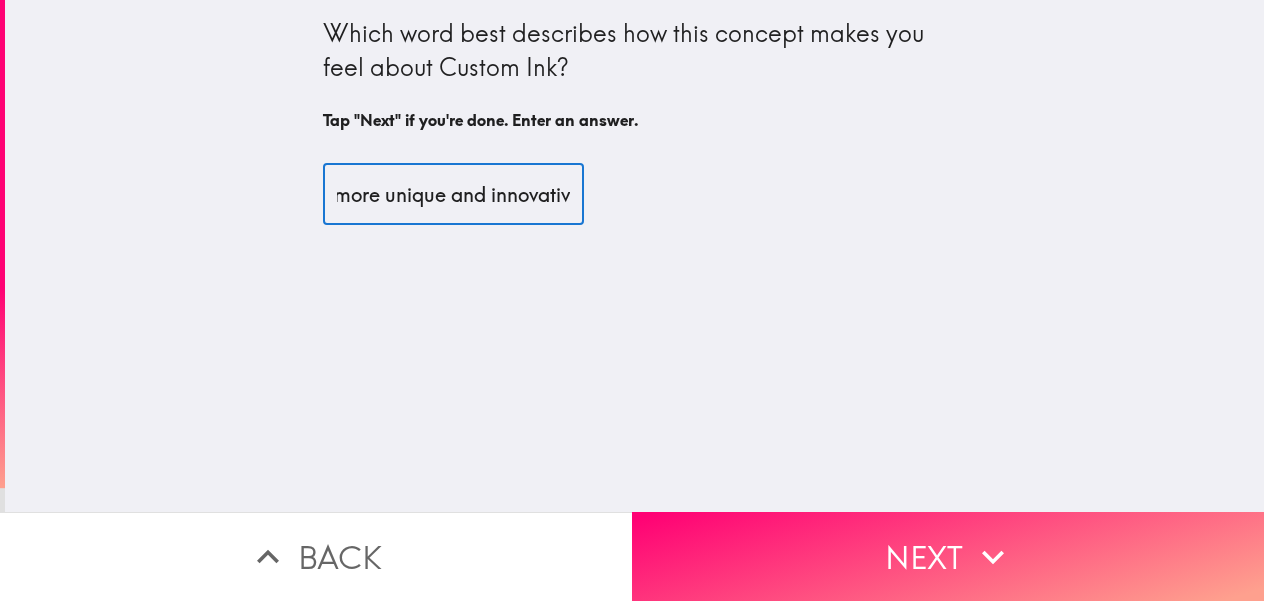 type on "it makes it more unique and innovative" 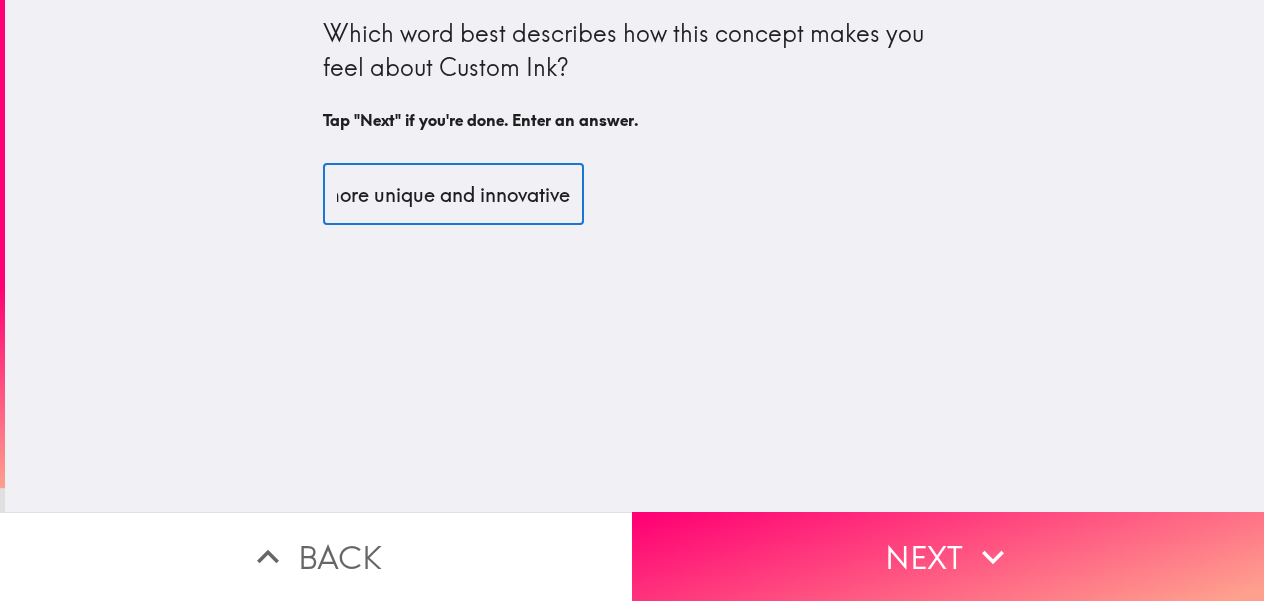 scroll, scrollTop: 0, scrollLeft: 133, axis: horizontal 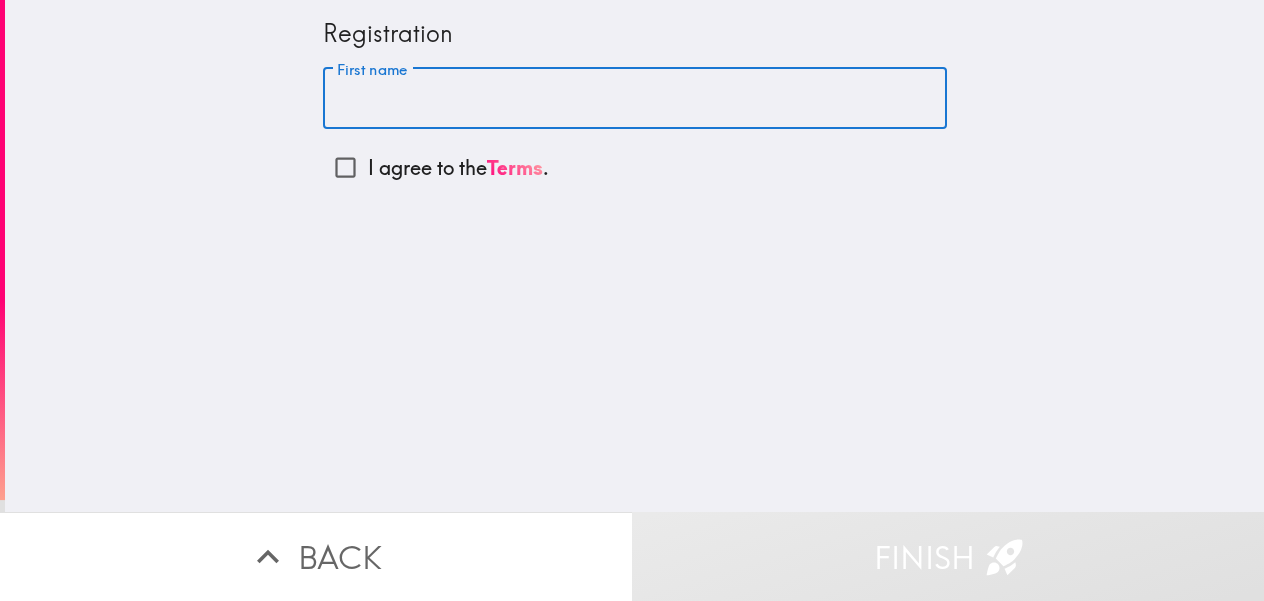 click on "First name" at bounding box center (635, 99) 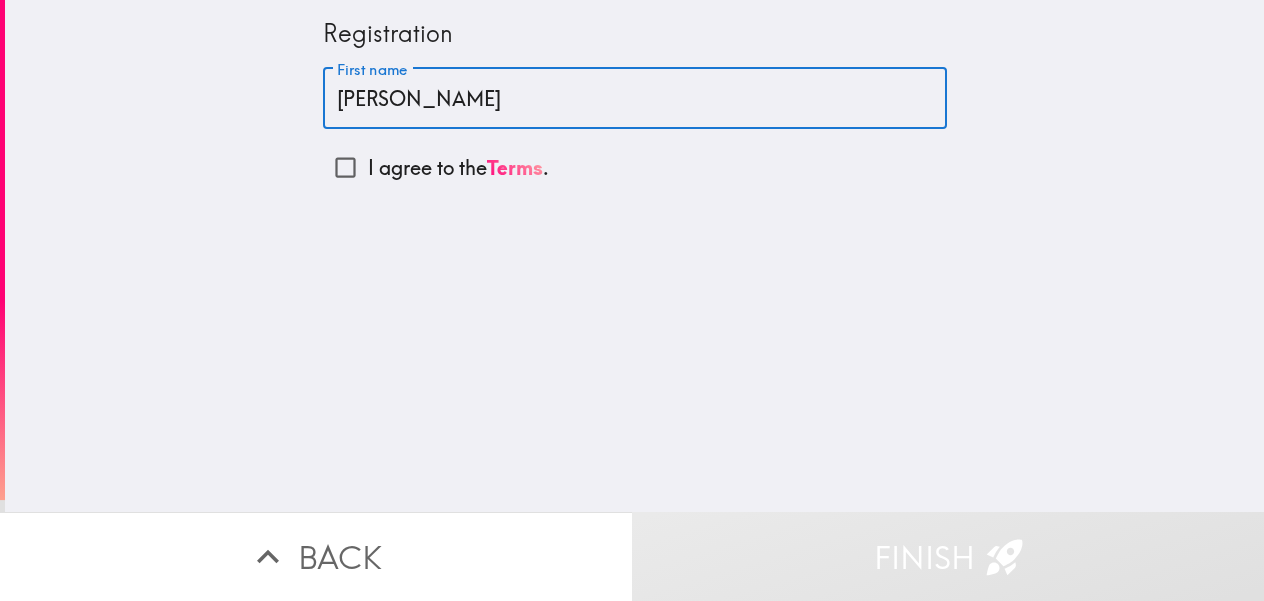 type on "jones" 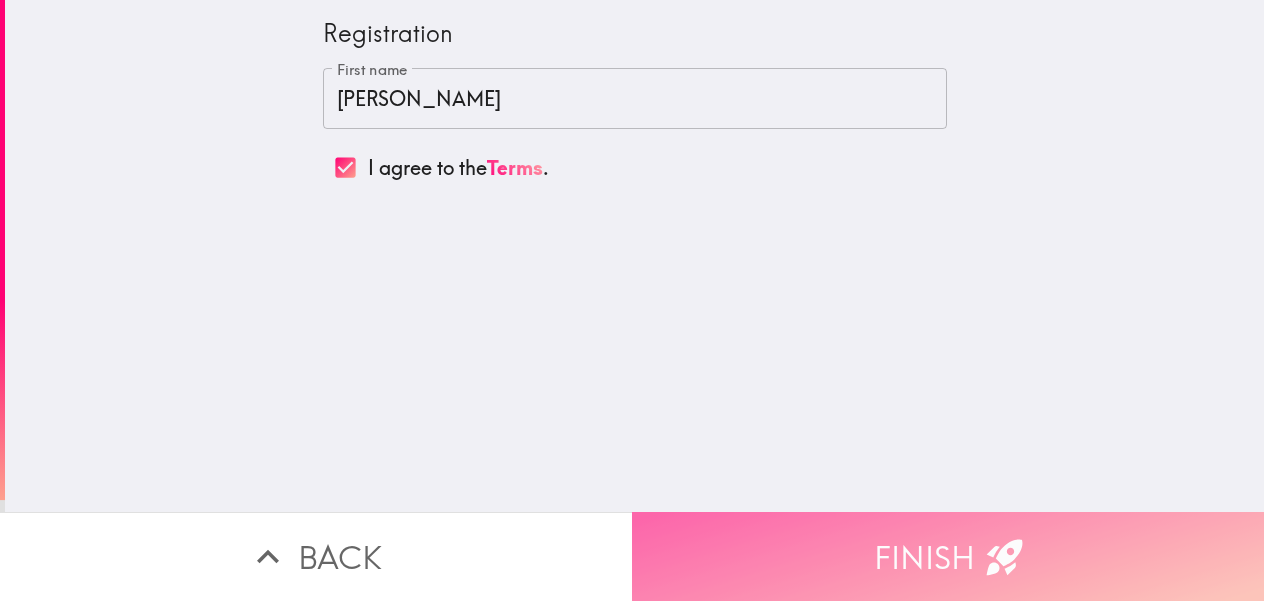click on "Finish" at bounding box center (948, 556) 